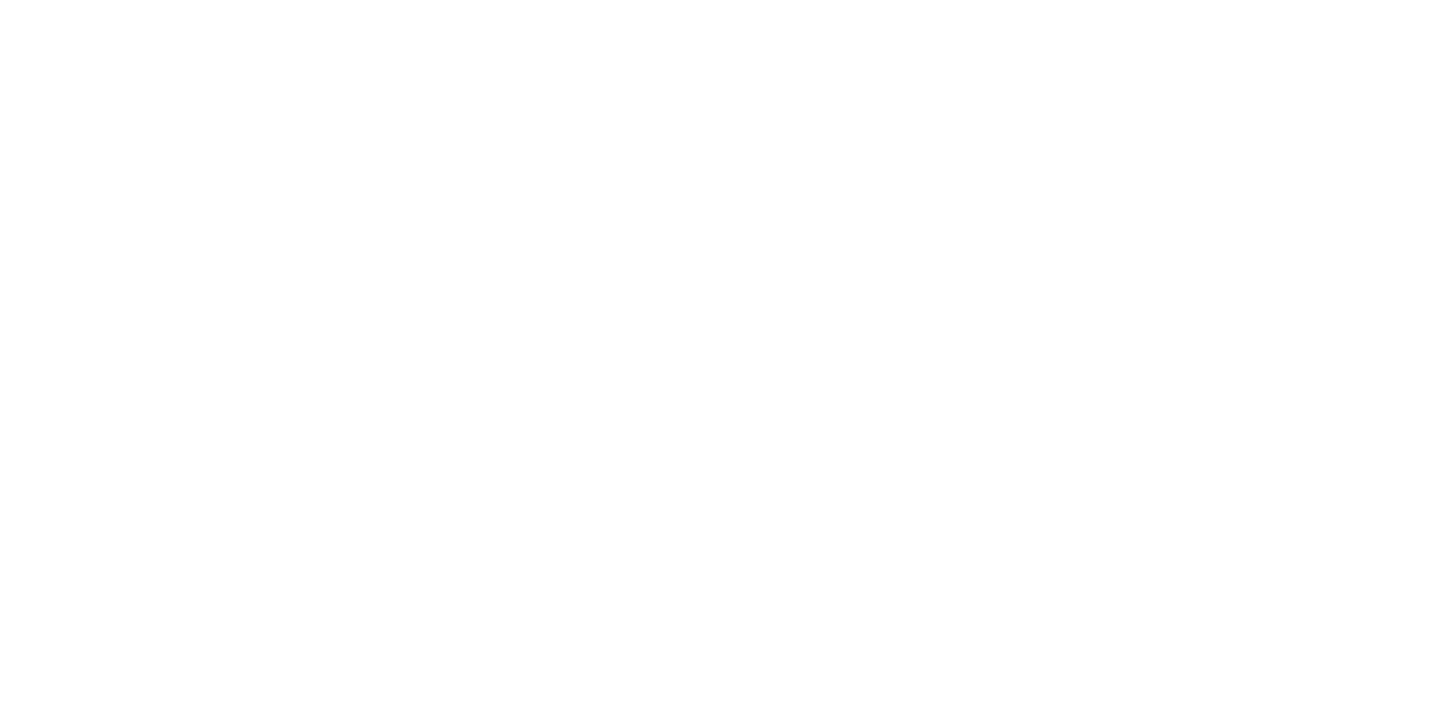scroll, scrollTop: 0, scrollLeft: 0, axis: both 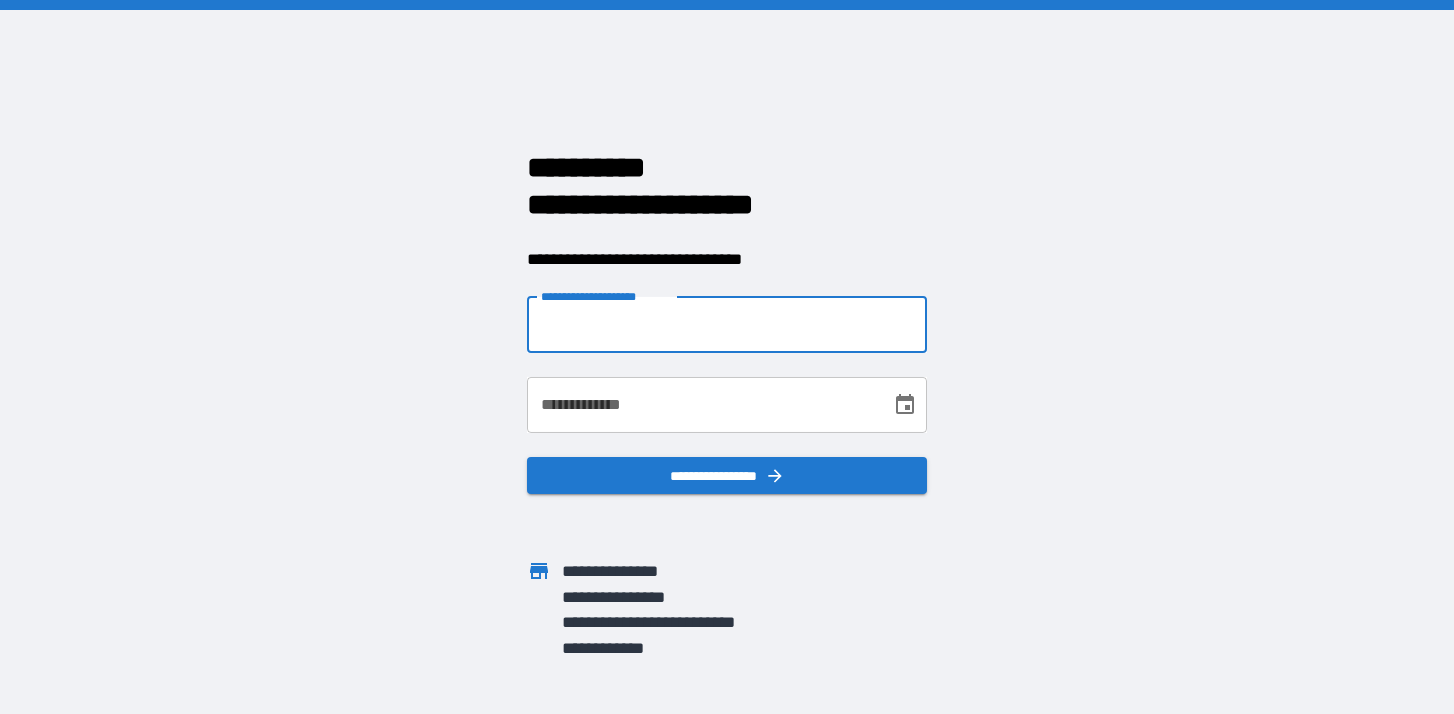 click on "**********" at bounding box center (727, 325) 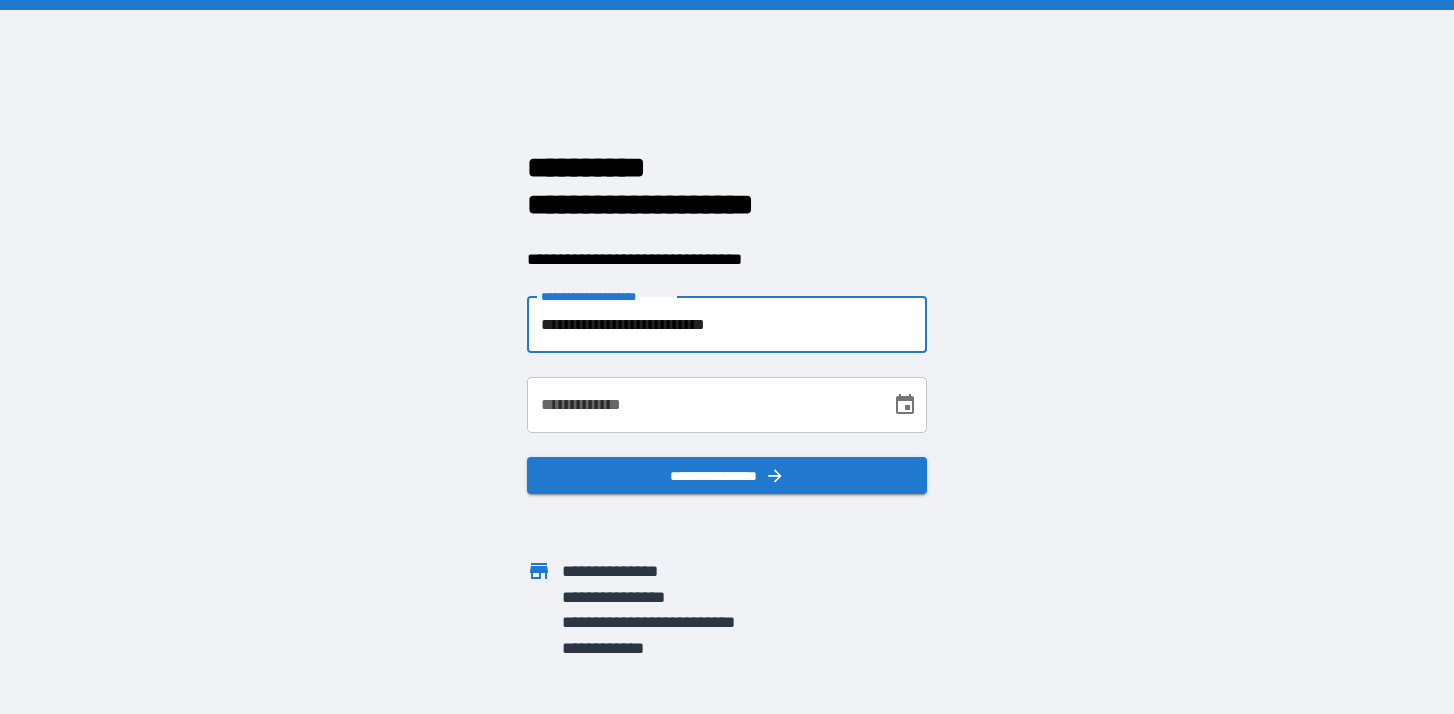 type on "**********" 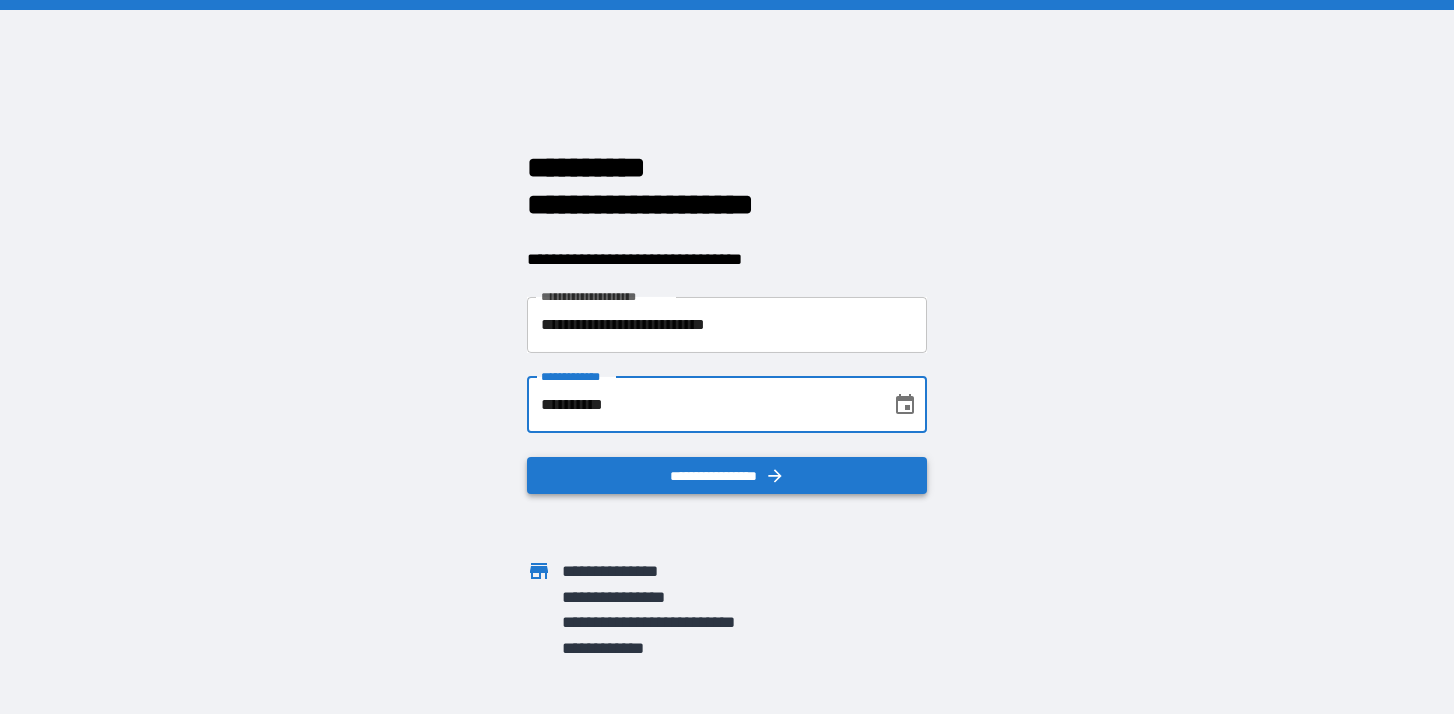 type on "**********" 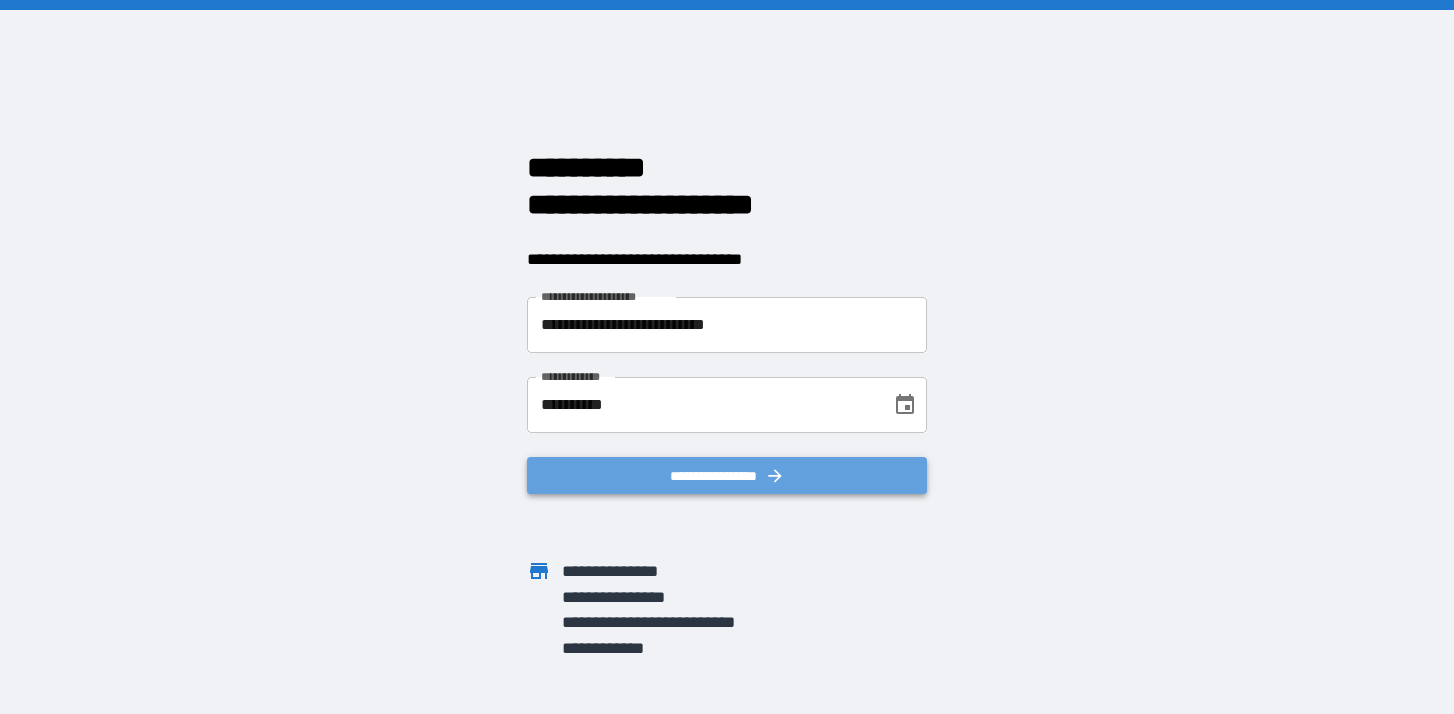 click on "**********" at bounding box center [727, 476] 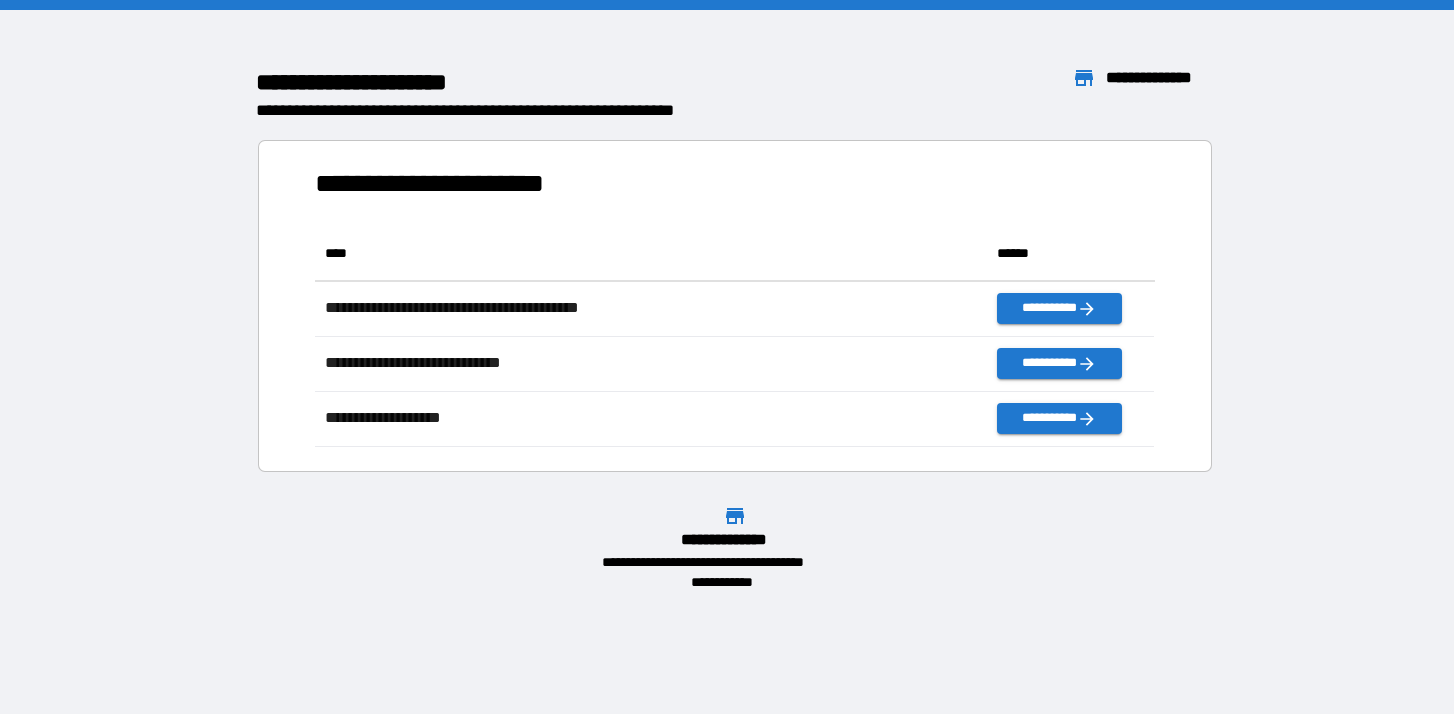 scroll, scrollTop: 16, scrollLeft: 15, axis: both 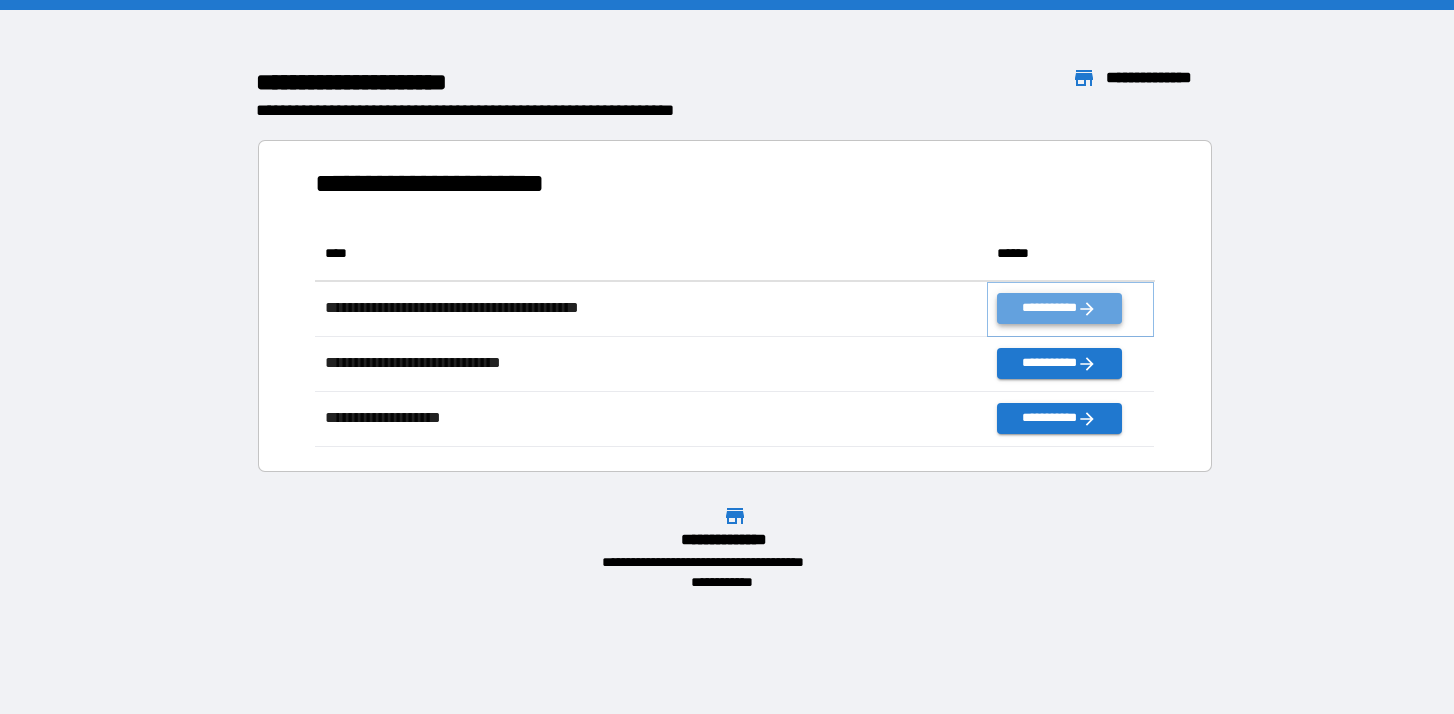 click on "**********" at bounding box center [1059, 308] 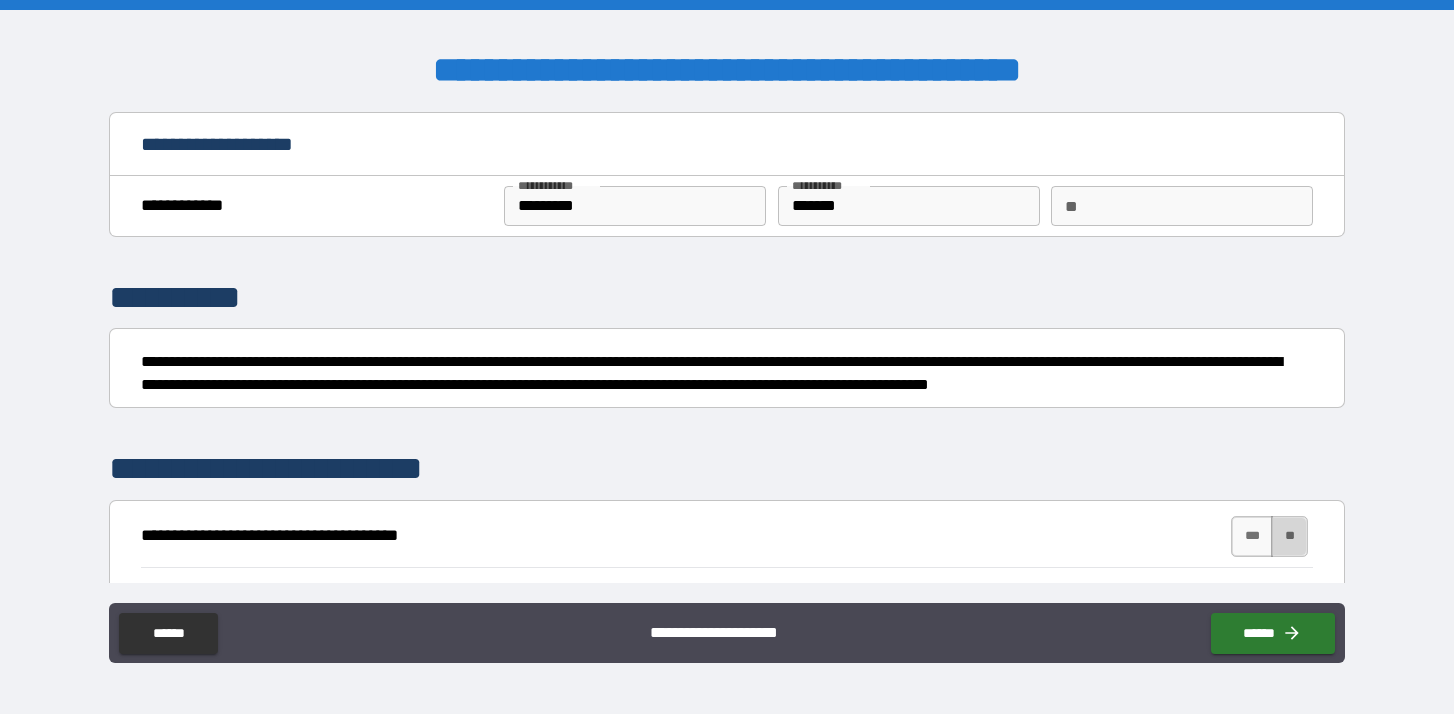 click on "**" at bounding box center [1289, 536] 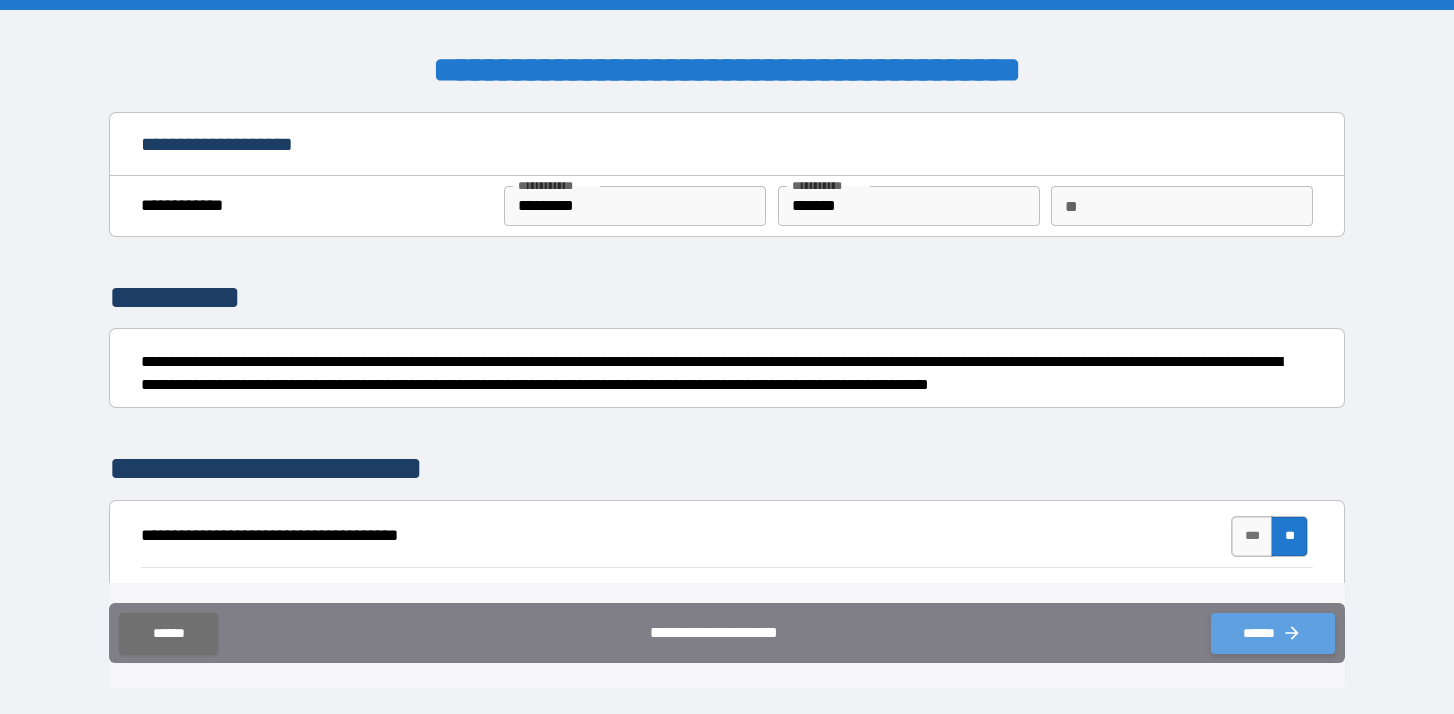 click on "******" at bounding box center [1273, 633] 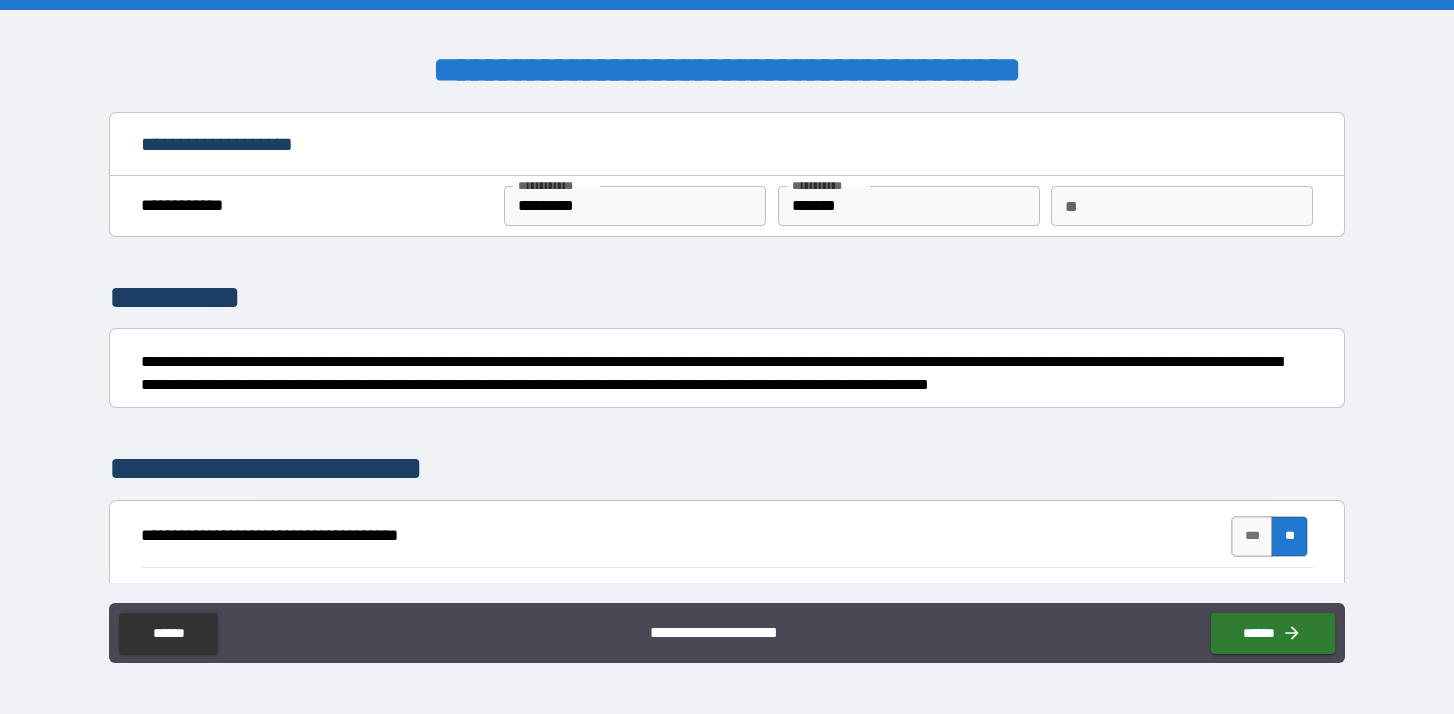 click on "**********" at bounding box center [721, 373] 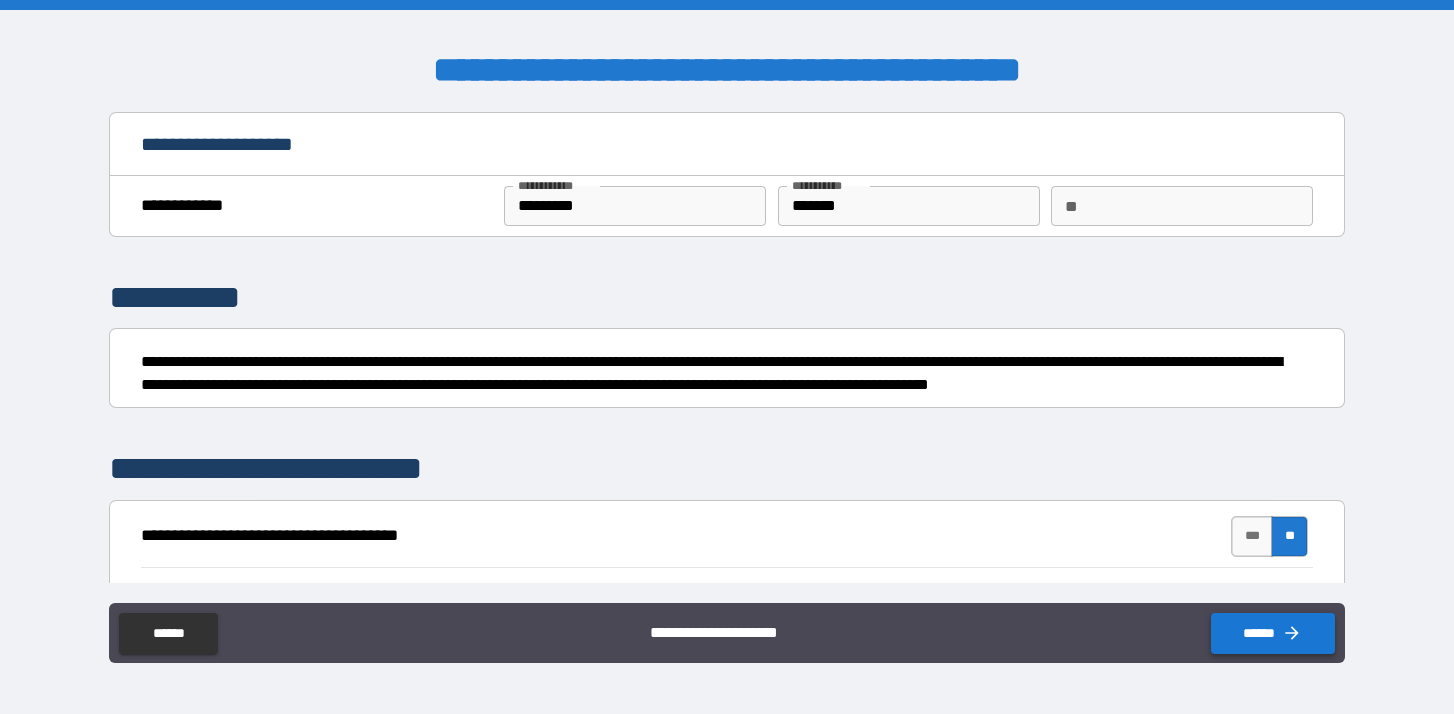 click on "******" at bounding box center [1273, 633] 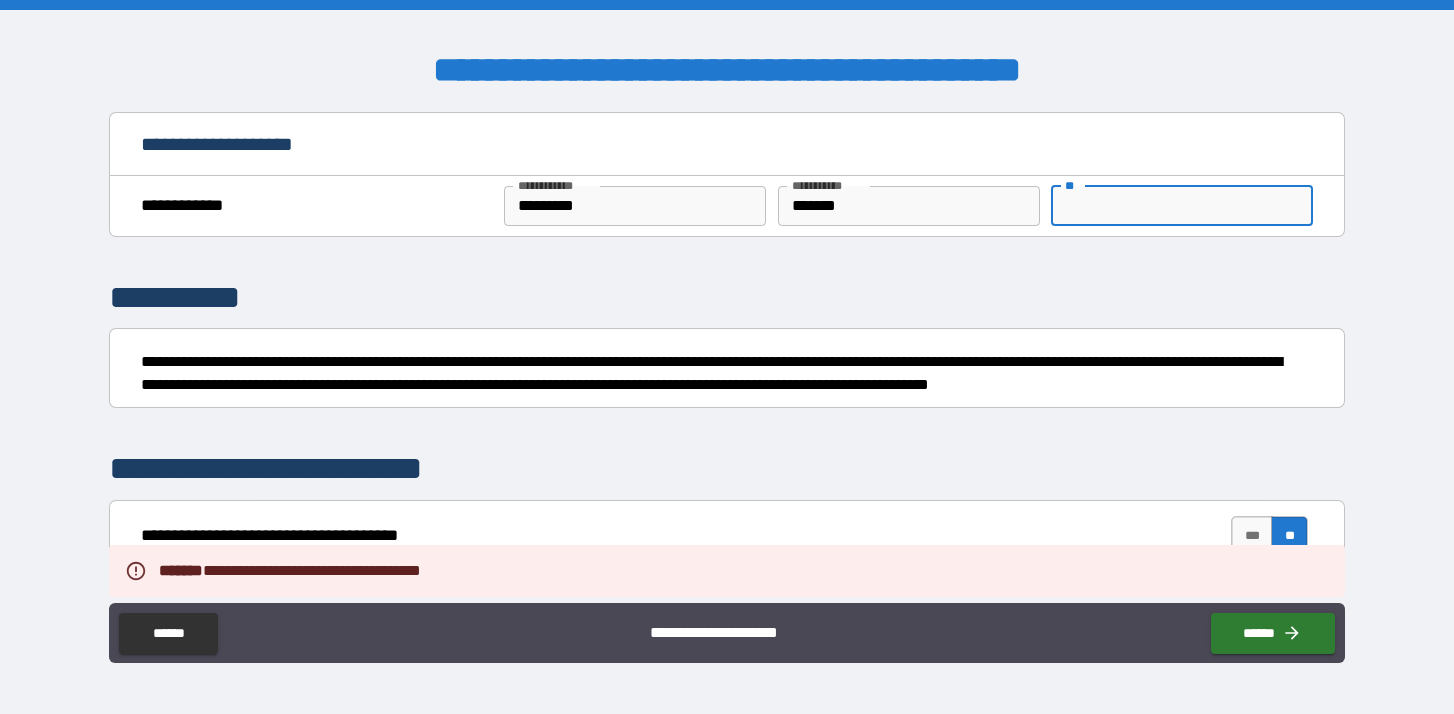 click on "**" at bounding box center [1182, 206] 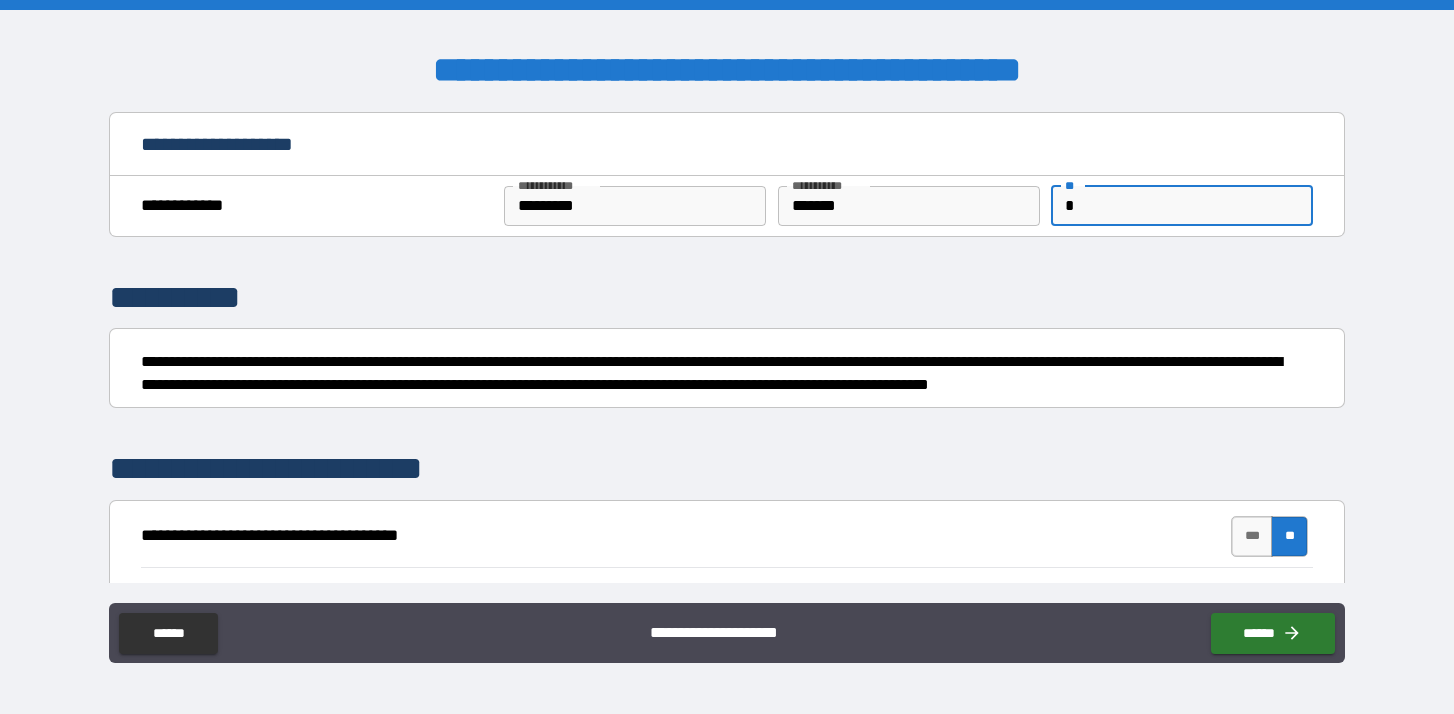 type on "*" 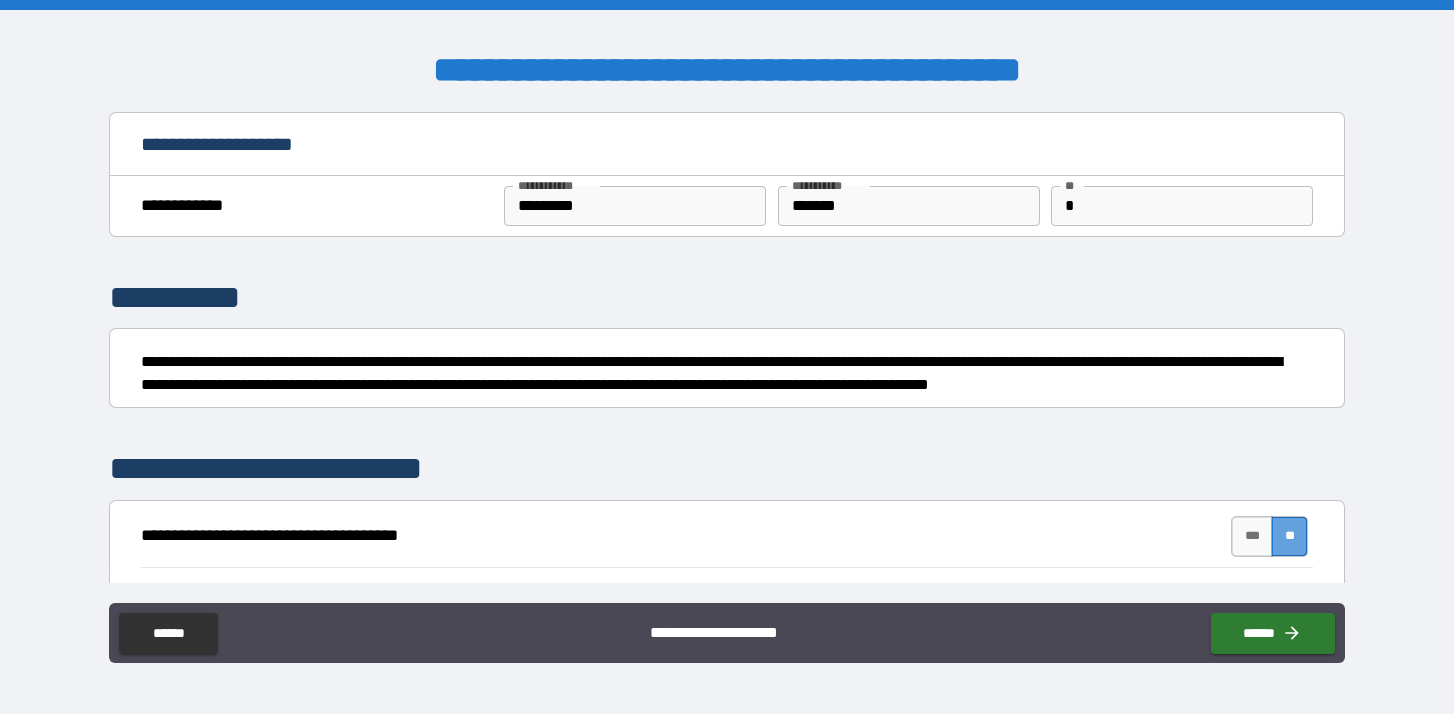 click on "**" at bounding box center (1289, 536) 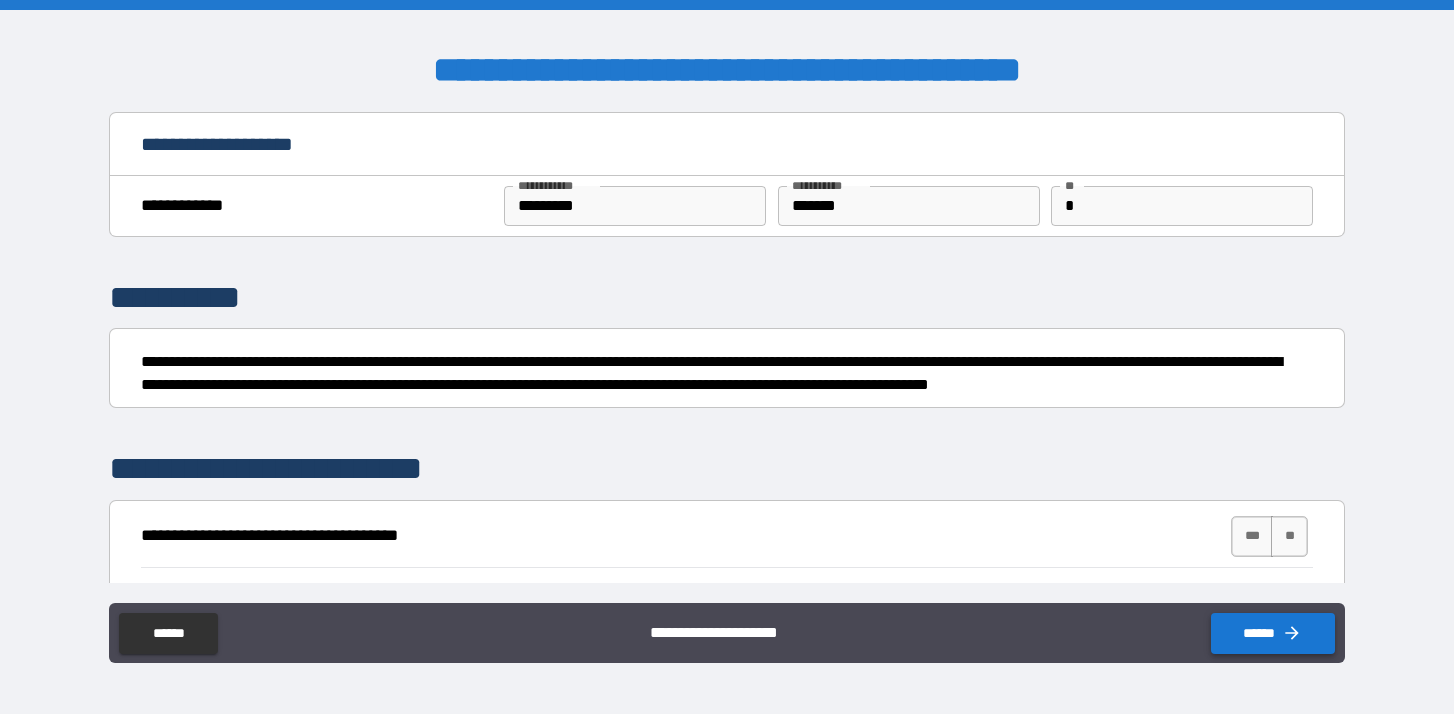 click on "******" at bounding box center (1273, 633) 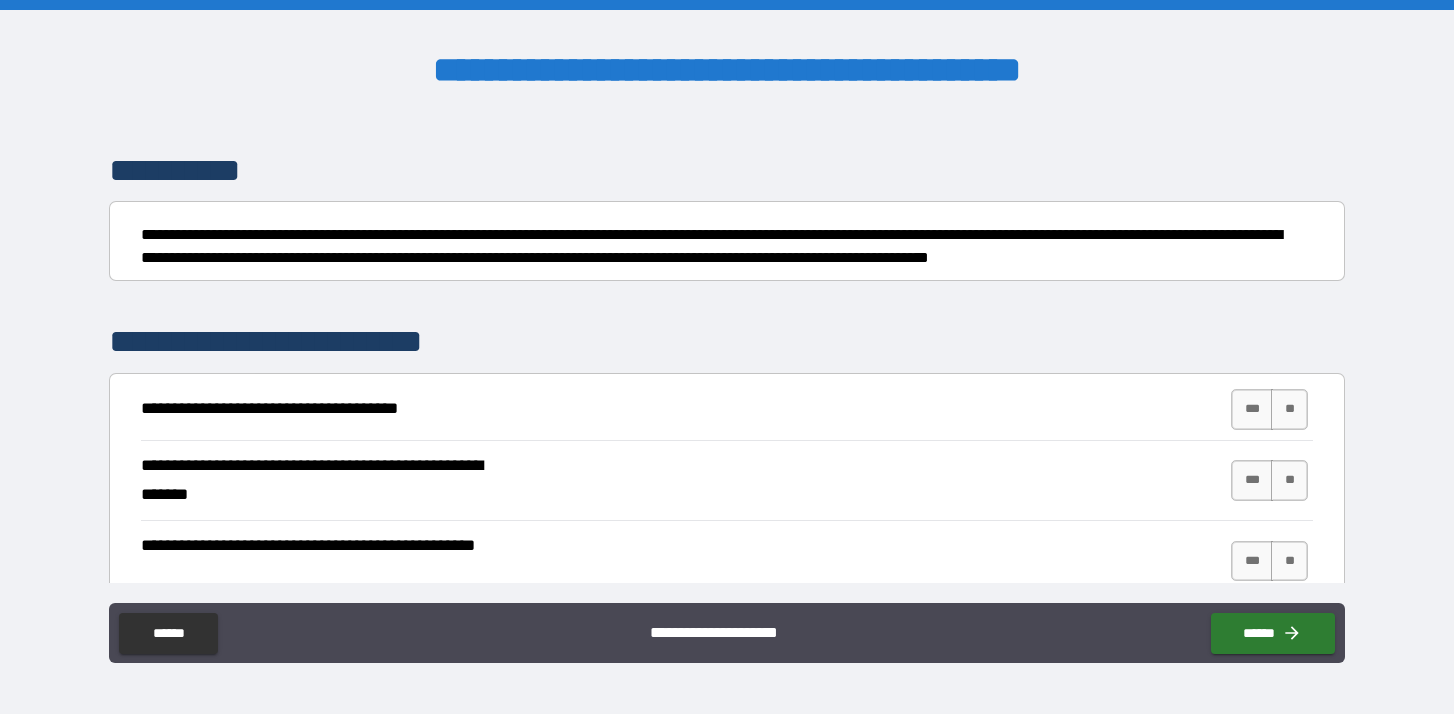 scroll, scrollTop: 205, scrollLeft: 0, axis: vertical 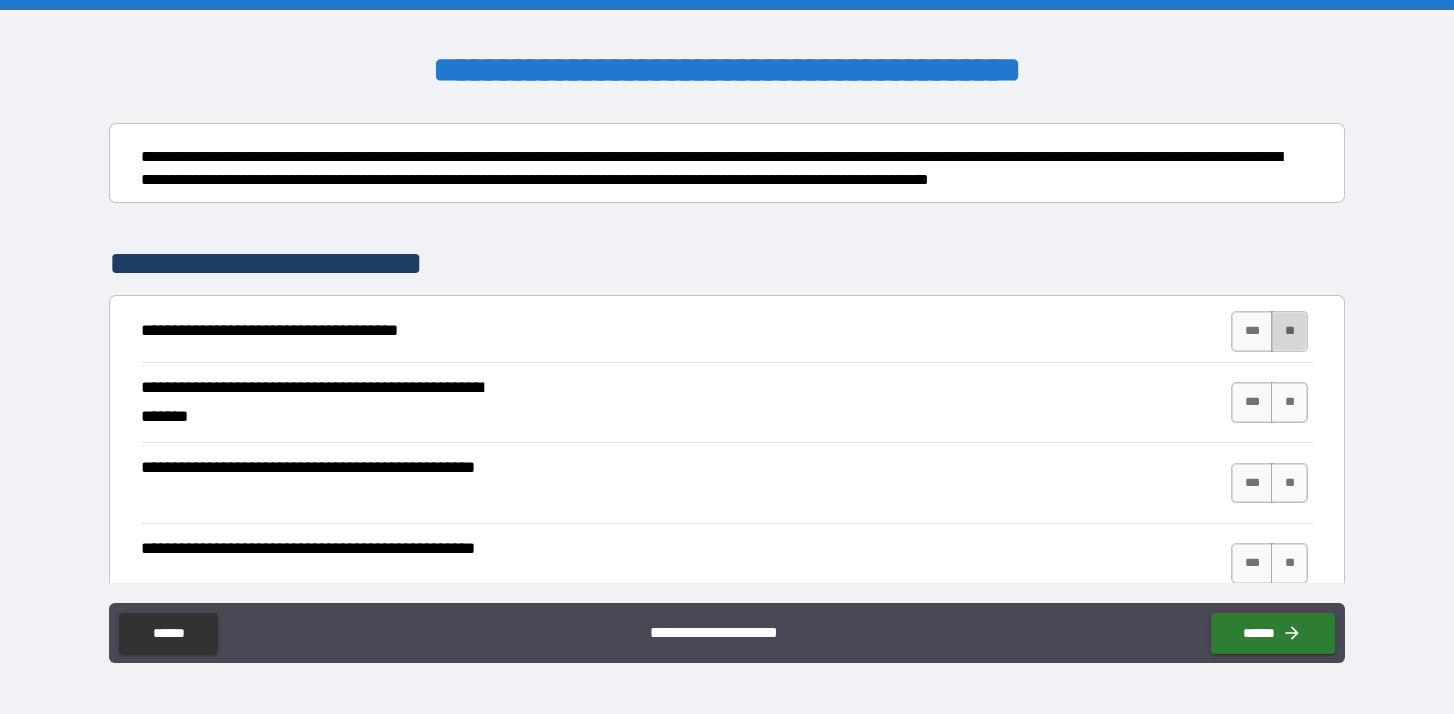 click on "**" at bounding box center [1289, 331] 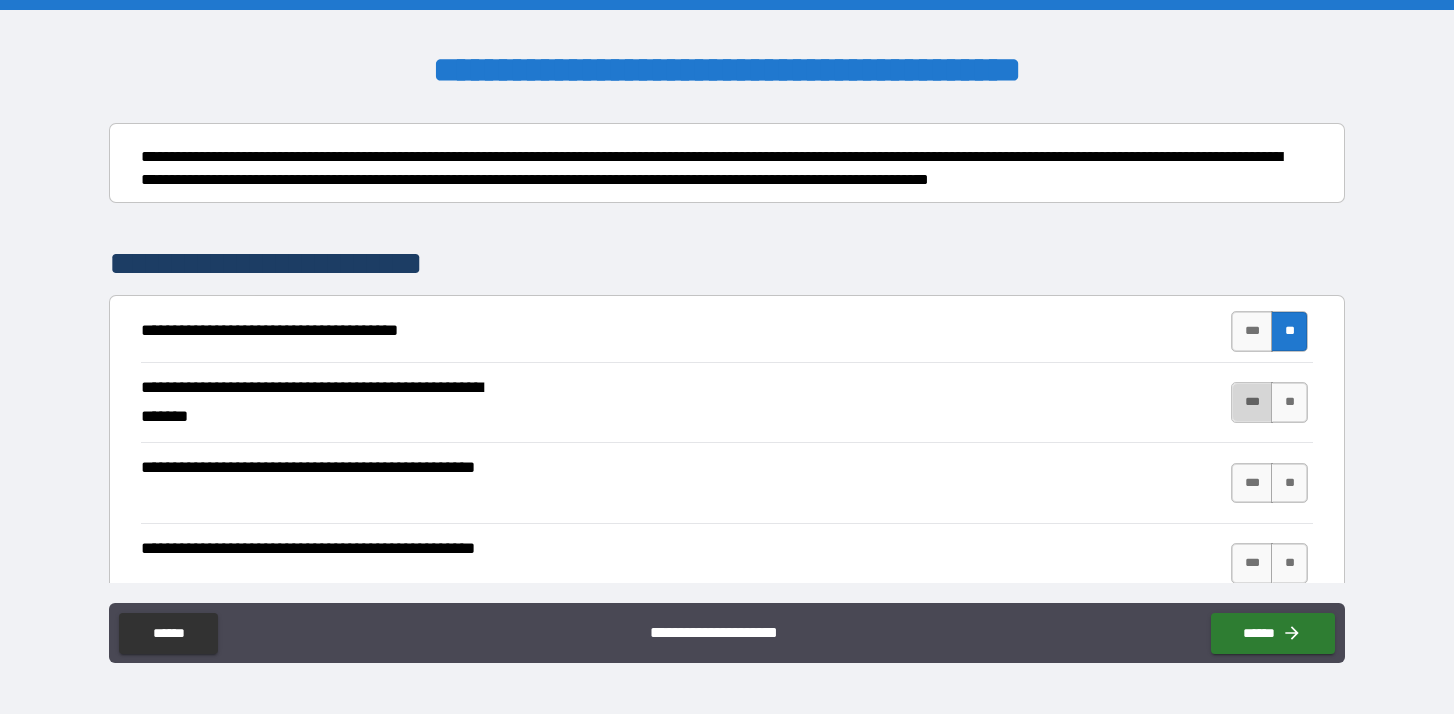 click on "***" at bounding box center (1252, 402) 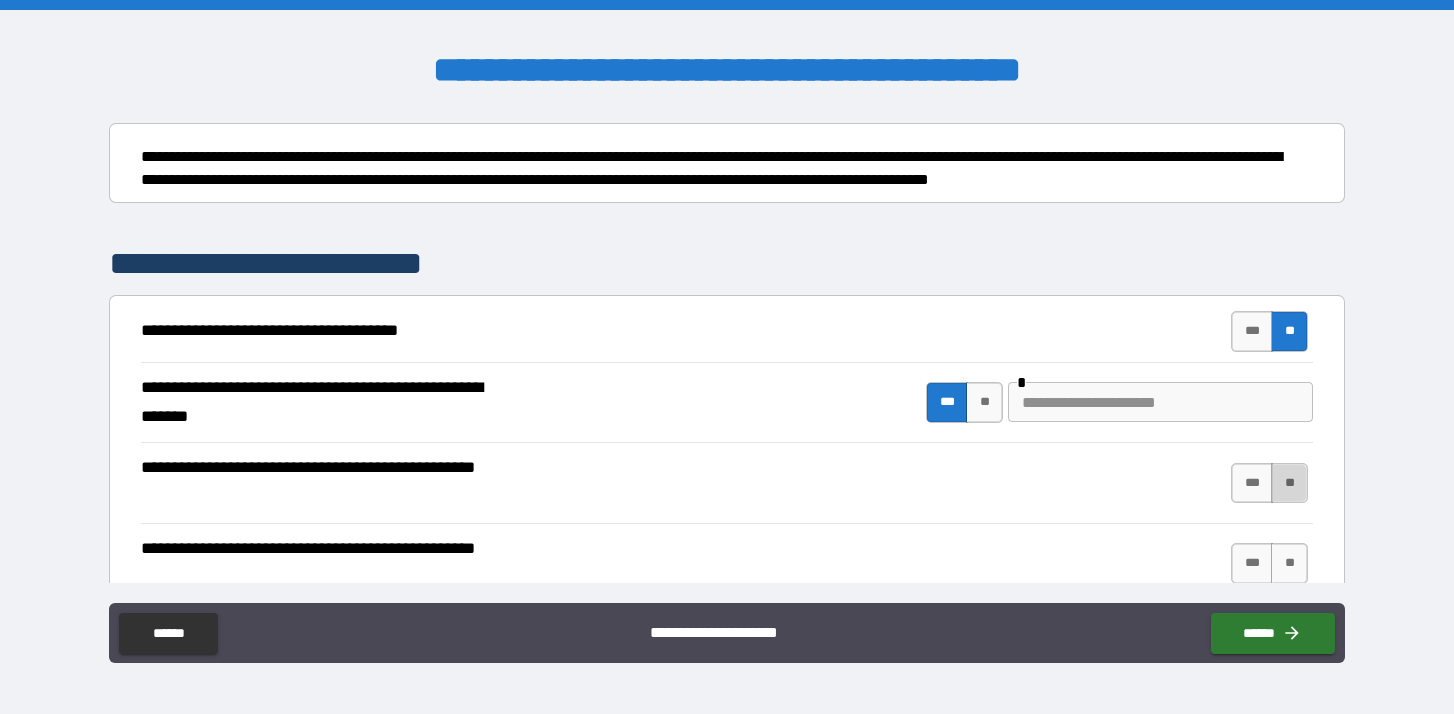 click on "**" at bounding box center [1289, 483] 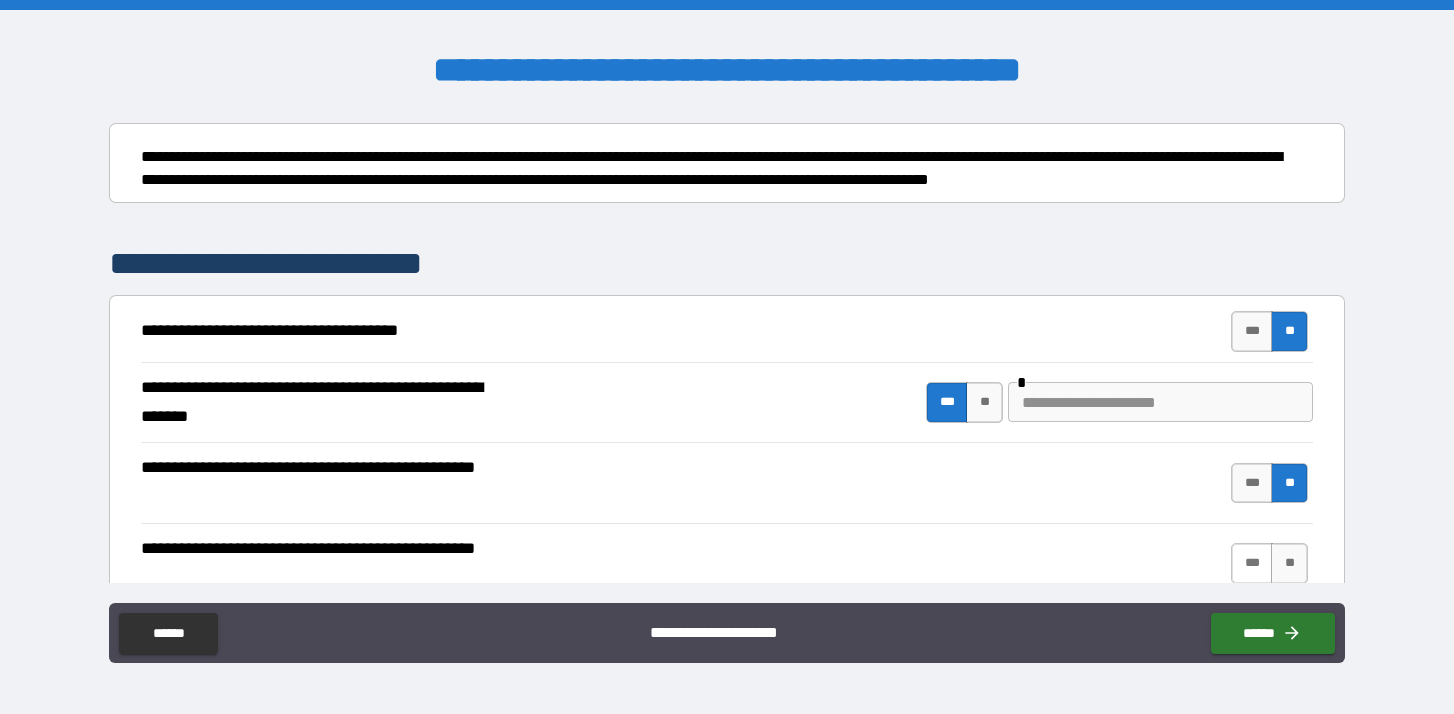 click on "***" at bounding box center [1252, 563] 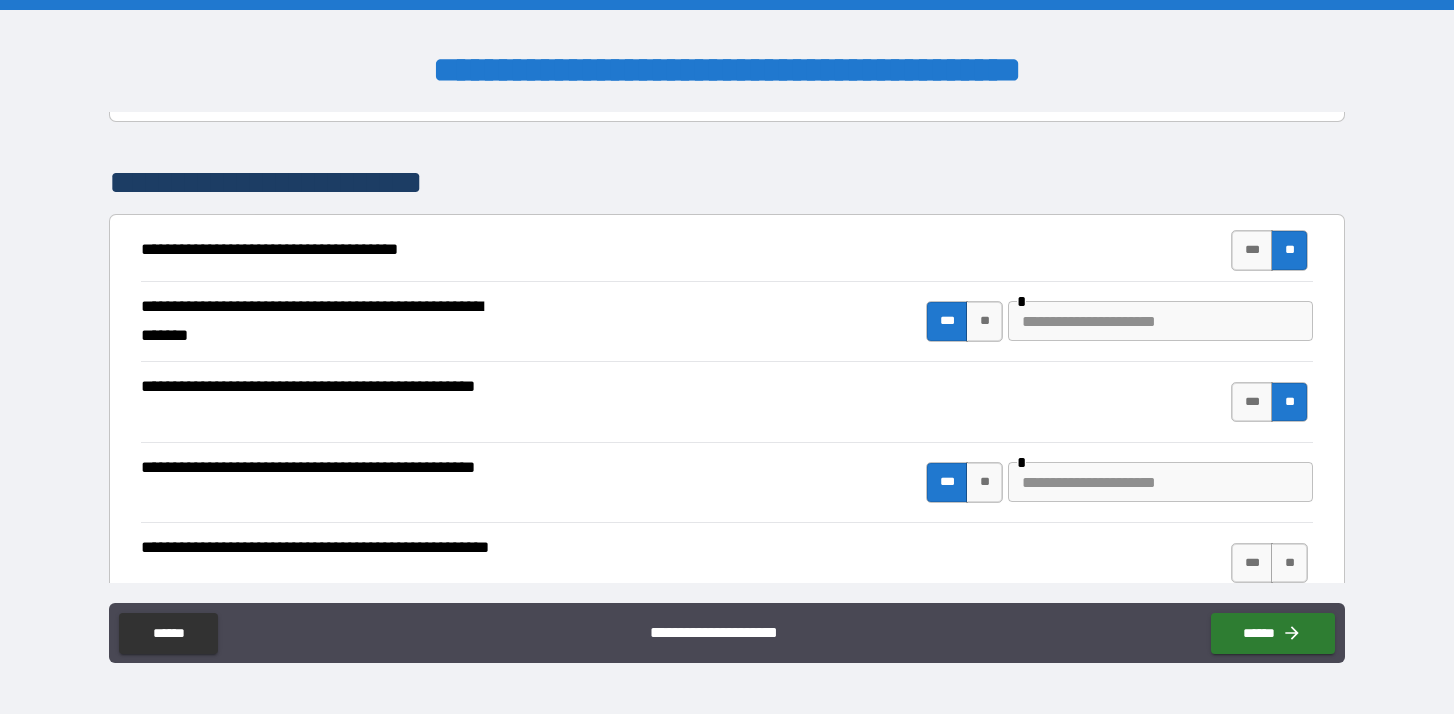 scroll, scrollTop: 291, scrollLeft: 0, axis: vertical 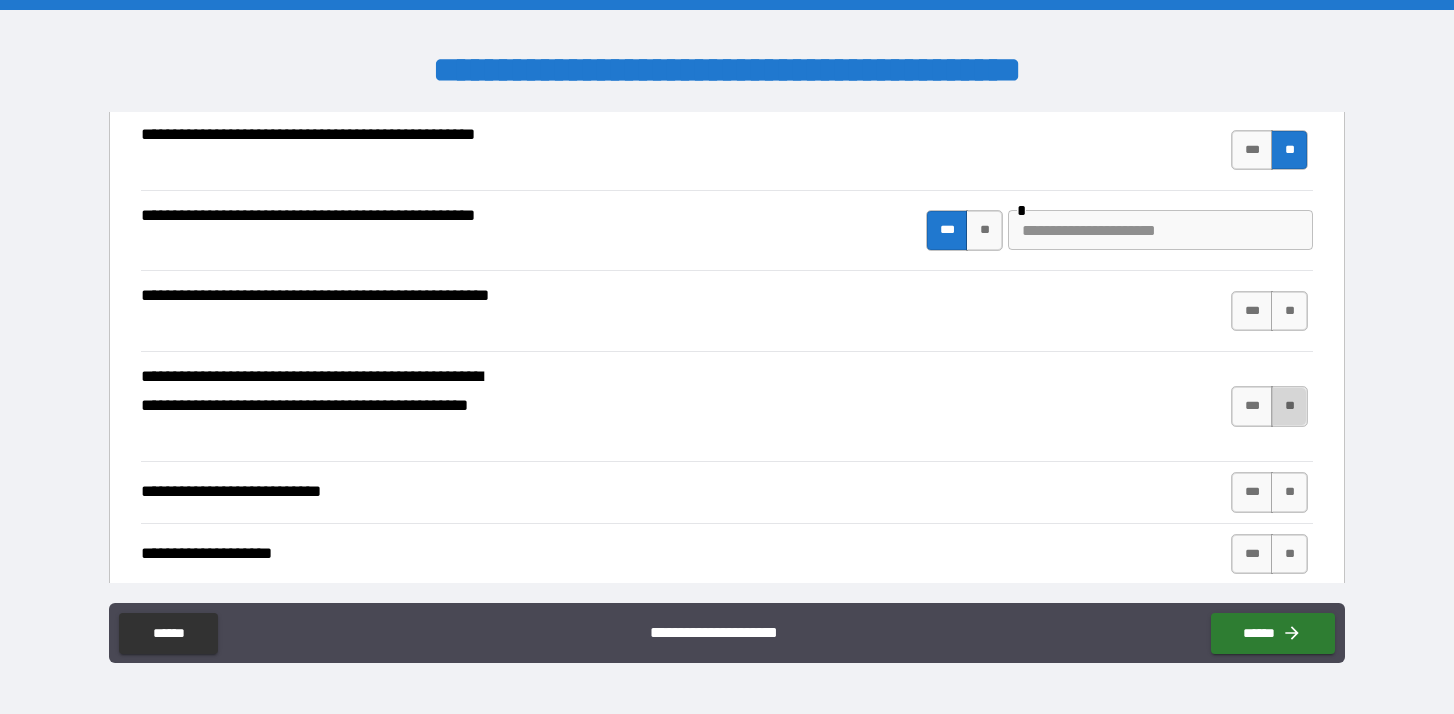 click on "**" at bounding box center [1289, 406] 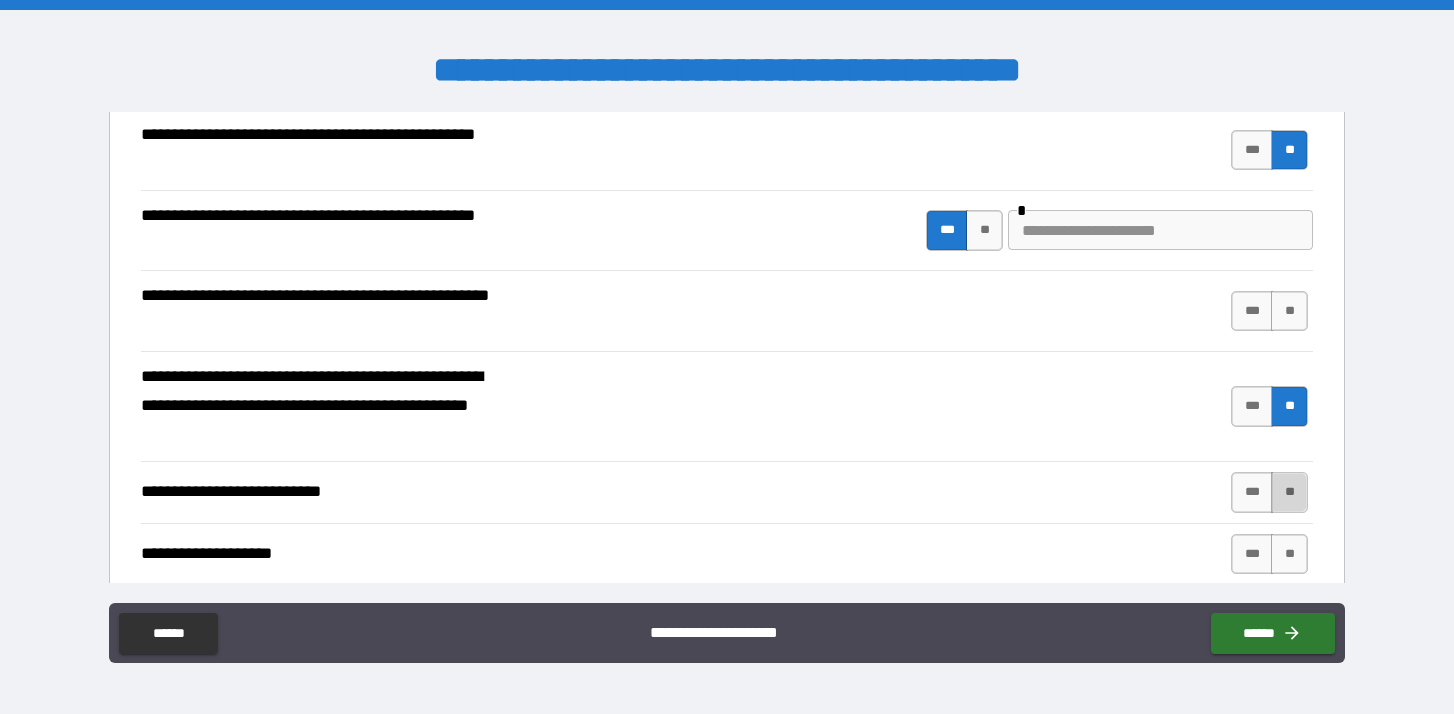 click on "**" at bounding box center [1289, 492] 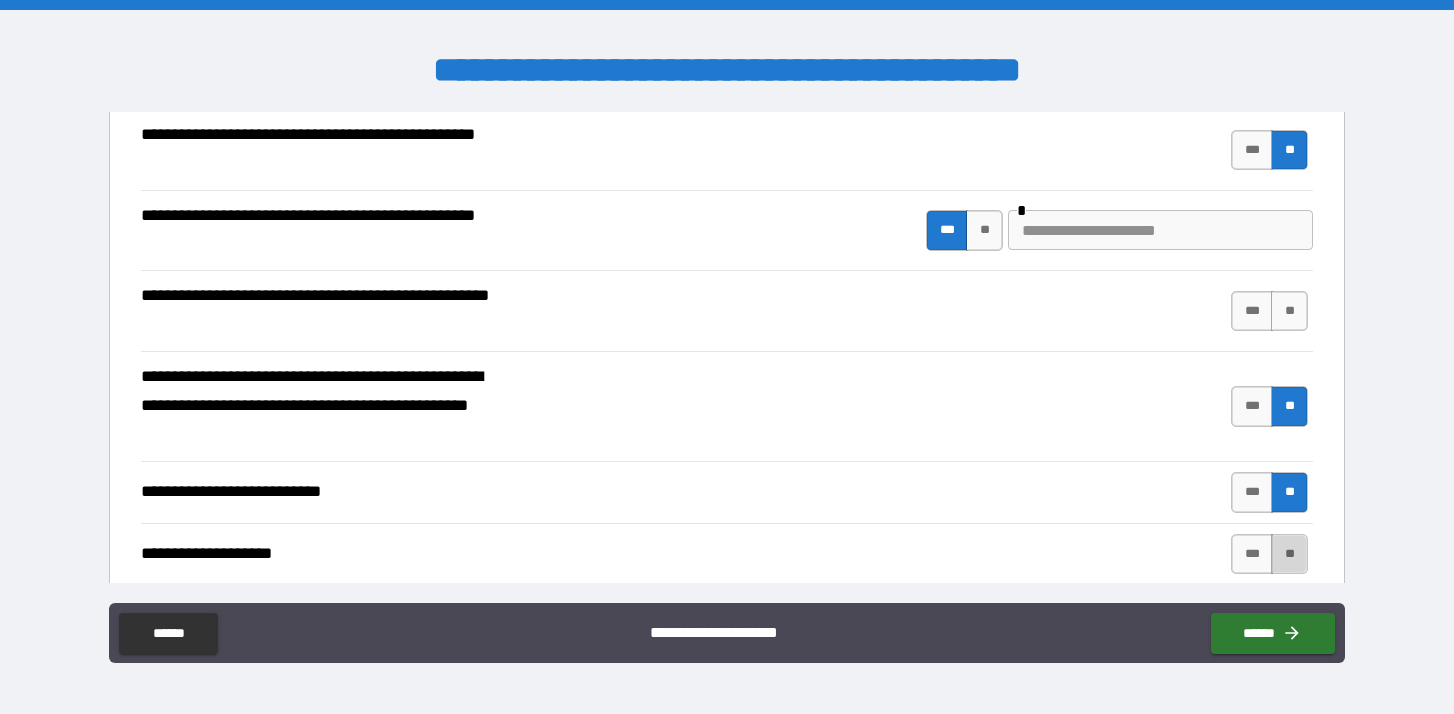 click on "**" at bounding box center (1289, 554) 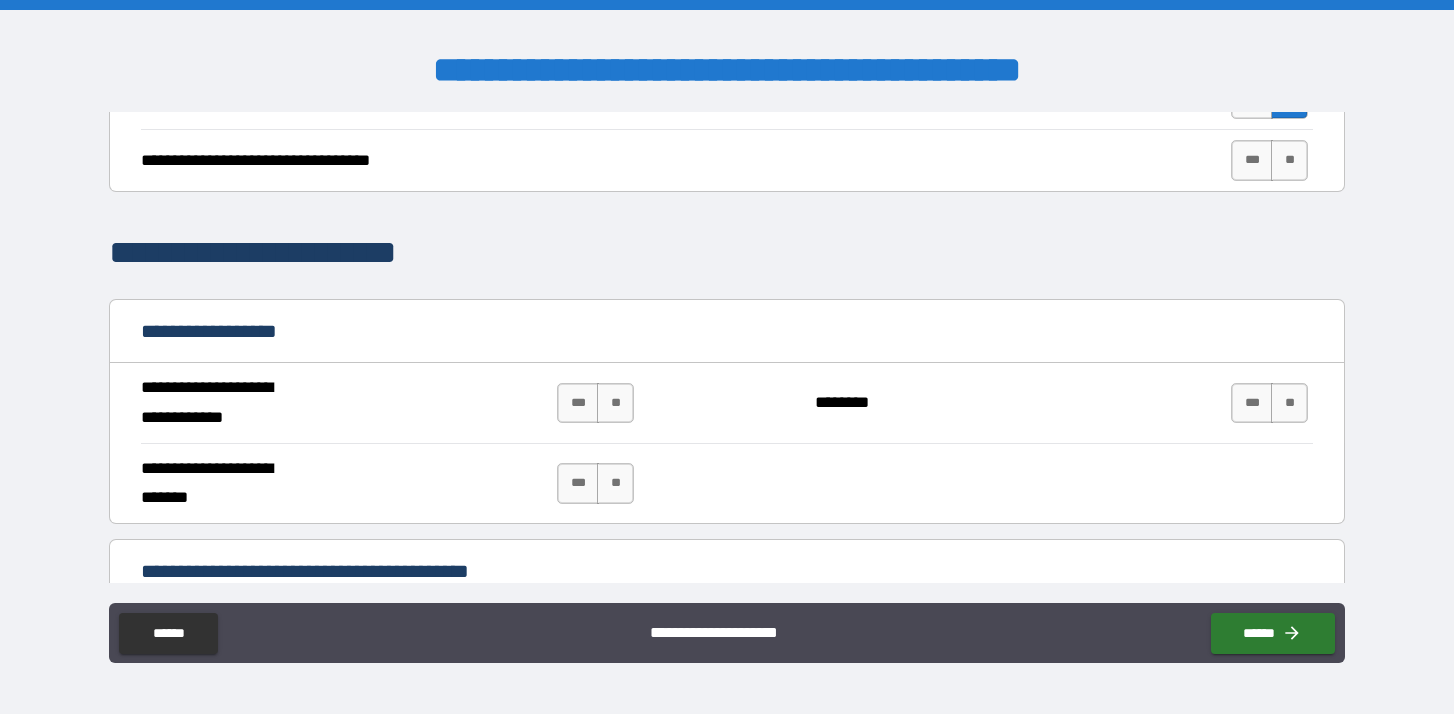 scroll, scrollTop: 1026, scrollLeft: 0, axis: vertical 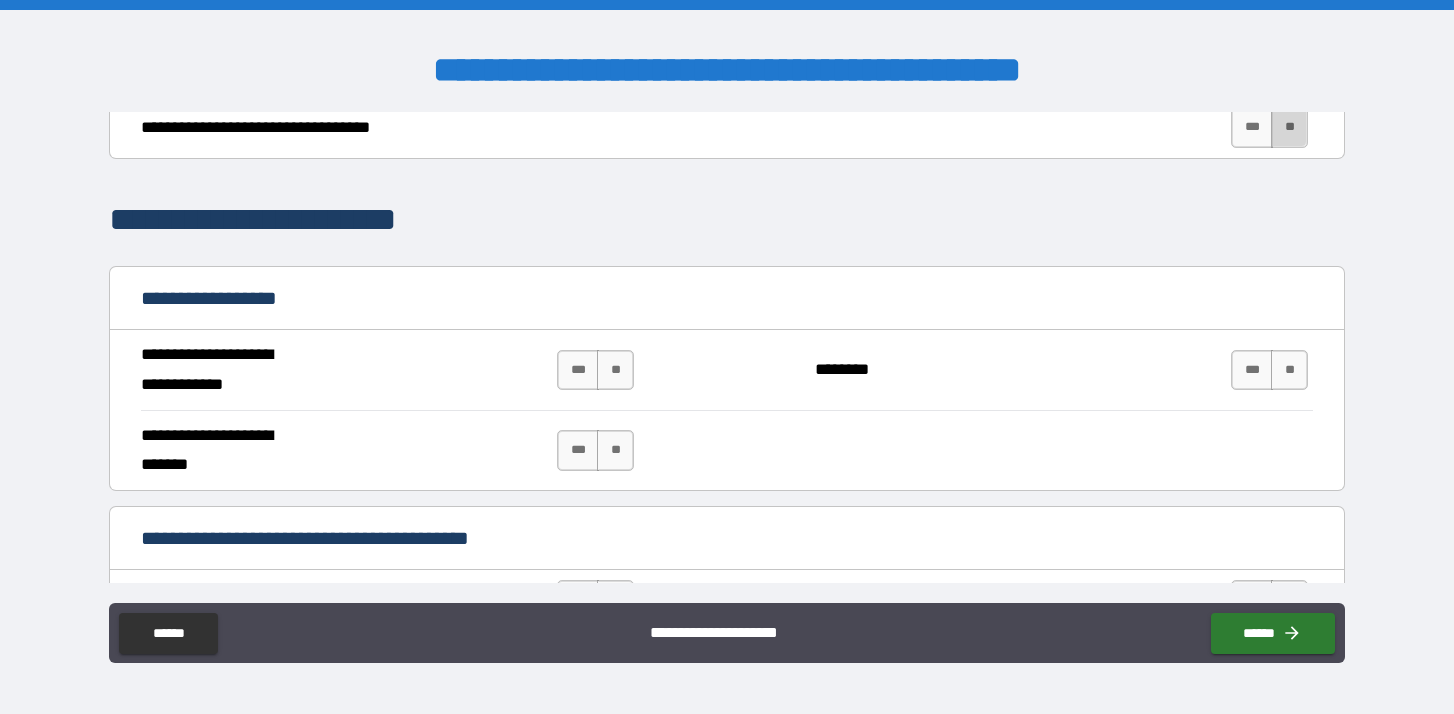 click on "**" at bounding box center [1289, 127] 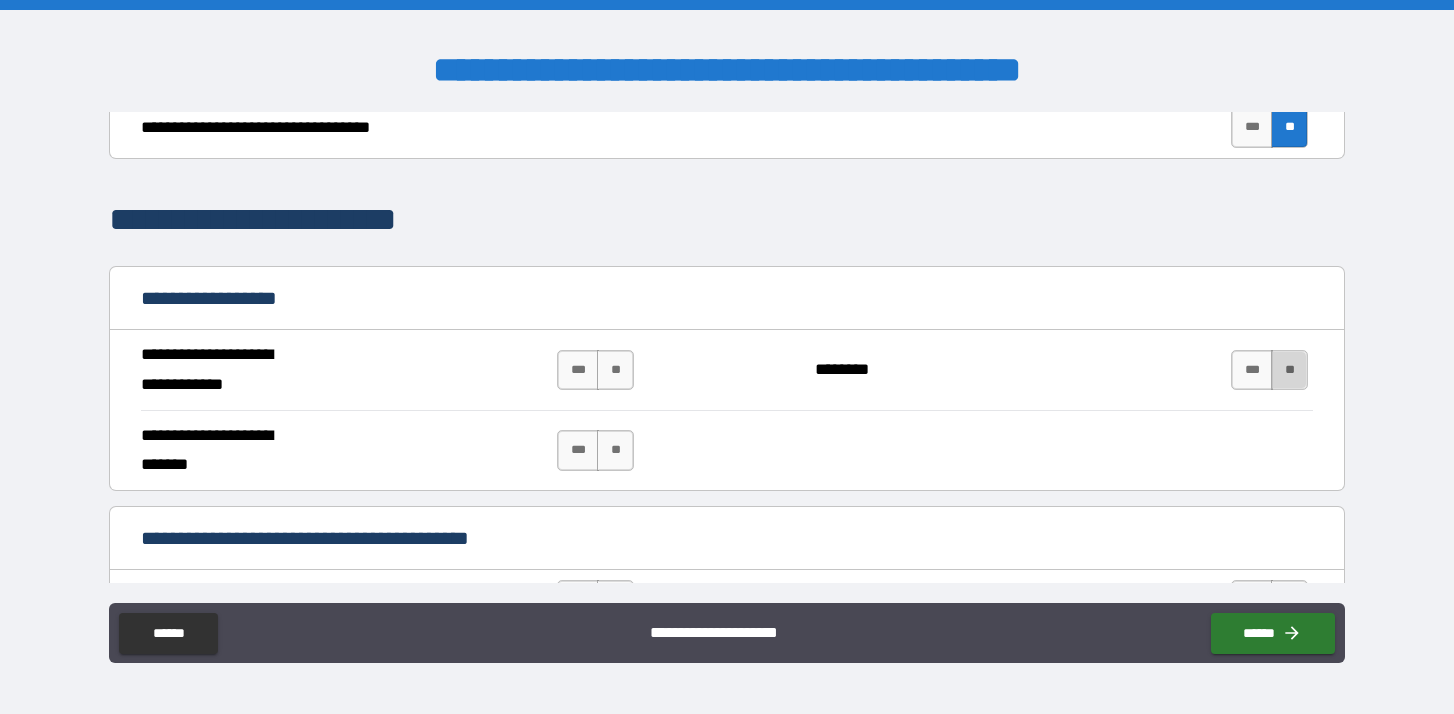 click on "**" at bounding box center [1289, 370] 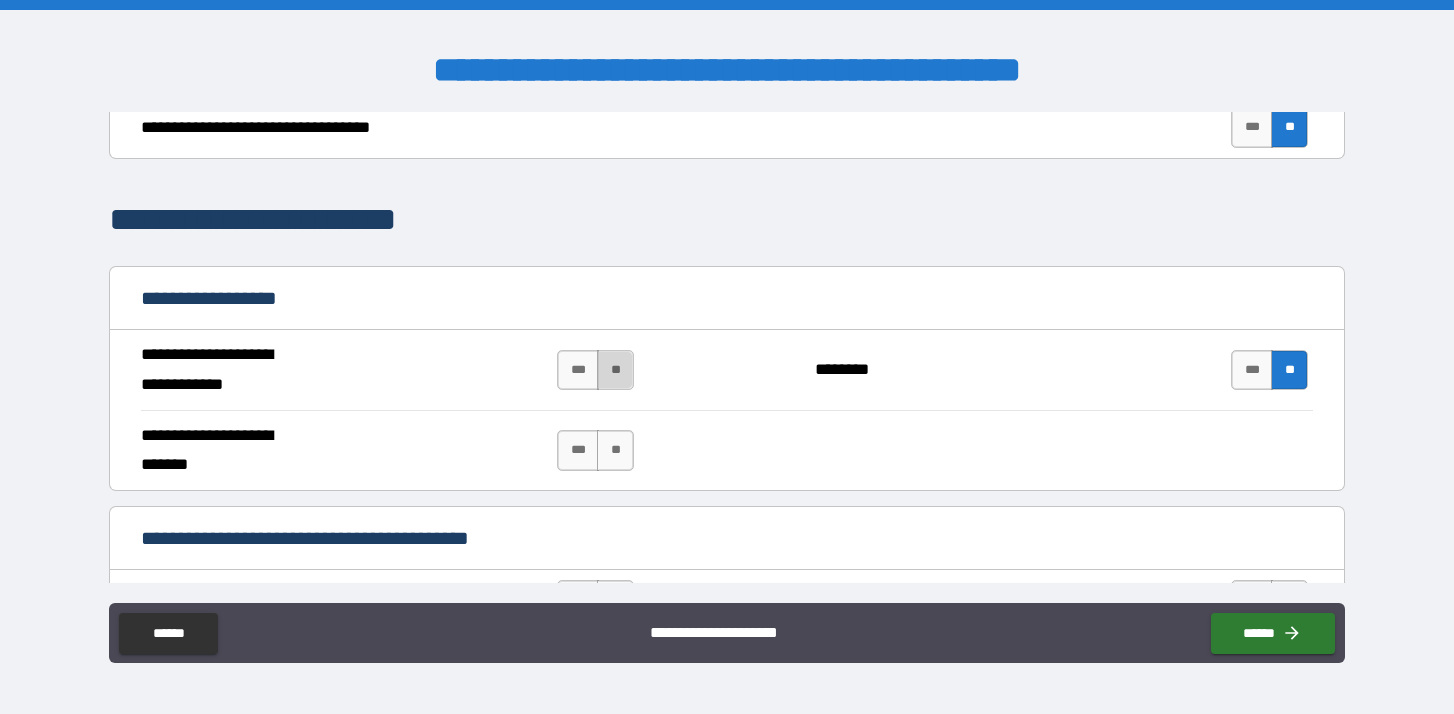click on "**" at bounding box center (615, 370) 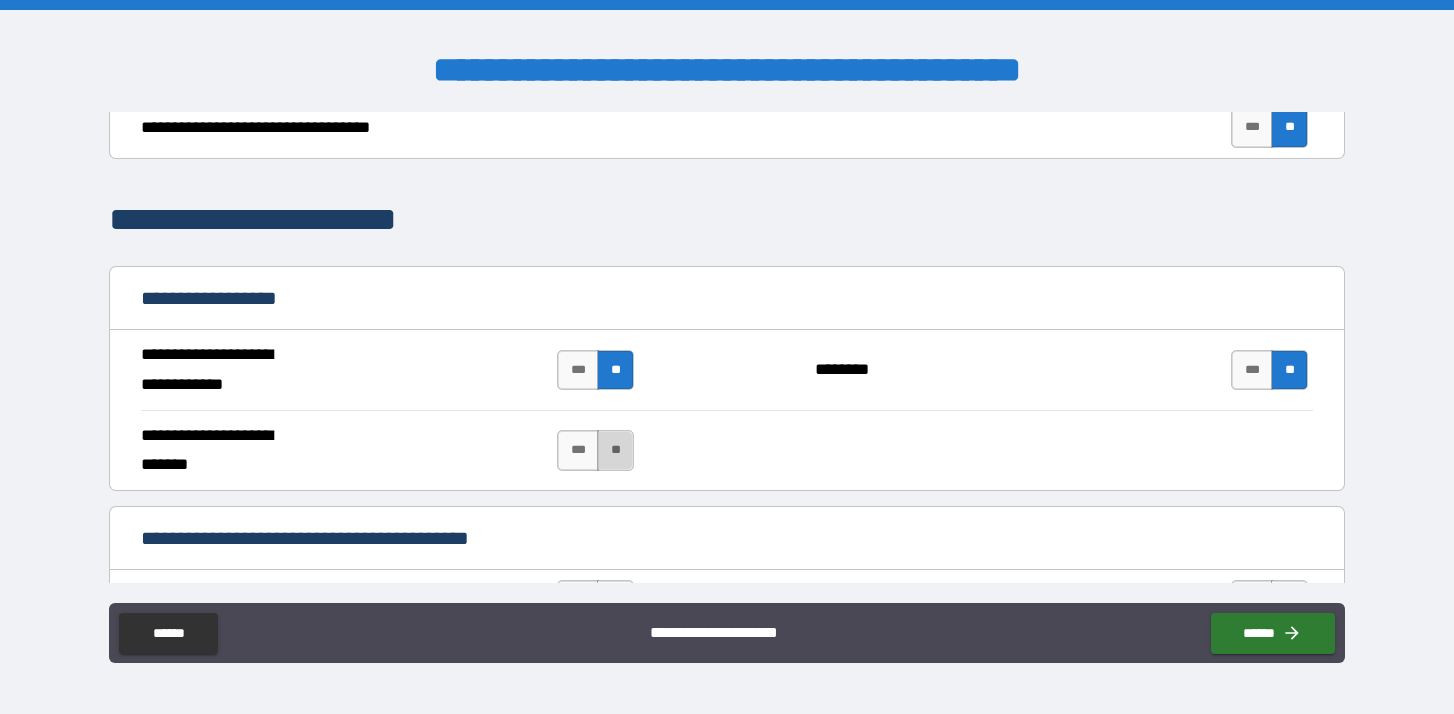 click on "**" at bounding box center (615, 450) 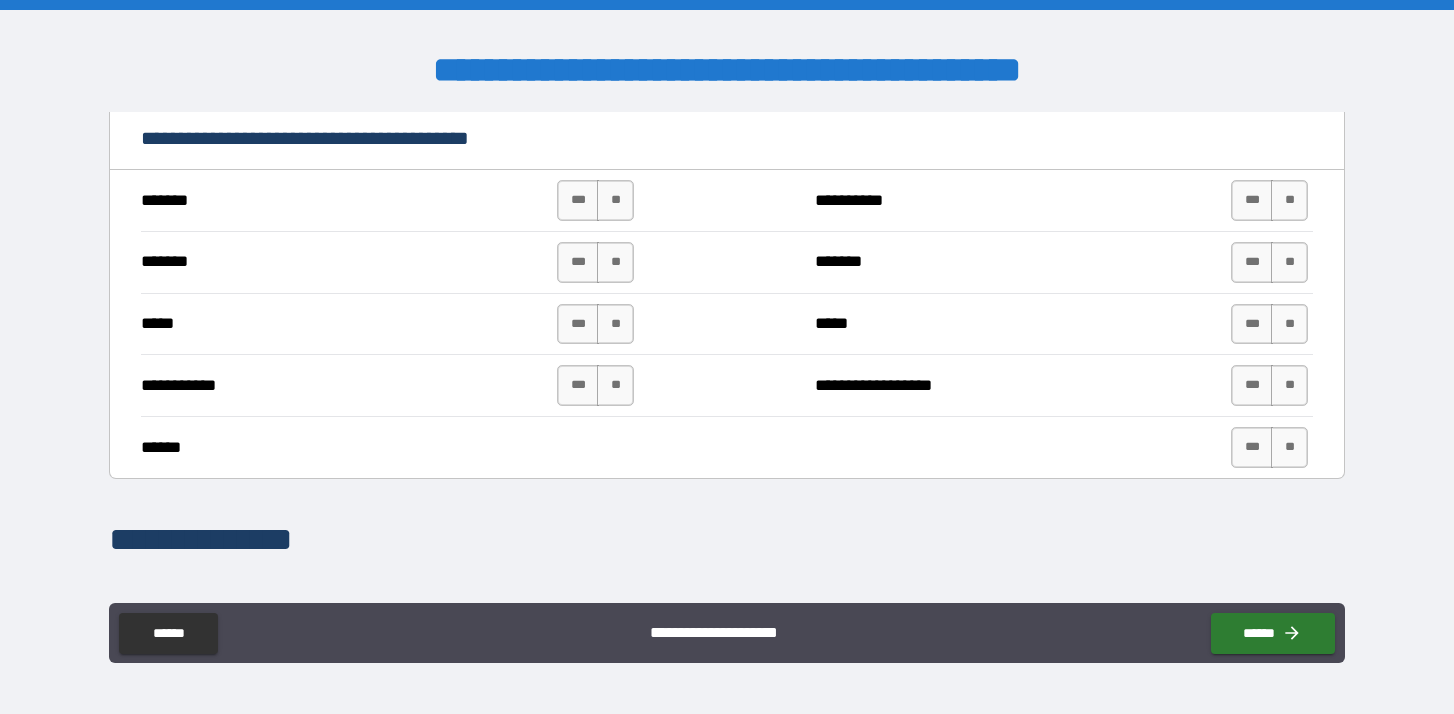 scroll, scrollTop: 1398, scrollLeft: 0, axis: vertical 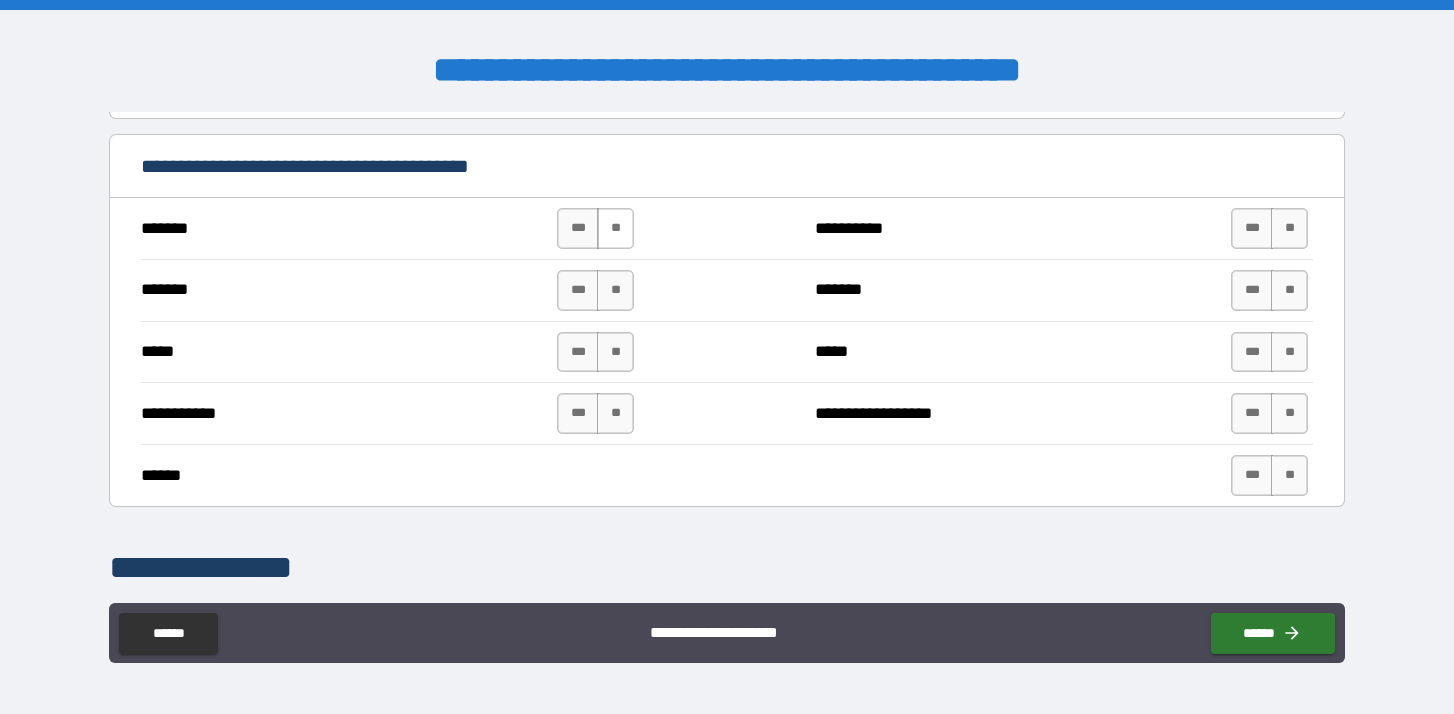 click on "**" at bounding box center [615, 228] 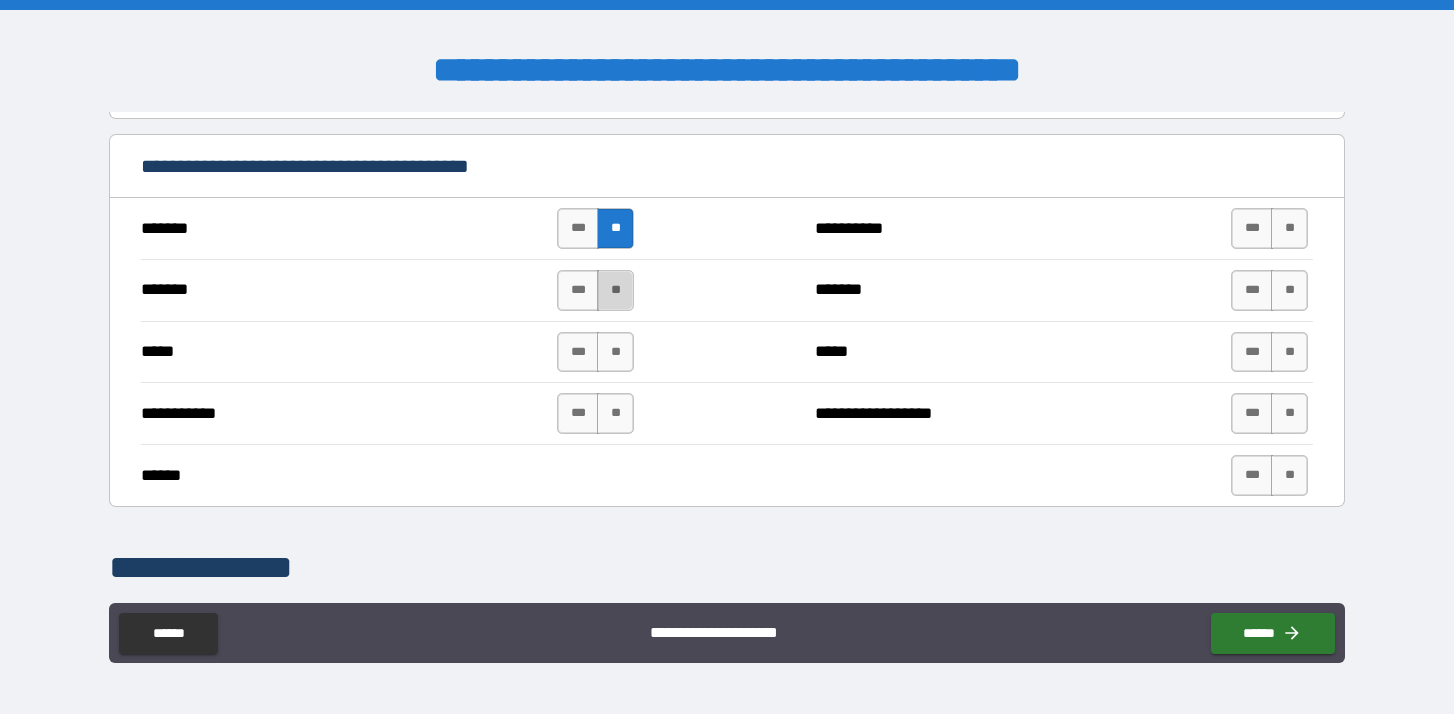 click on "**" at bounding box center [615, 290] 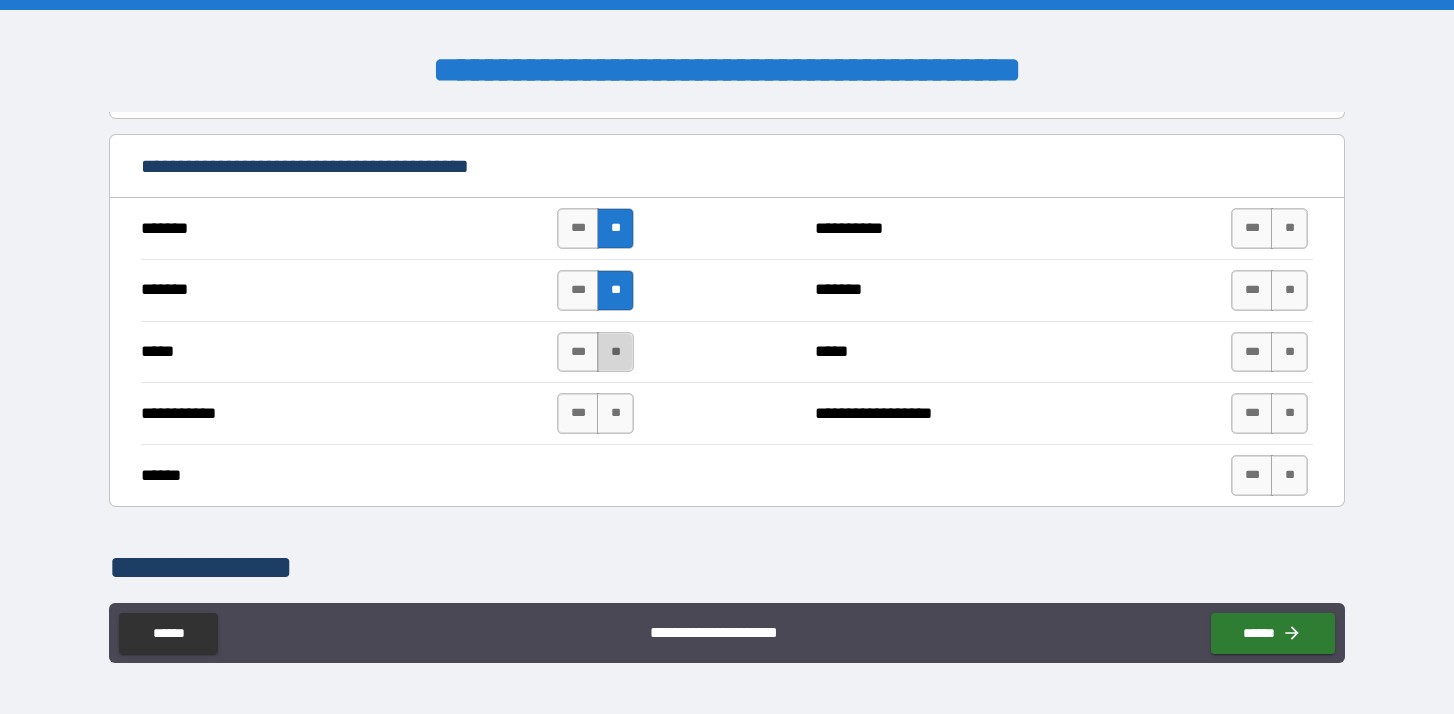 click on "**" at bounding box center (615, 352) 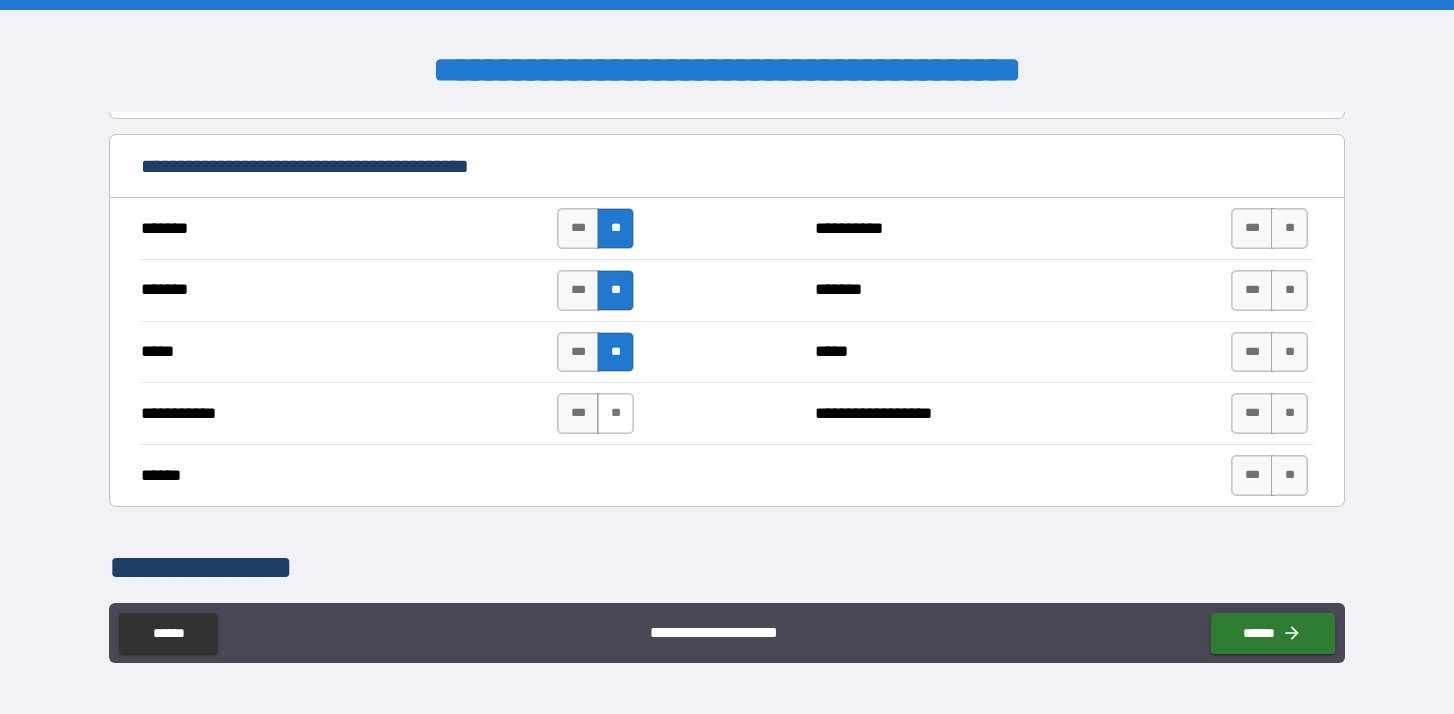 click on "**" at bounding box center (615, 413) 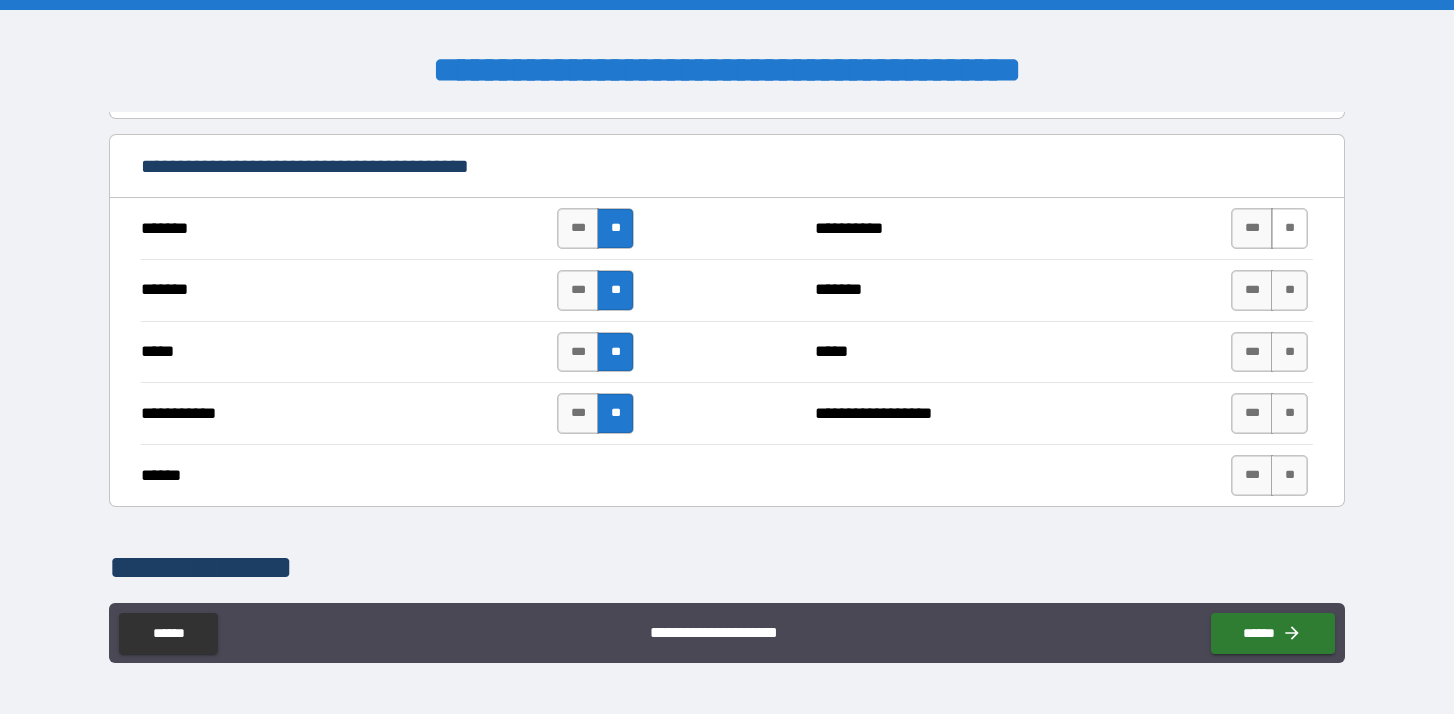 drag, startPoint x: 1275, startPoint y: 221, endPoint x: 1276, endPoint y: 235, distance: 14.035668 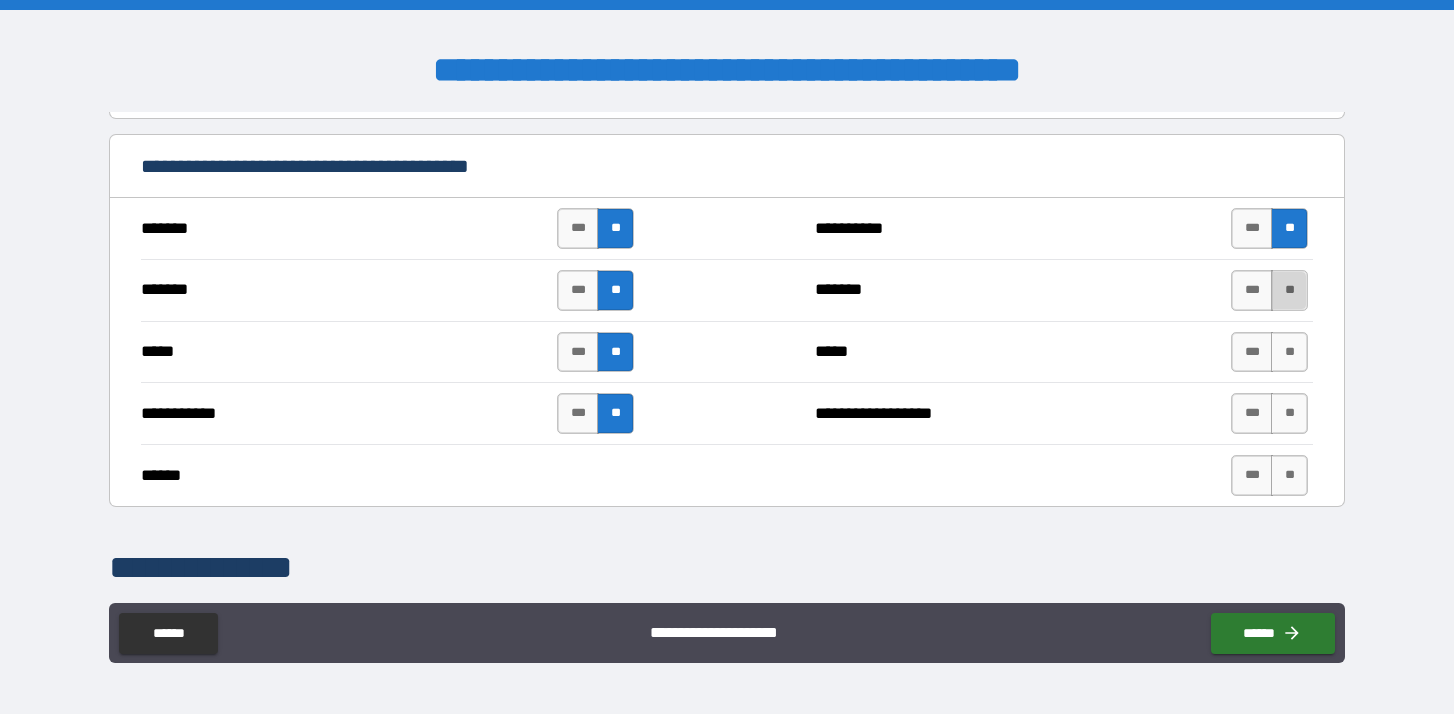 click on "**" at bounding box center [1289, 290] 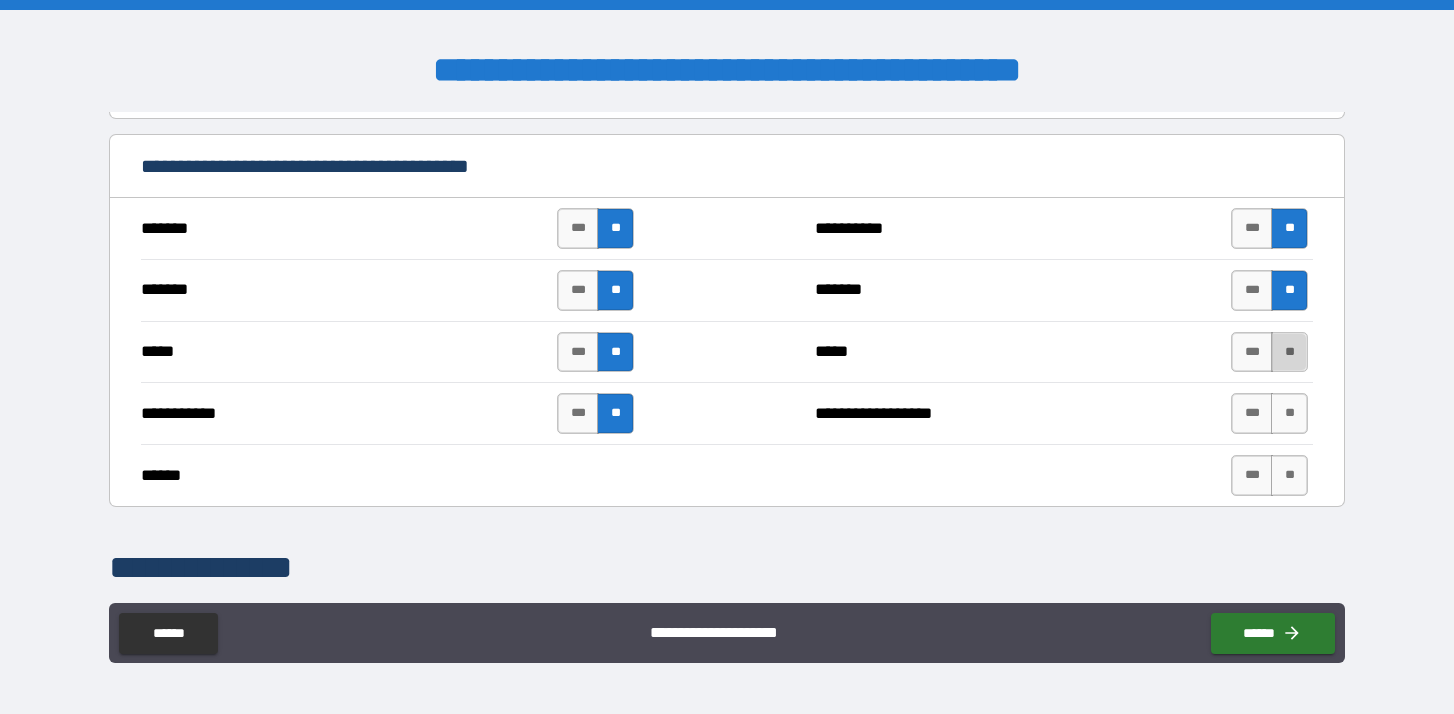 click on "**" at bounding box center (1289, 352) 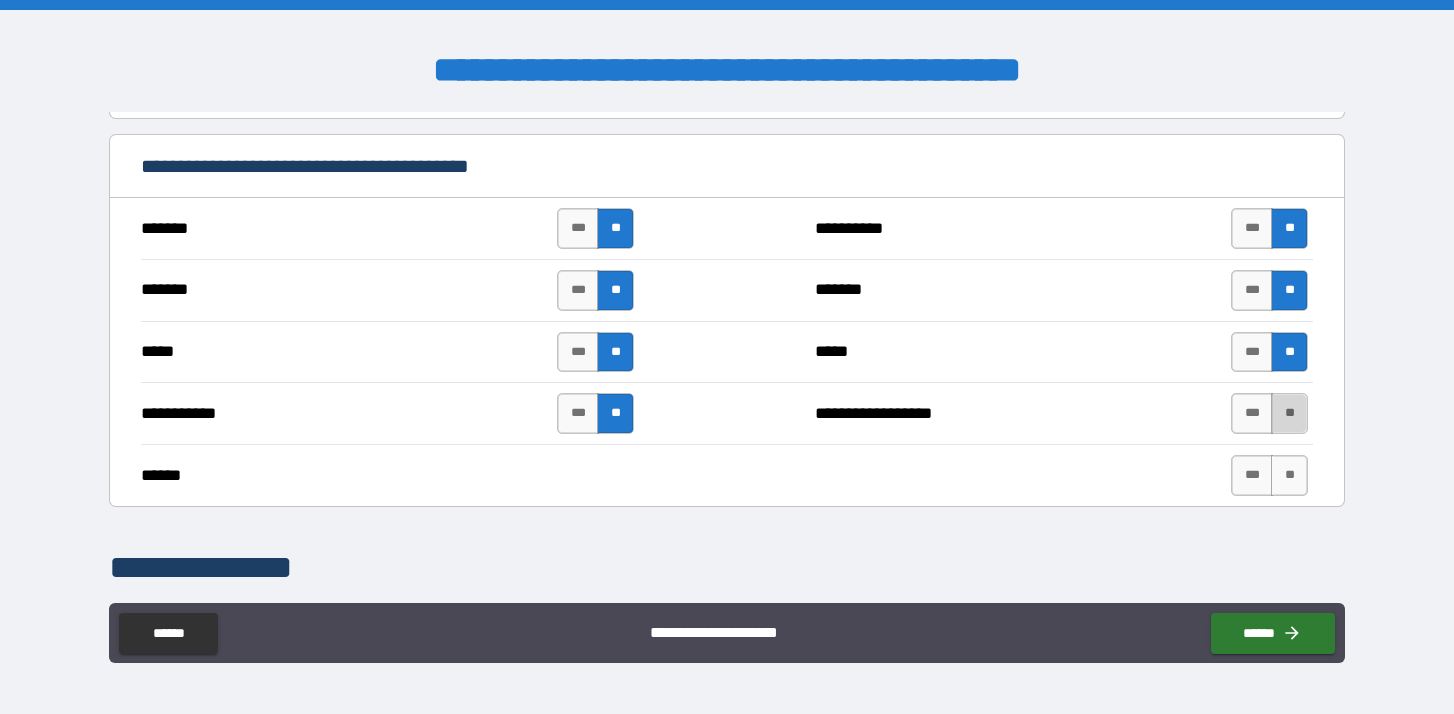 click on "**" at bounding box center (1289, 413) 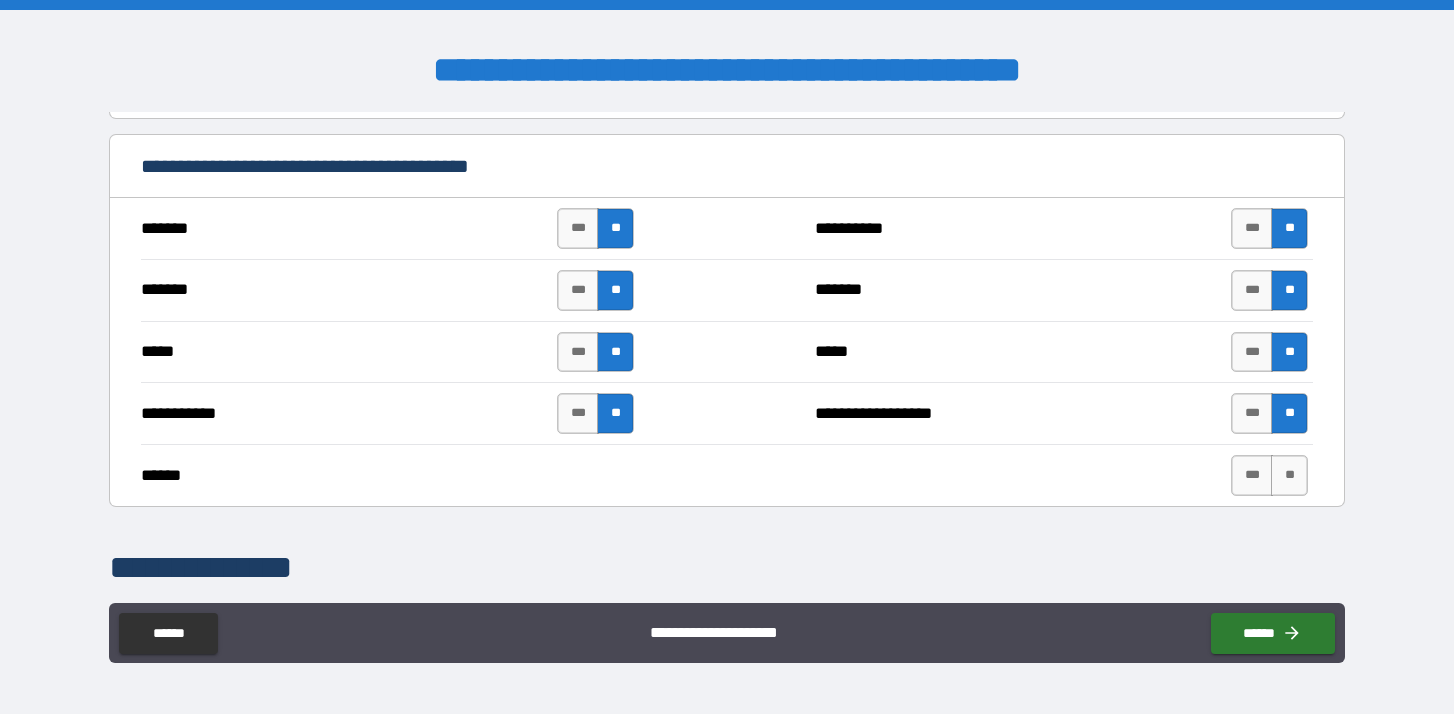 click on "*** **" at bounding box center [1269, 475] 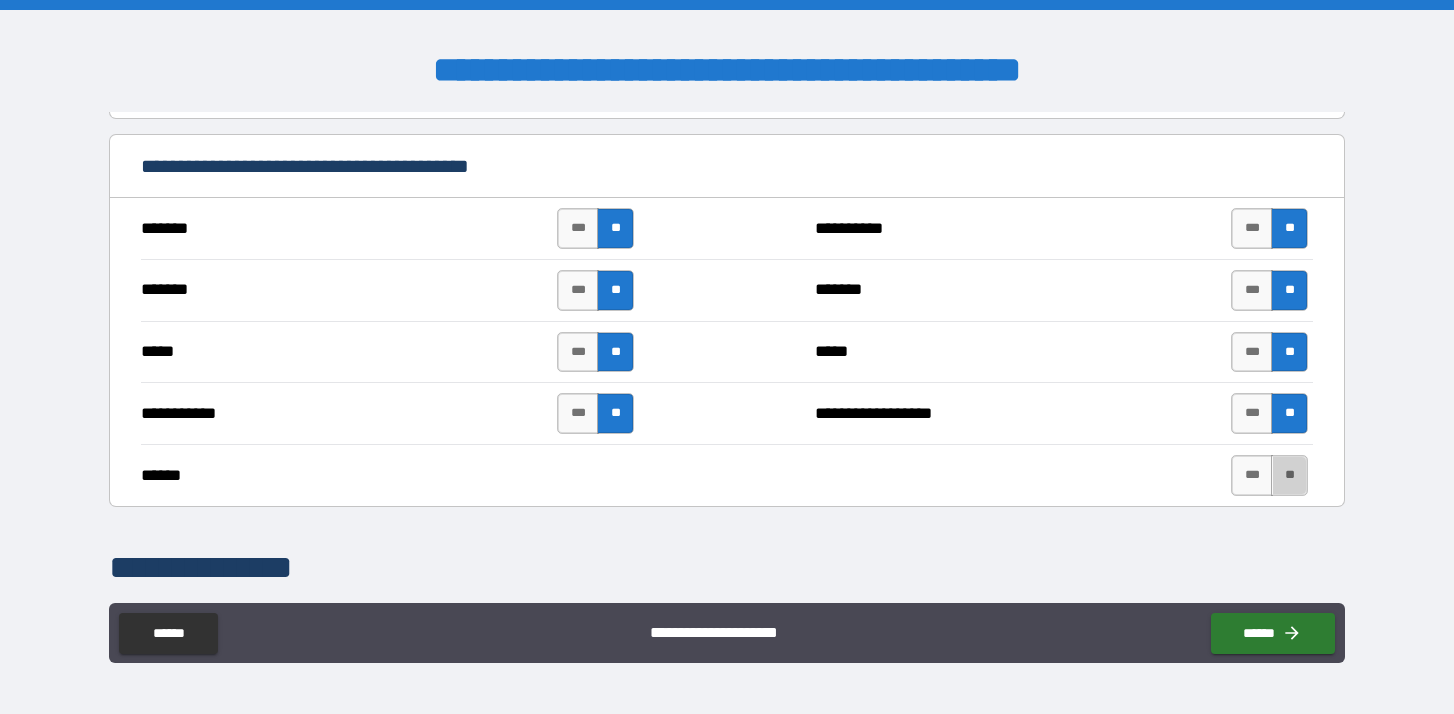 drag, startPoint x: 1294, startPoint y: 462, endPoint x: 1289, endPoint y: 446, distance: 16.763054 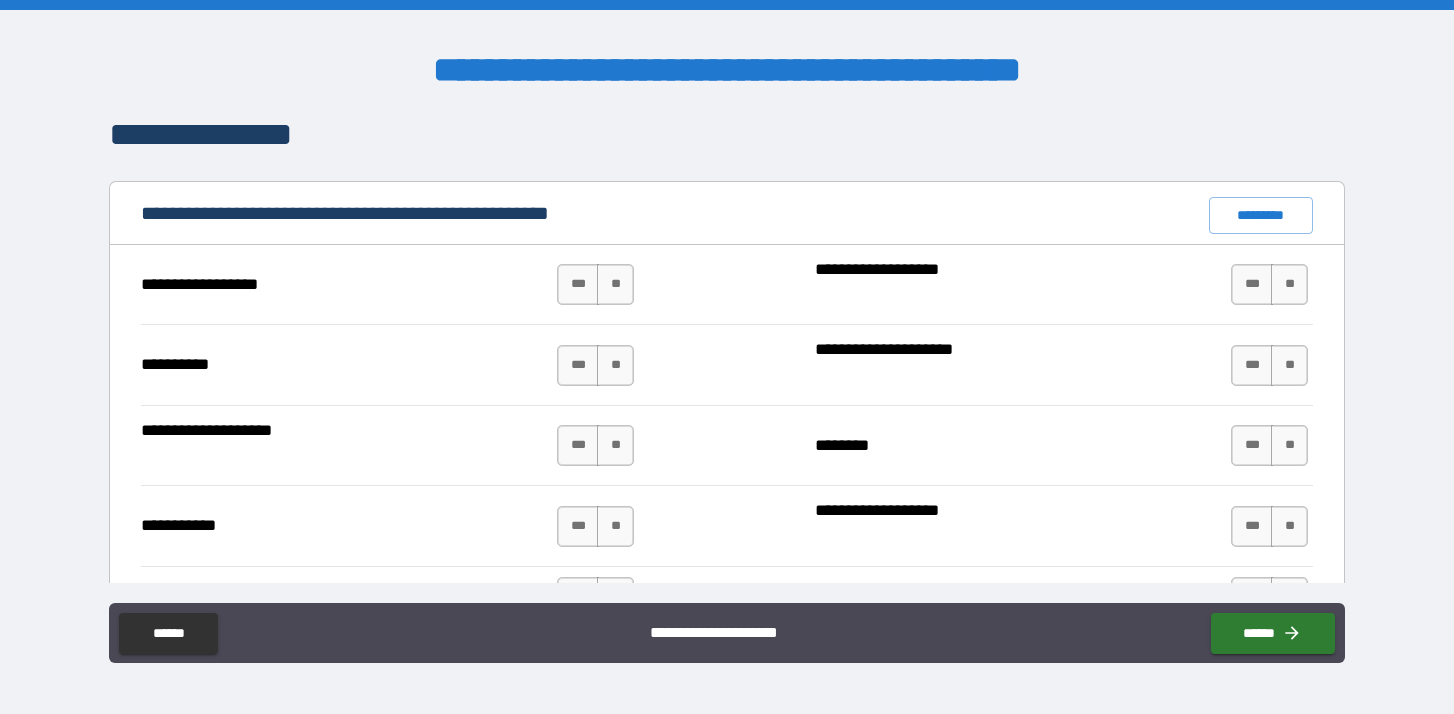 scroll, scrollTop: 1842, scrollLeft: 0, axis: vertical 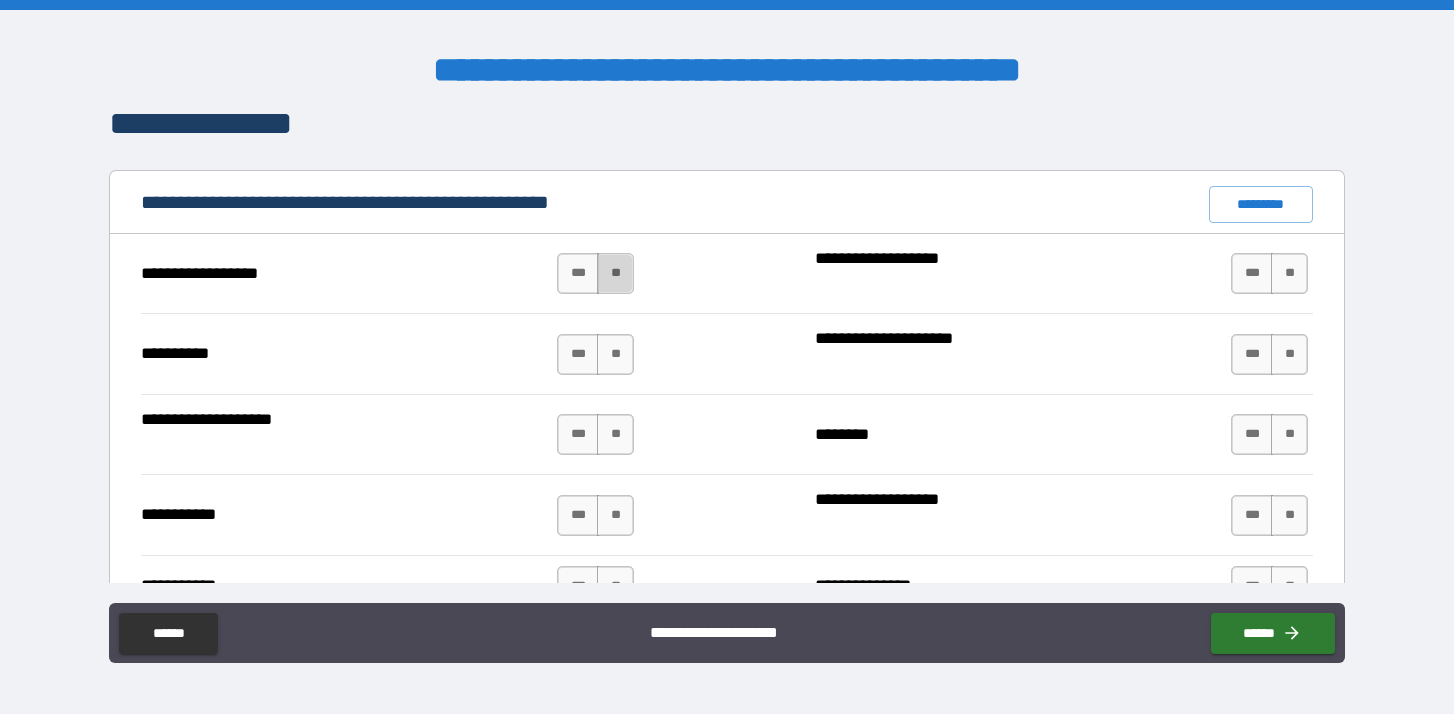 click on "**" at bounding box center (615, 273) 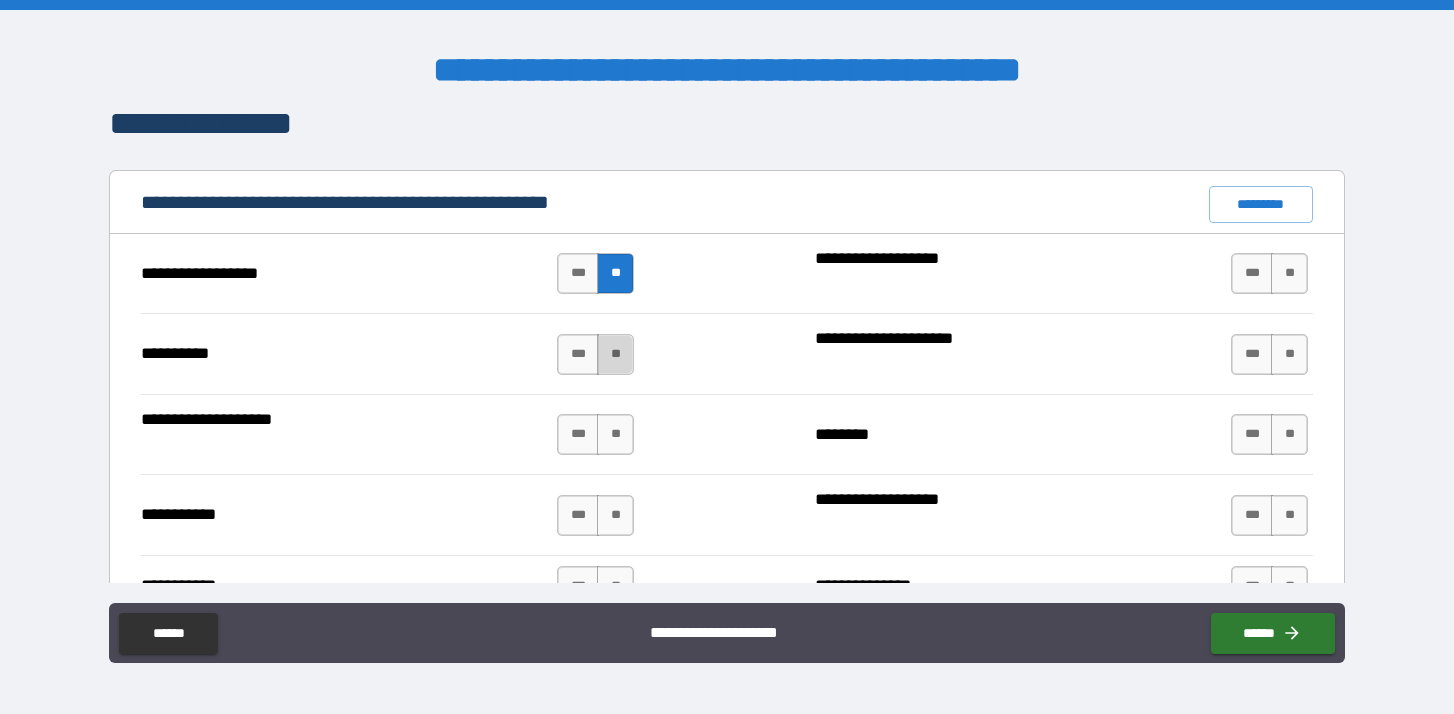 click on "**" at bounding box center (615, 354) 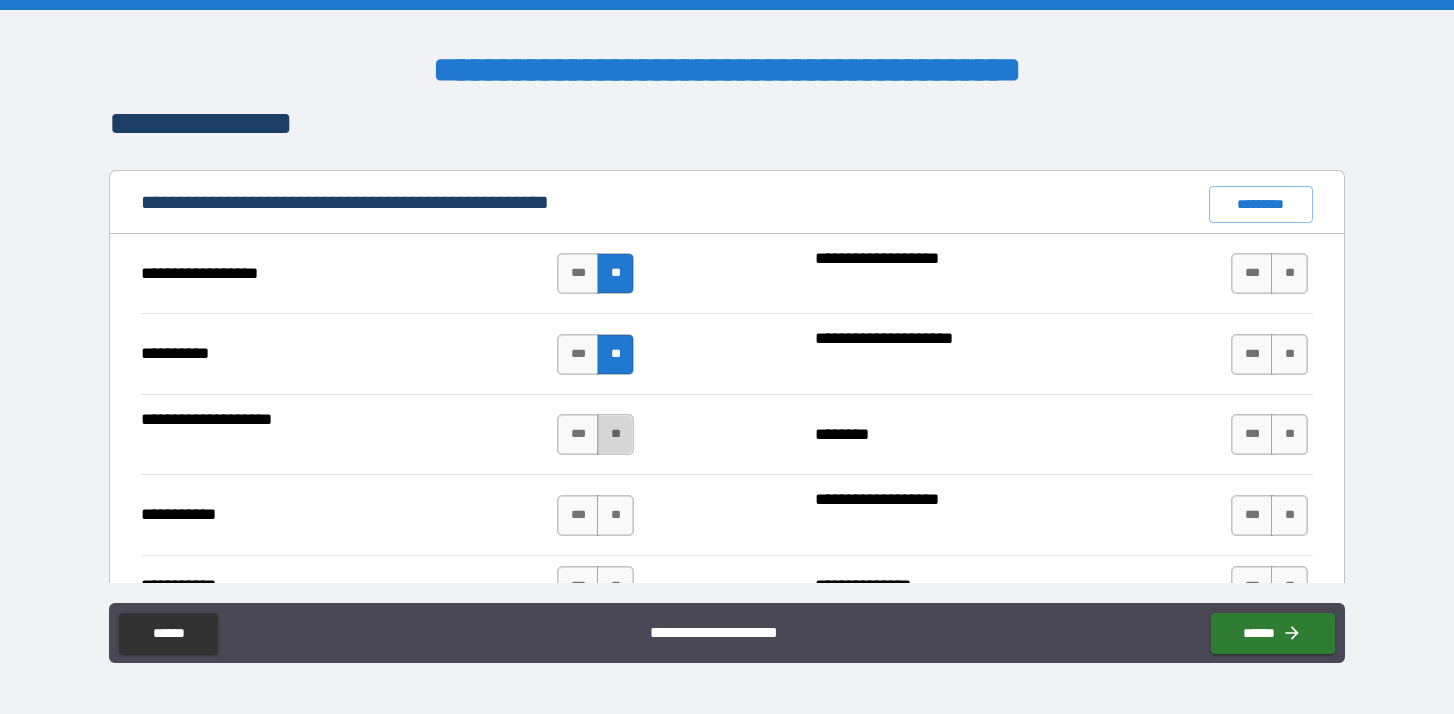 click on "**" at bounding box center [615, 434] 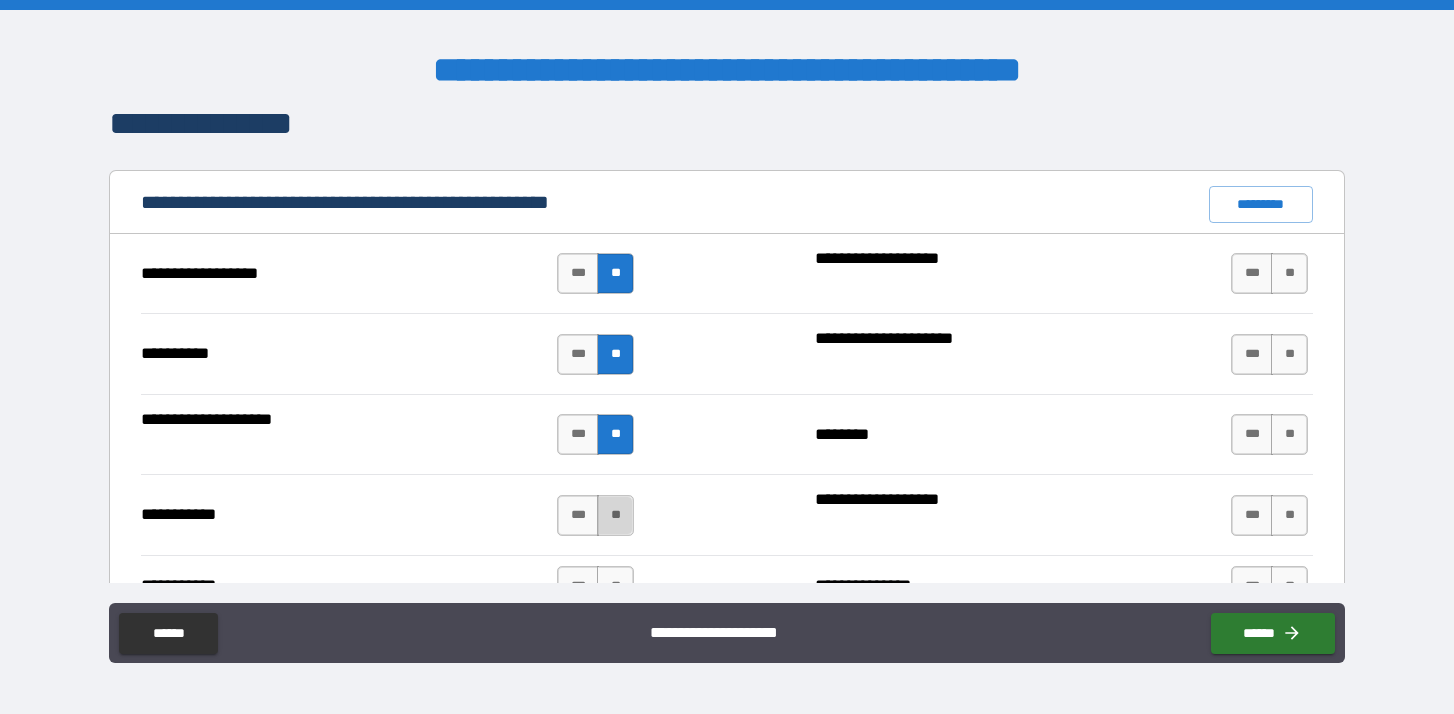 click on "**" at bounding box center (615, 515) 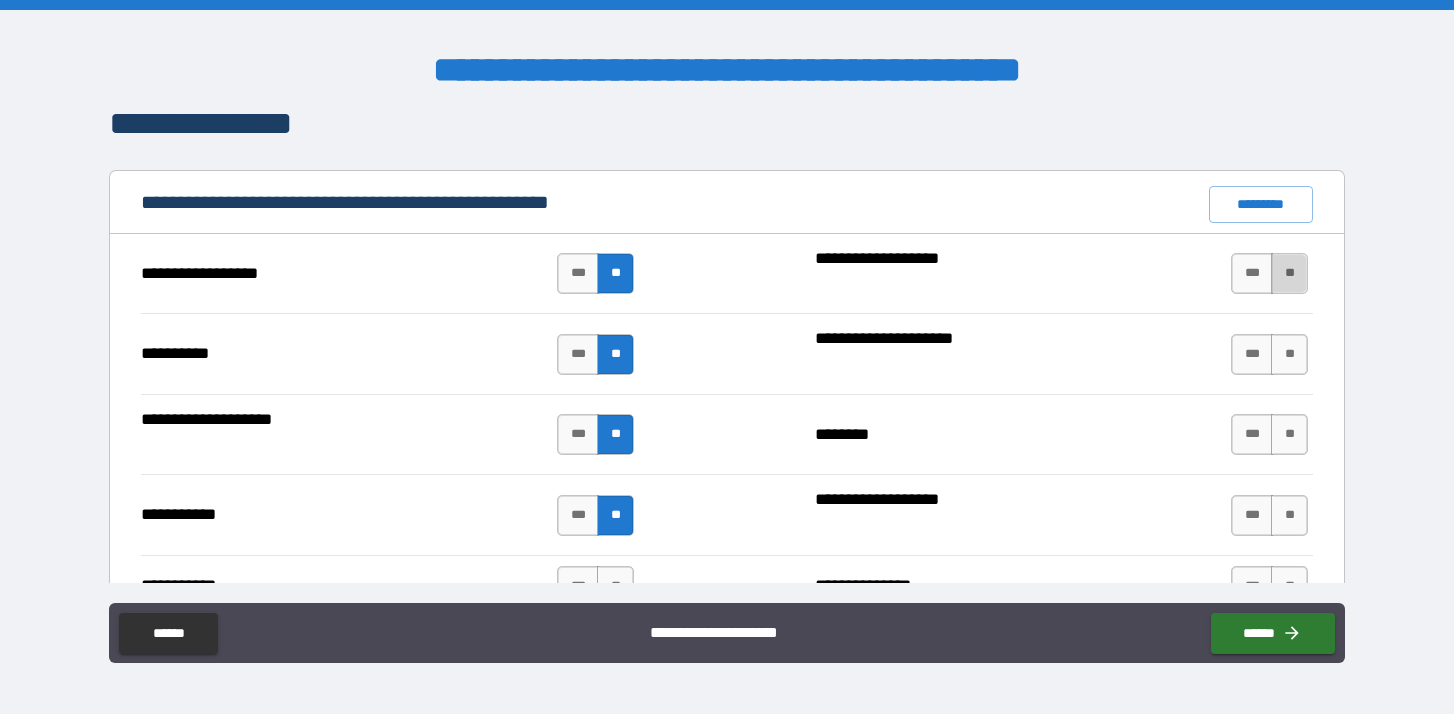 click on "**" at bounding box center (1289, 273) 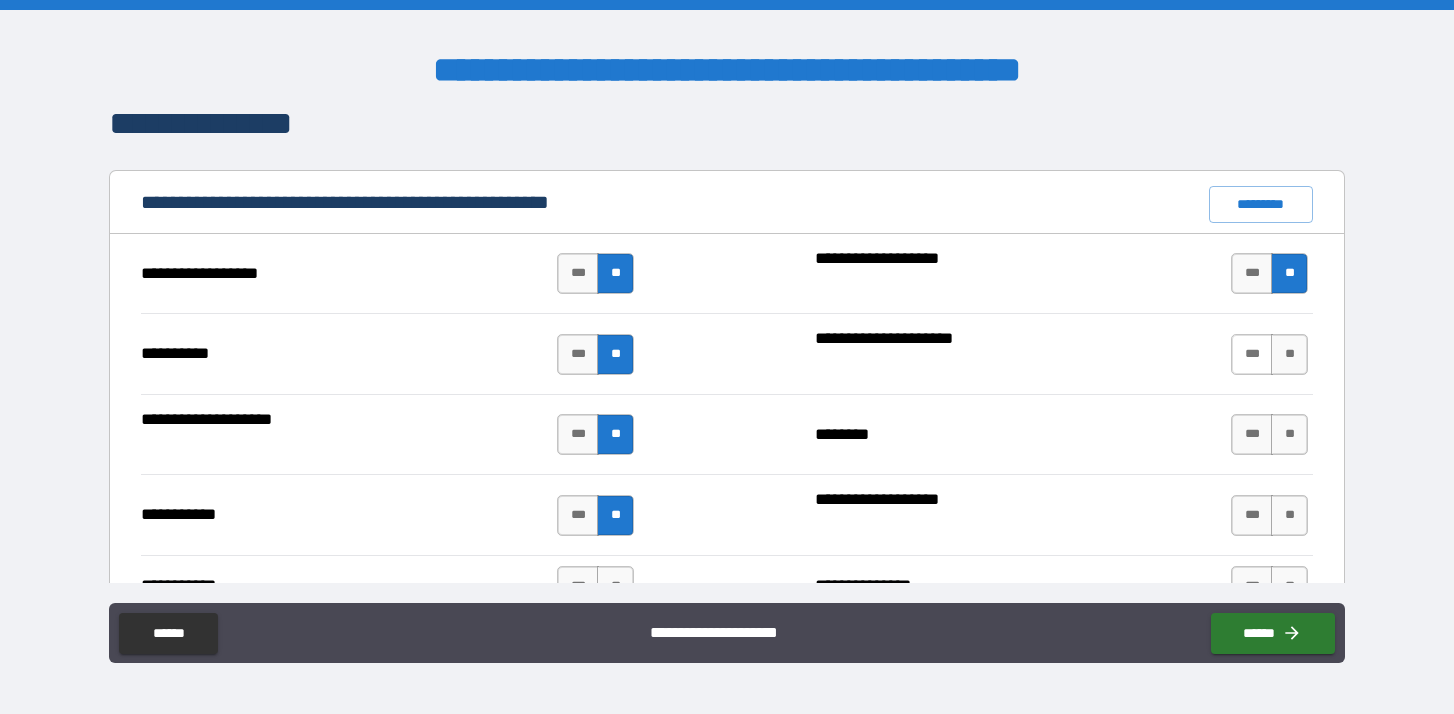 click on "***" at bounding box center [1252, 354] 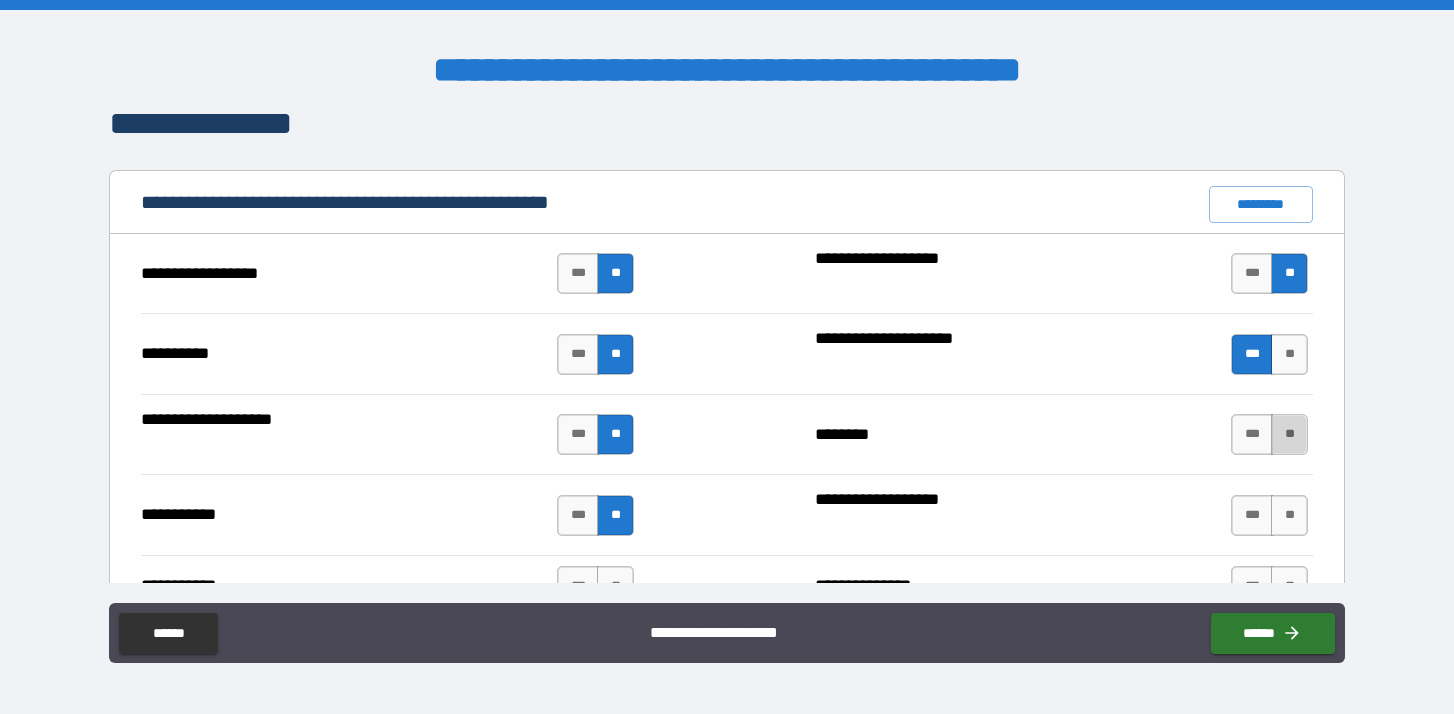 click on "**" at bounding box center [1289, 434] 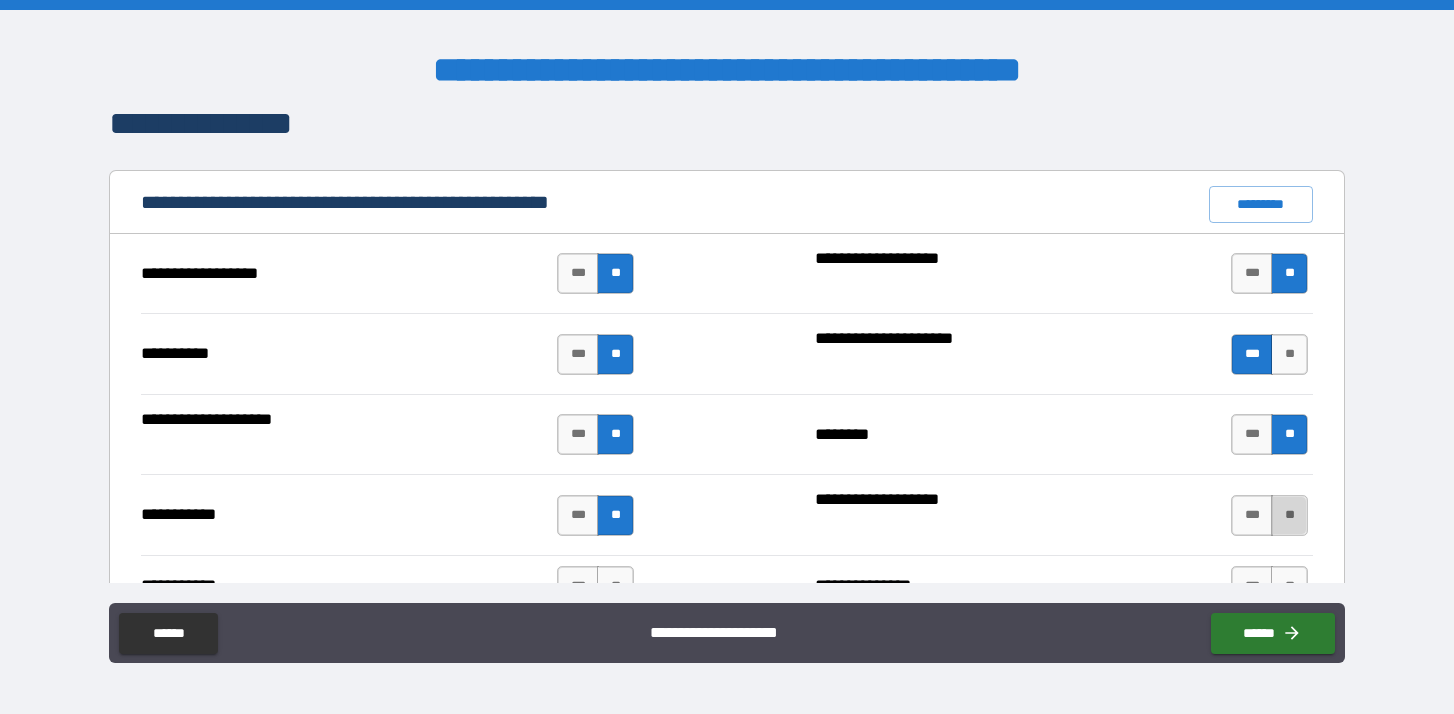 click on "**" at bounding box center [1289, 515] 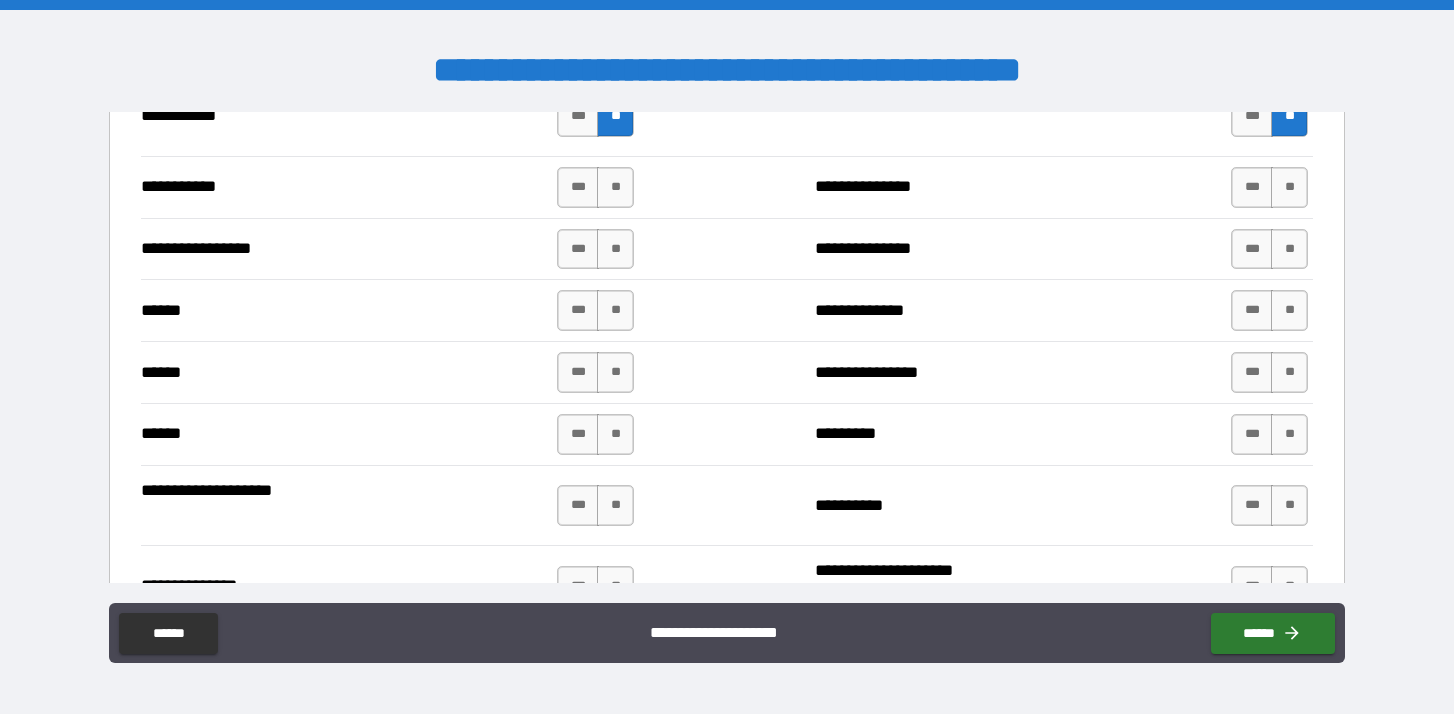 scroll, scrollTop: 2247, scrollLeft: 0, axis: vertical 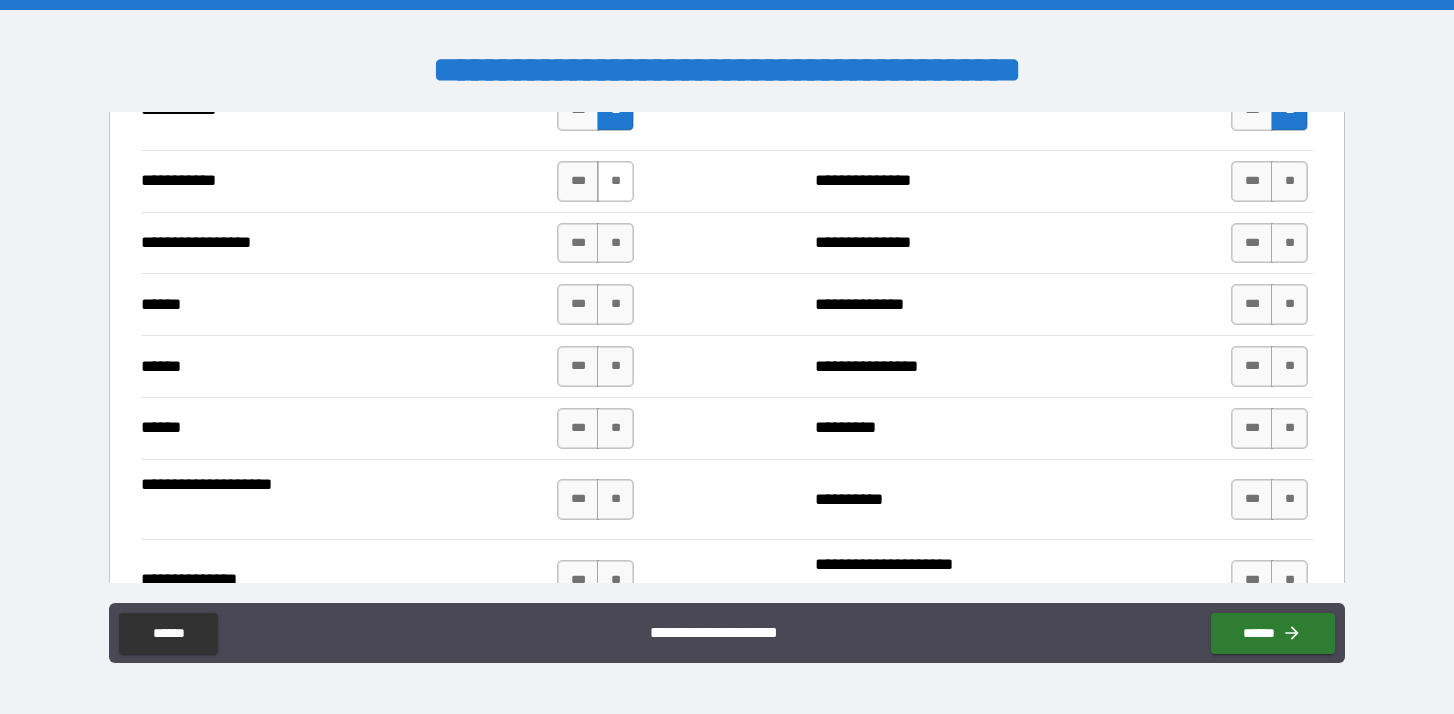 click on "**" at bounding box center [615, 181] 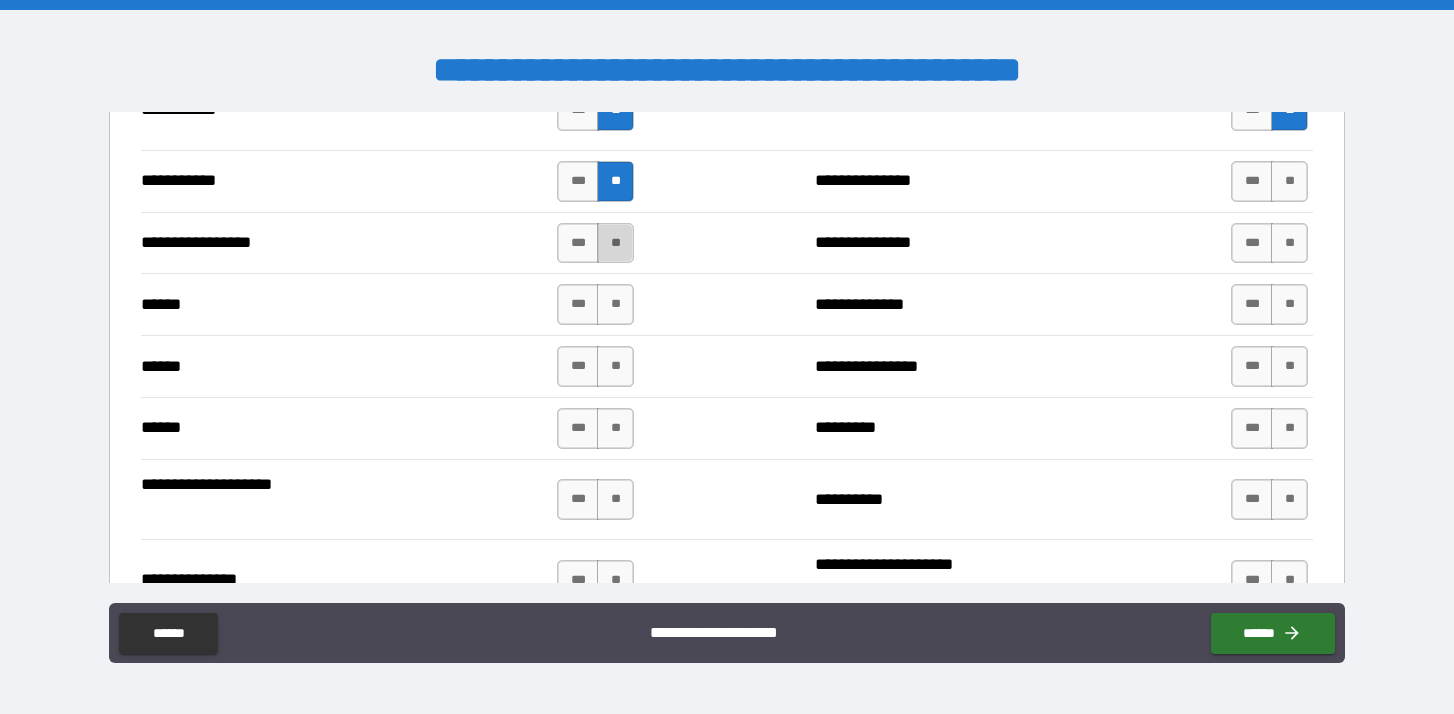 click on "**" at bounding box center [615, 243] 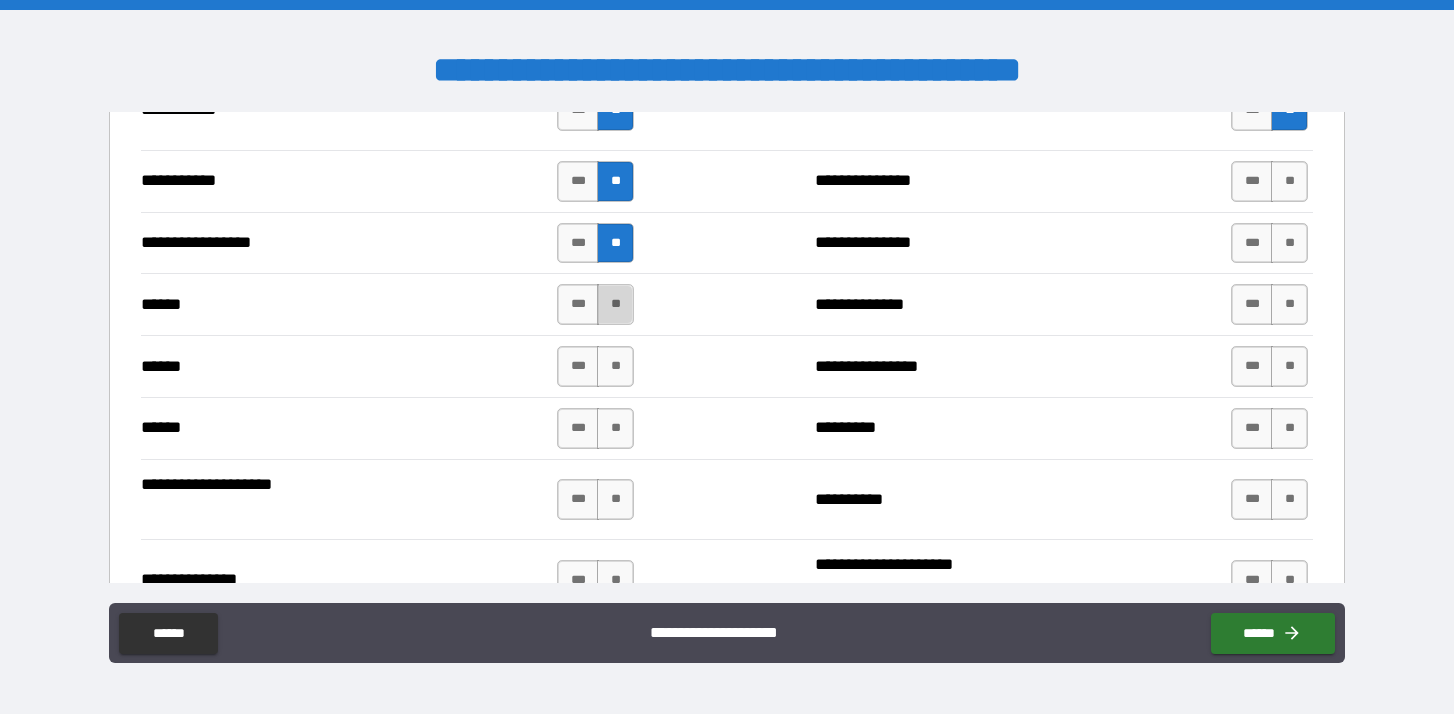 click on "**" at bounding box center [615, 304] 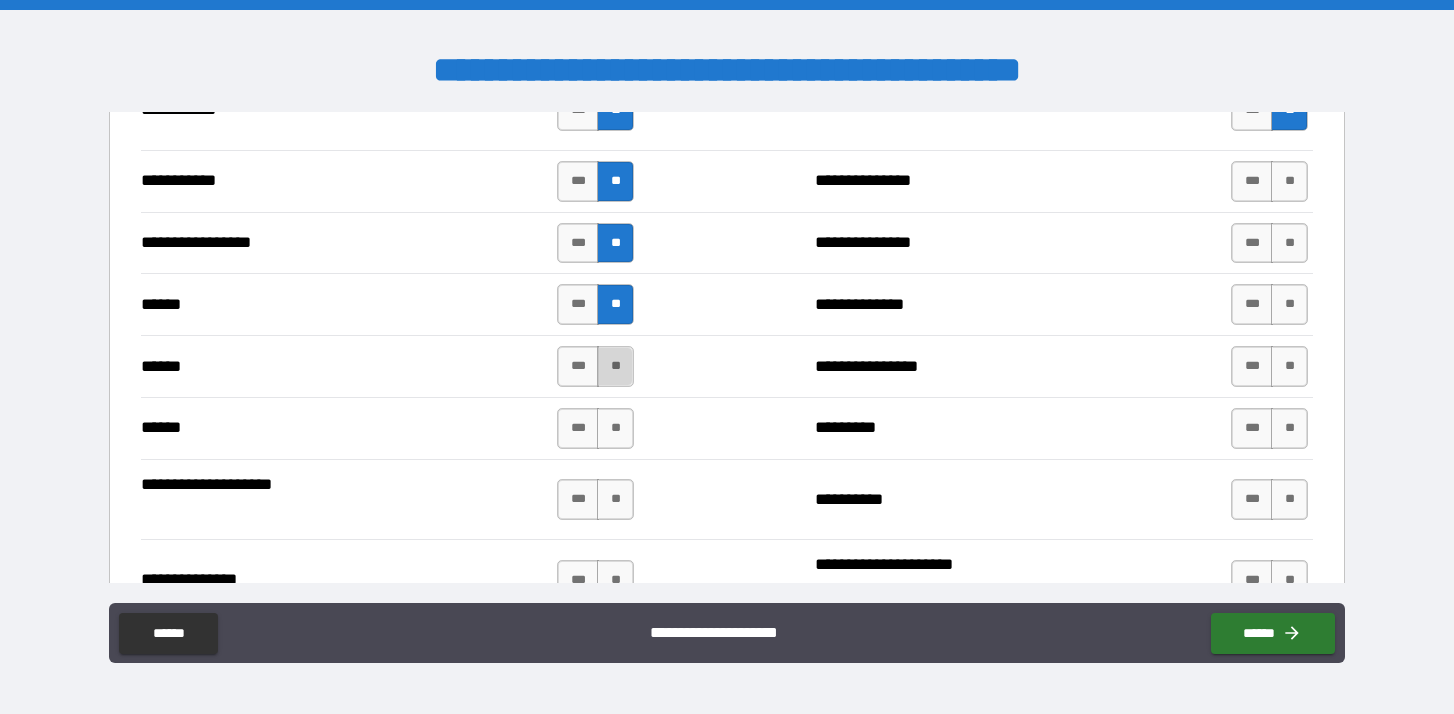 click on "**" at bounding box center [615, 366] 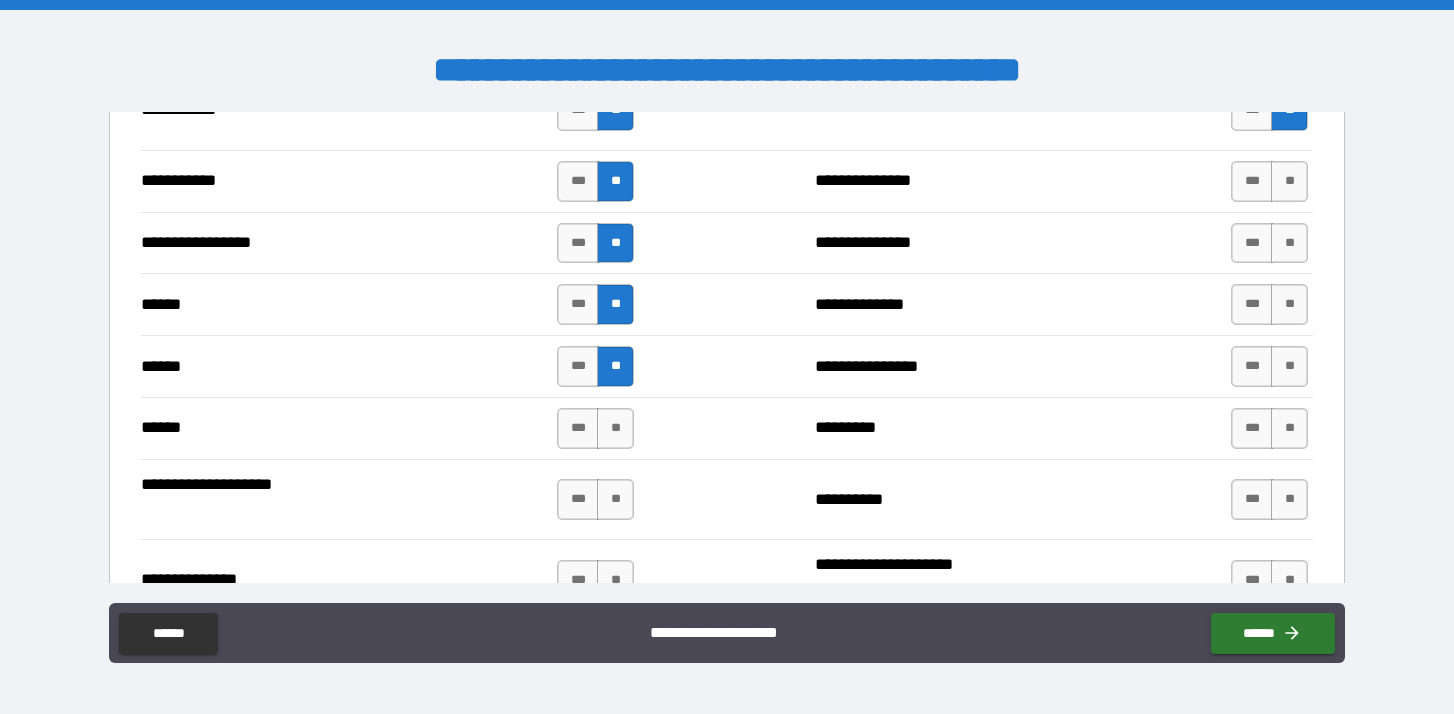 click on "****** *** ** ********* *** **" at bounding box center [727, 428] 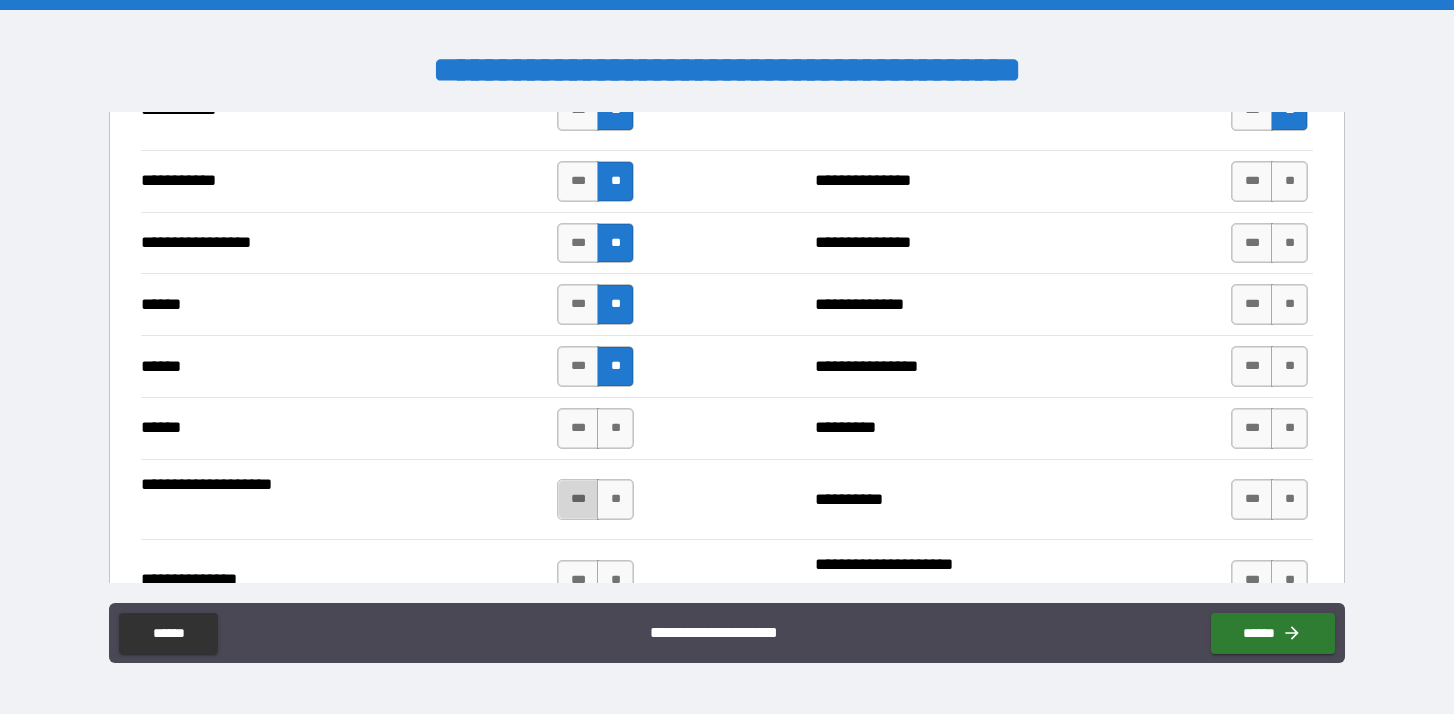 click on "***" at bounding box center [578, 499] 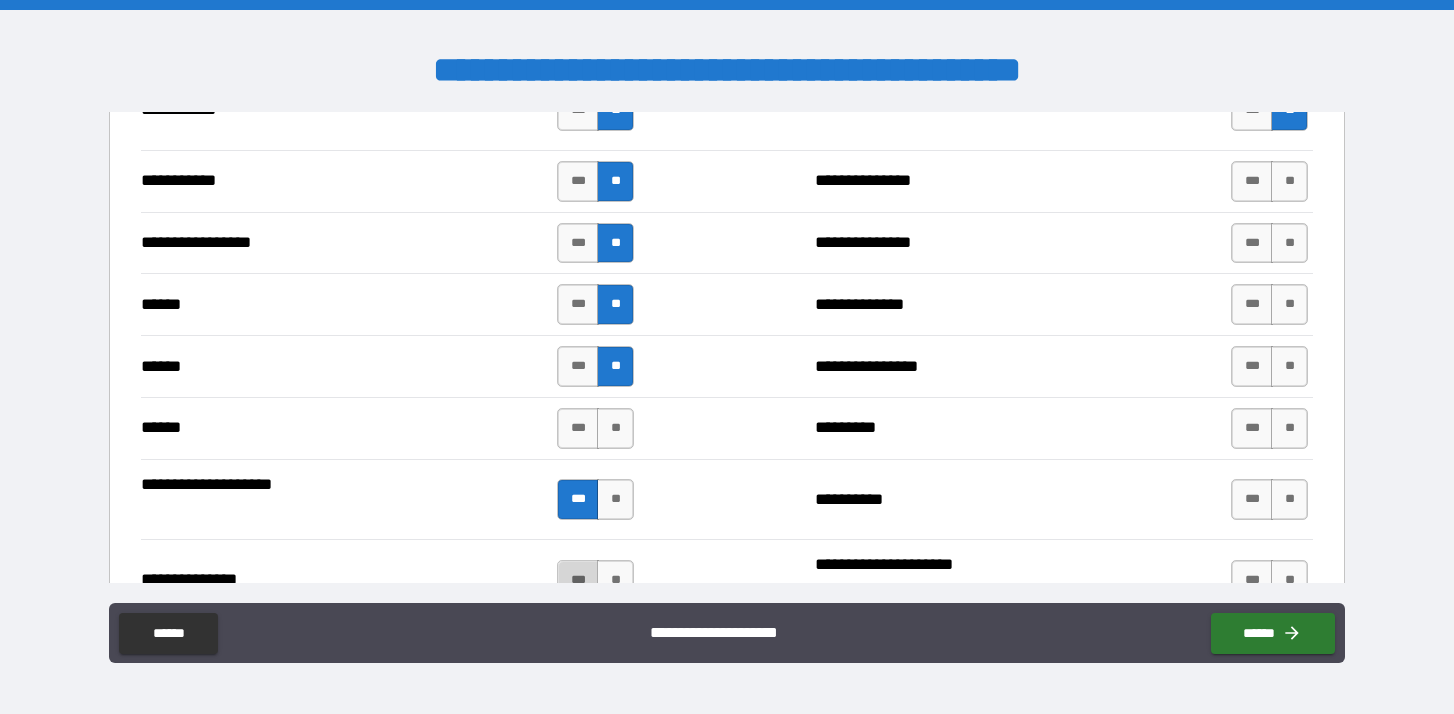click on "***" at bounding box center [578, 580] 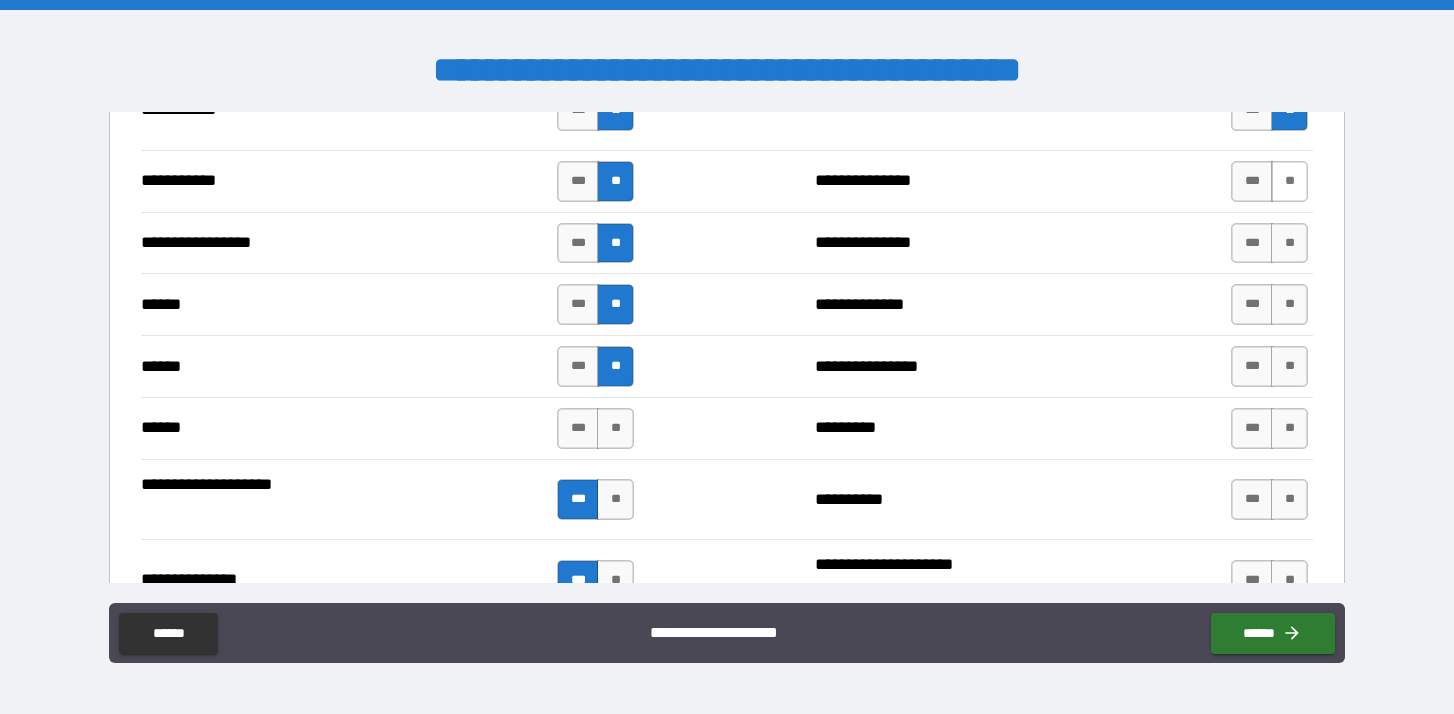 click on "**" at bounding box center [1289, 181] 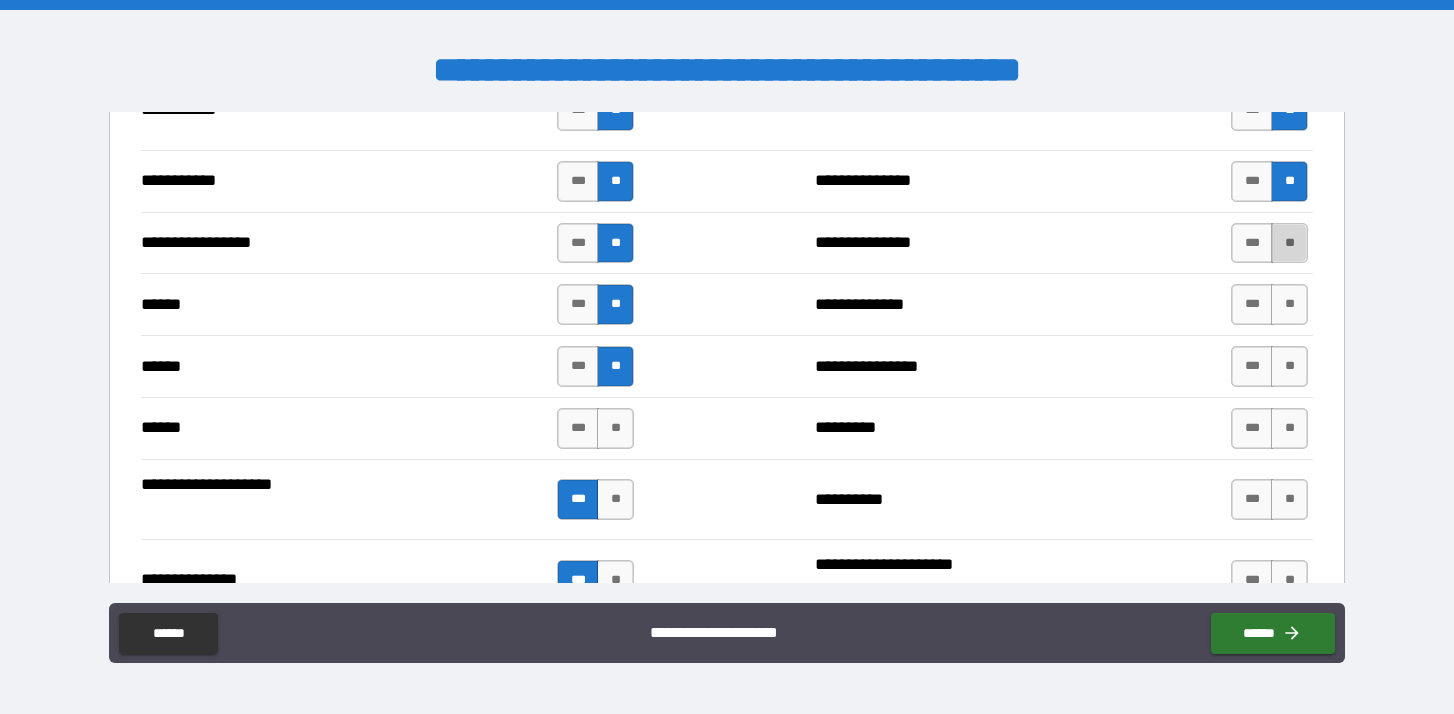 click on "**" at bounding box center [1289, 243] 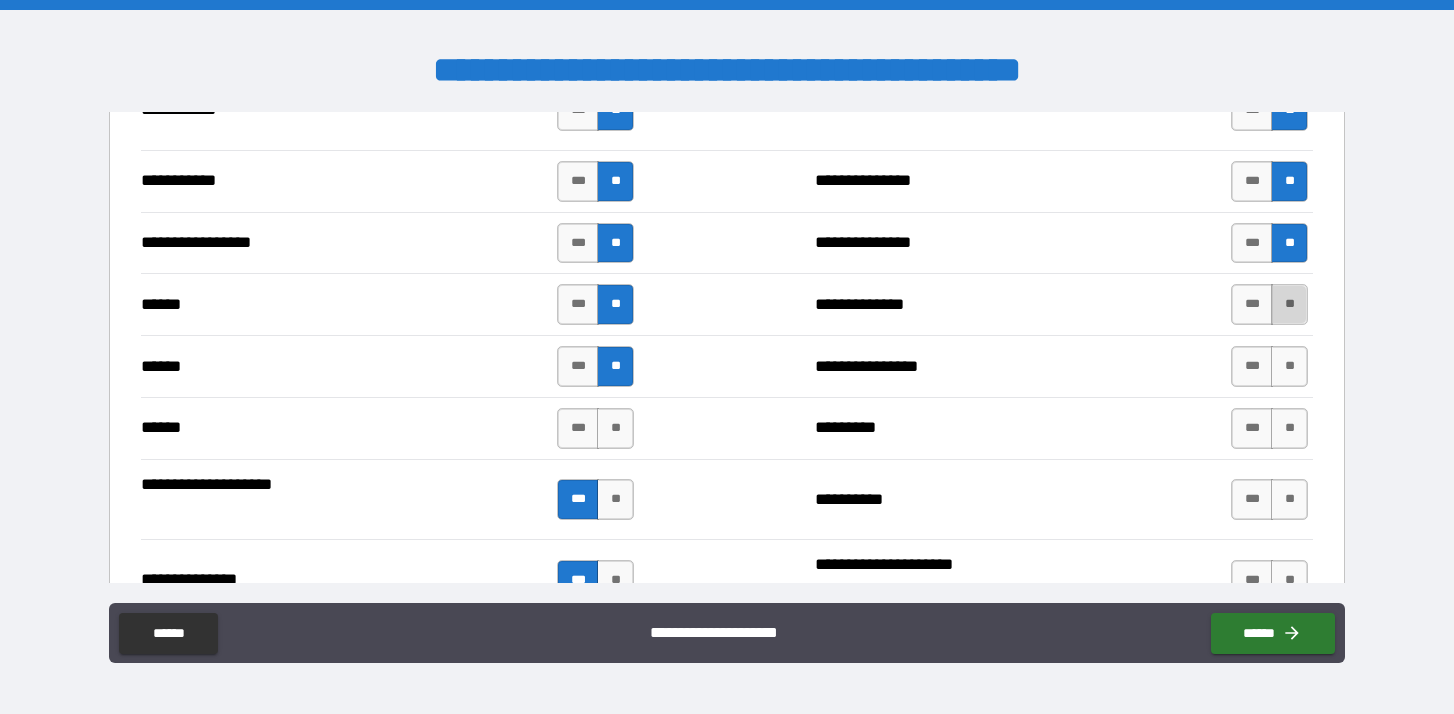 click on "**" at bounding box center (1289, 304) 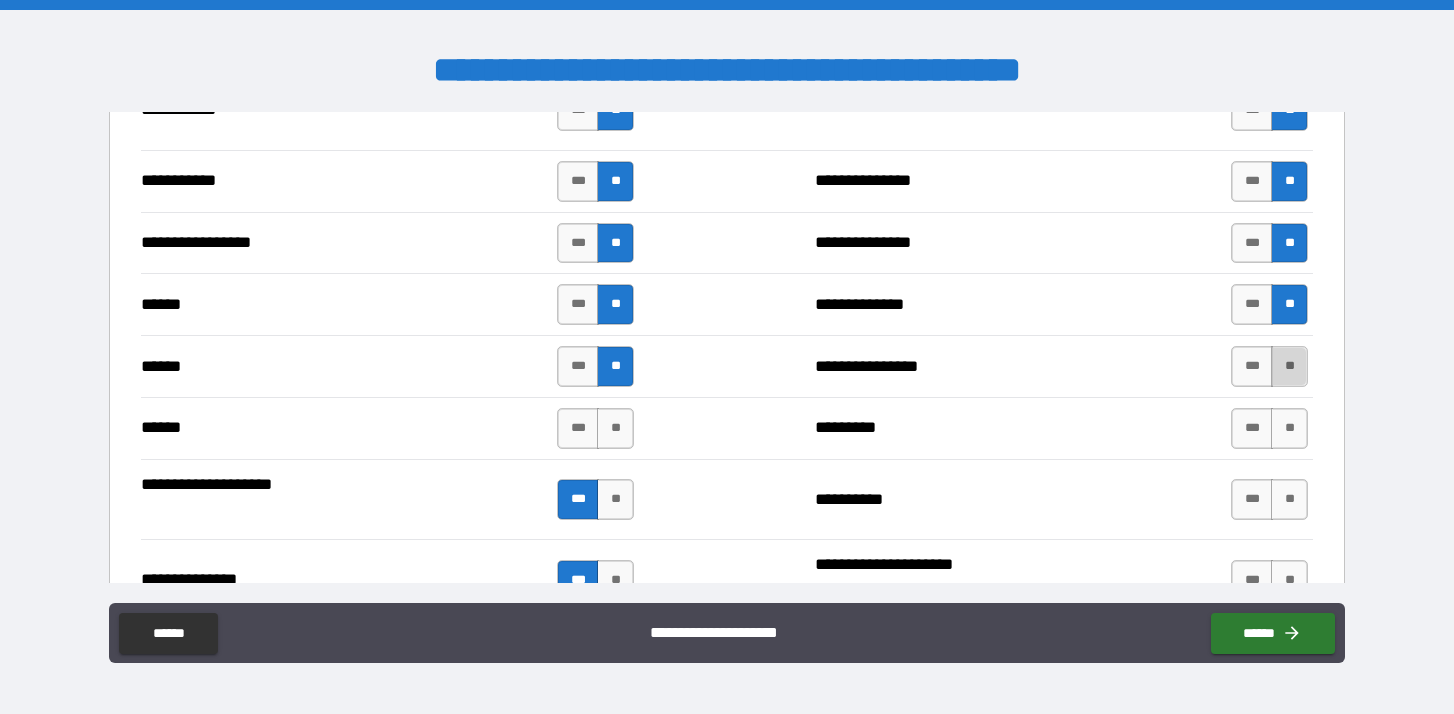 click on "**" at bounding box center (1289, 366) 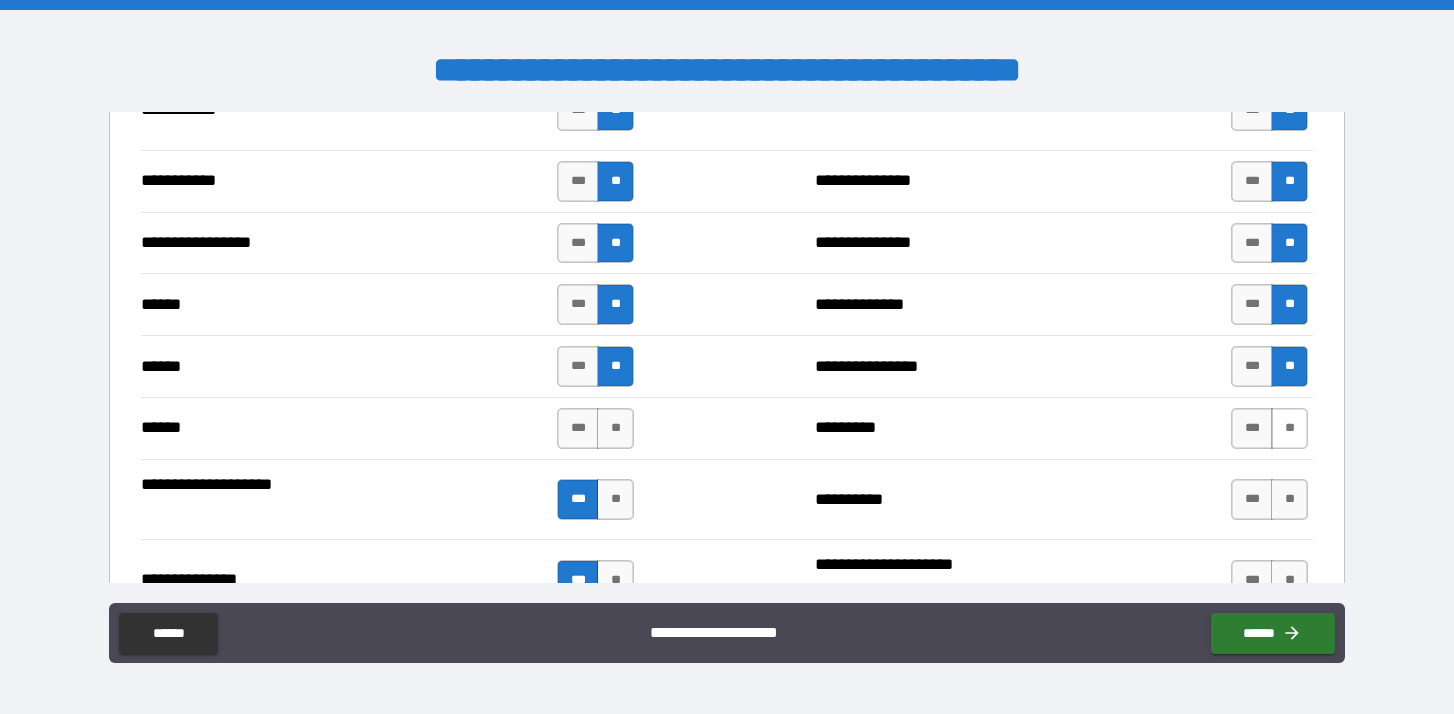 click on "**" at bounding box center (1289, 428) 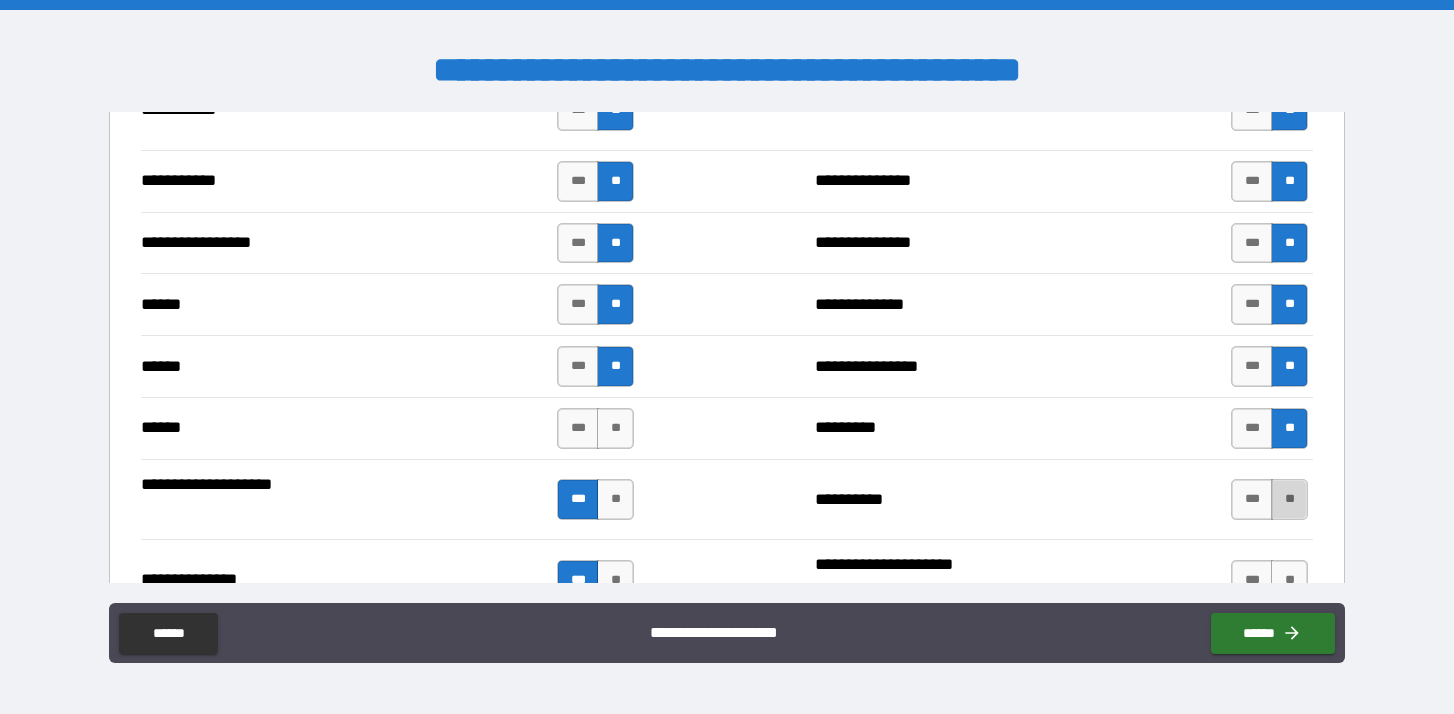 click on "**" at bounding box center (1289, 499) 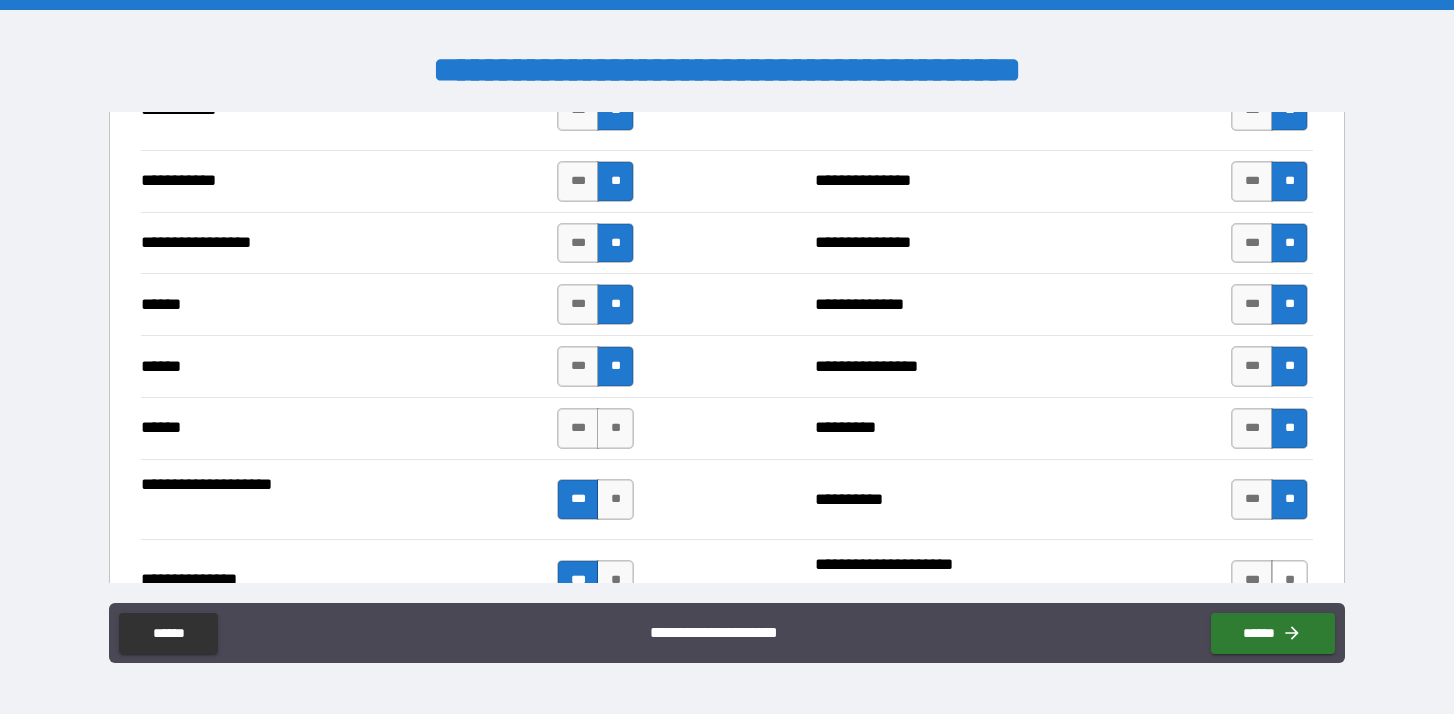 click on "**" at bounding box center [1289, 580] 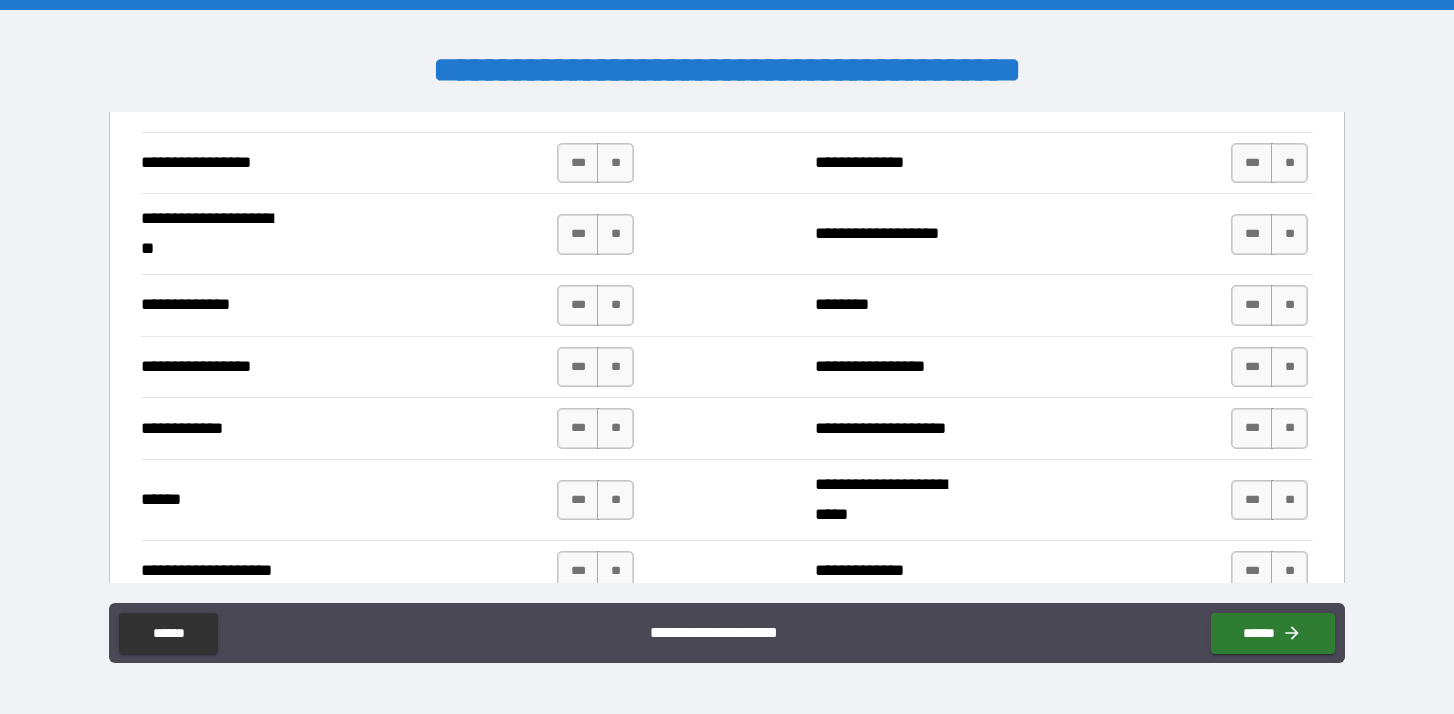 scroll, scrollTop: 2752, scrollLeft: 0, axis: vertical 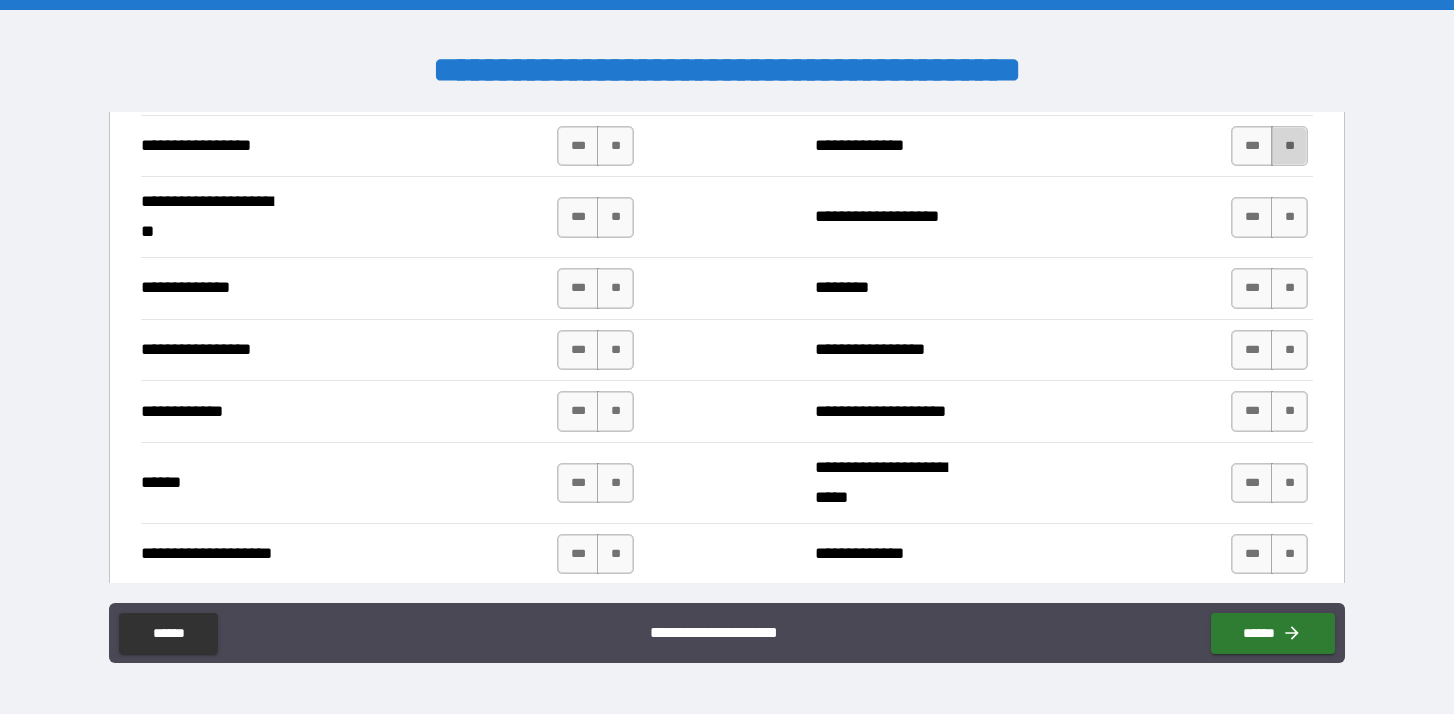 click on "**" at bounding box center [1289, 146] 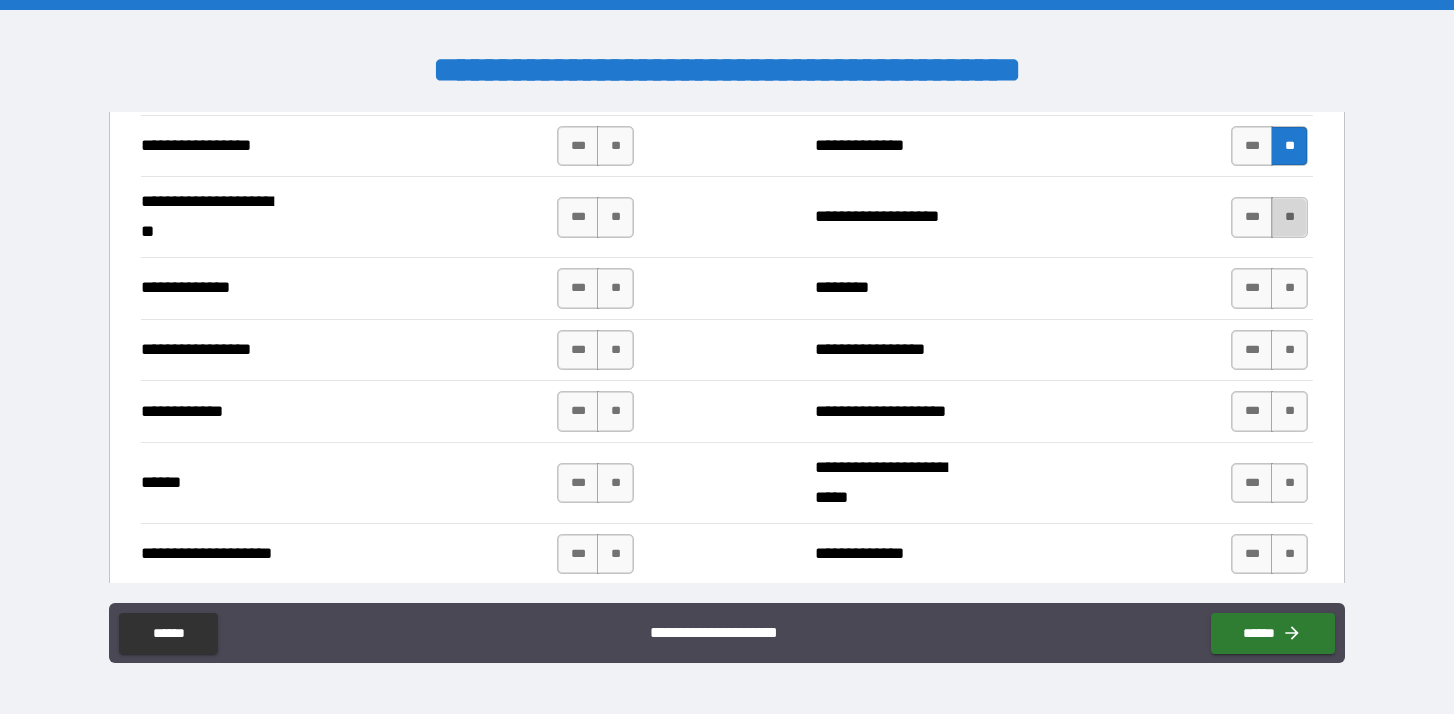 click on "**" at bounding box center (1289, 217) 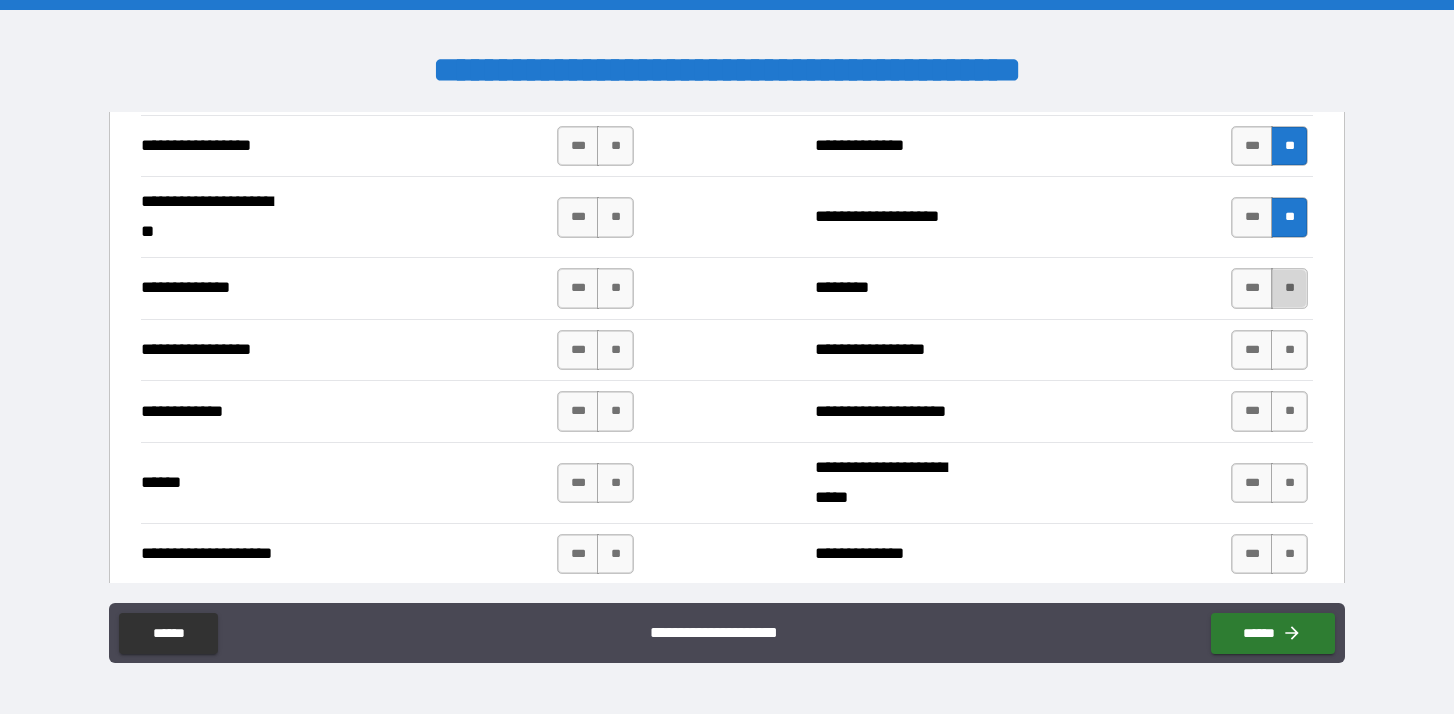 click on "**" at bounding box center [1289, 288] 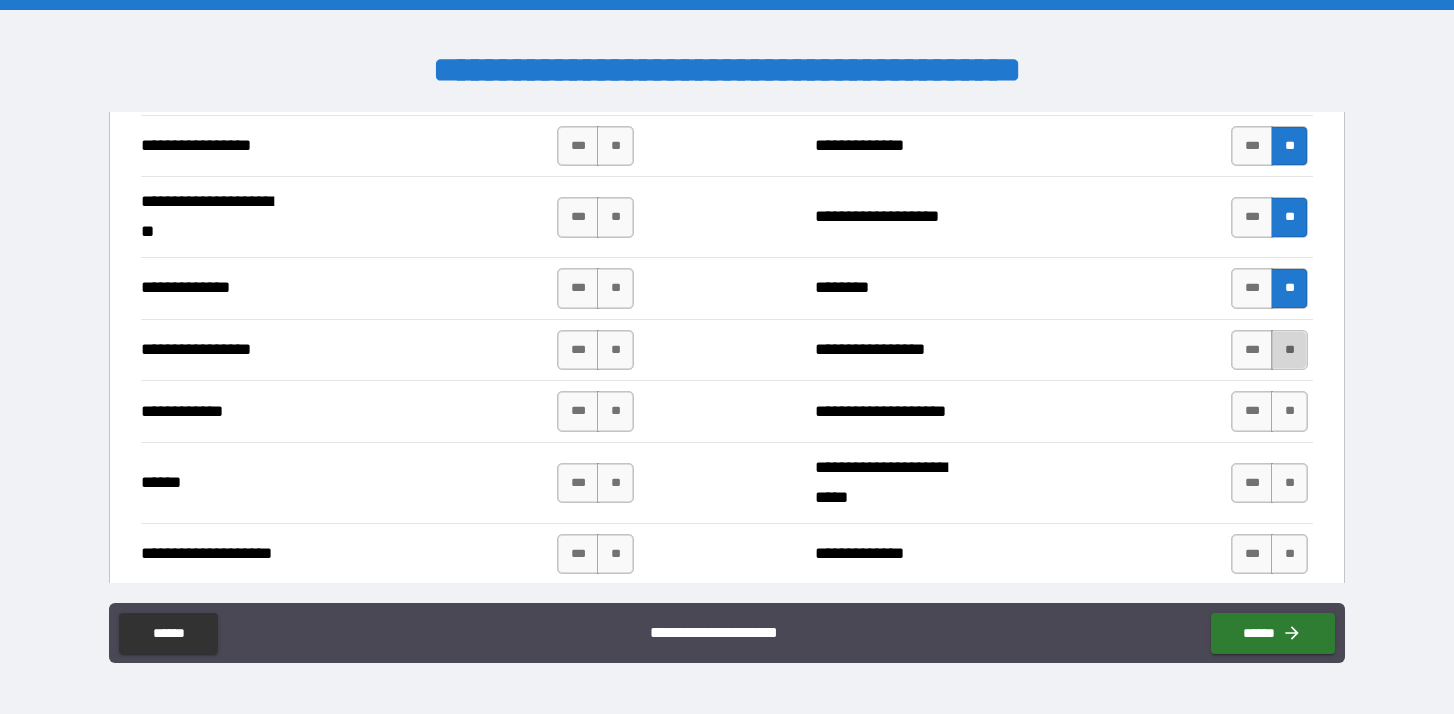 click on "**" at bounding box center (1289, 350) 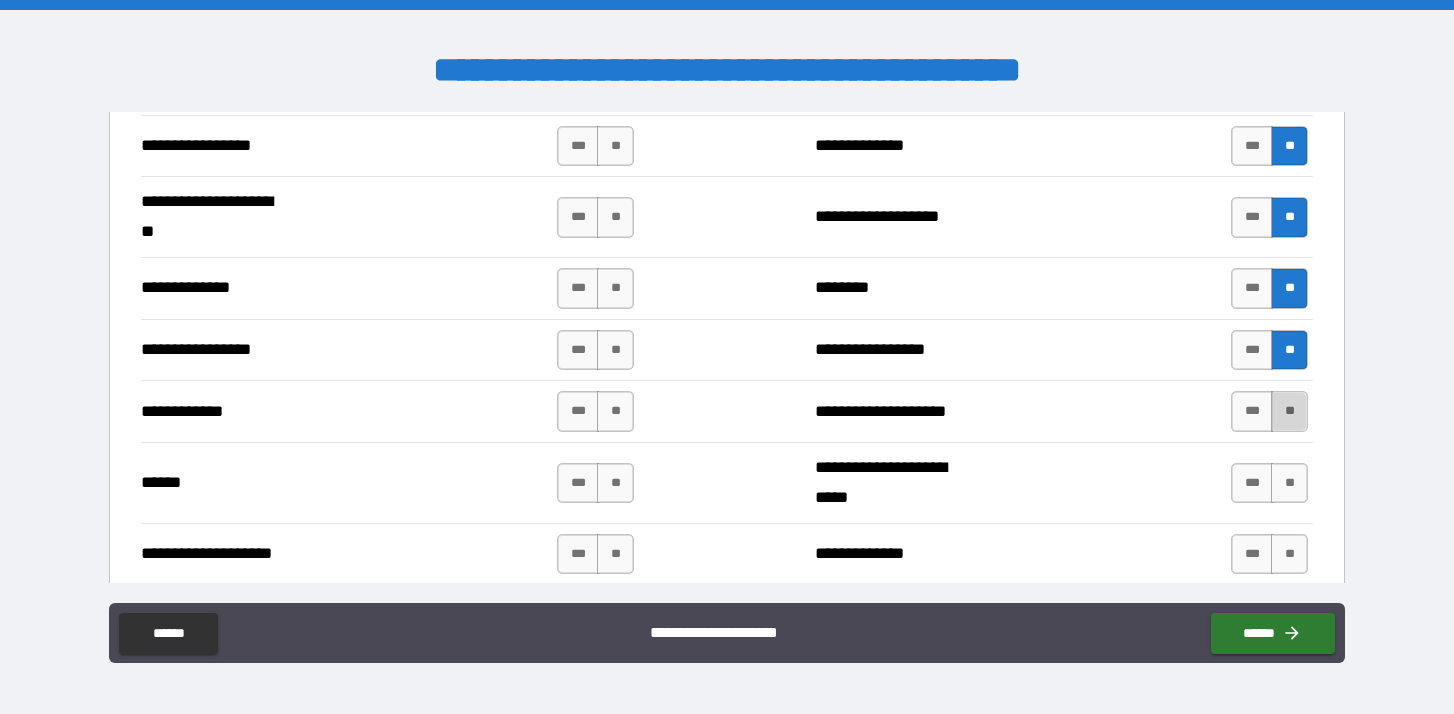 click on "**" at bounding box center (1289, 411) 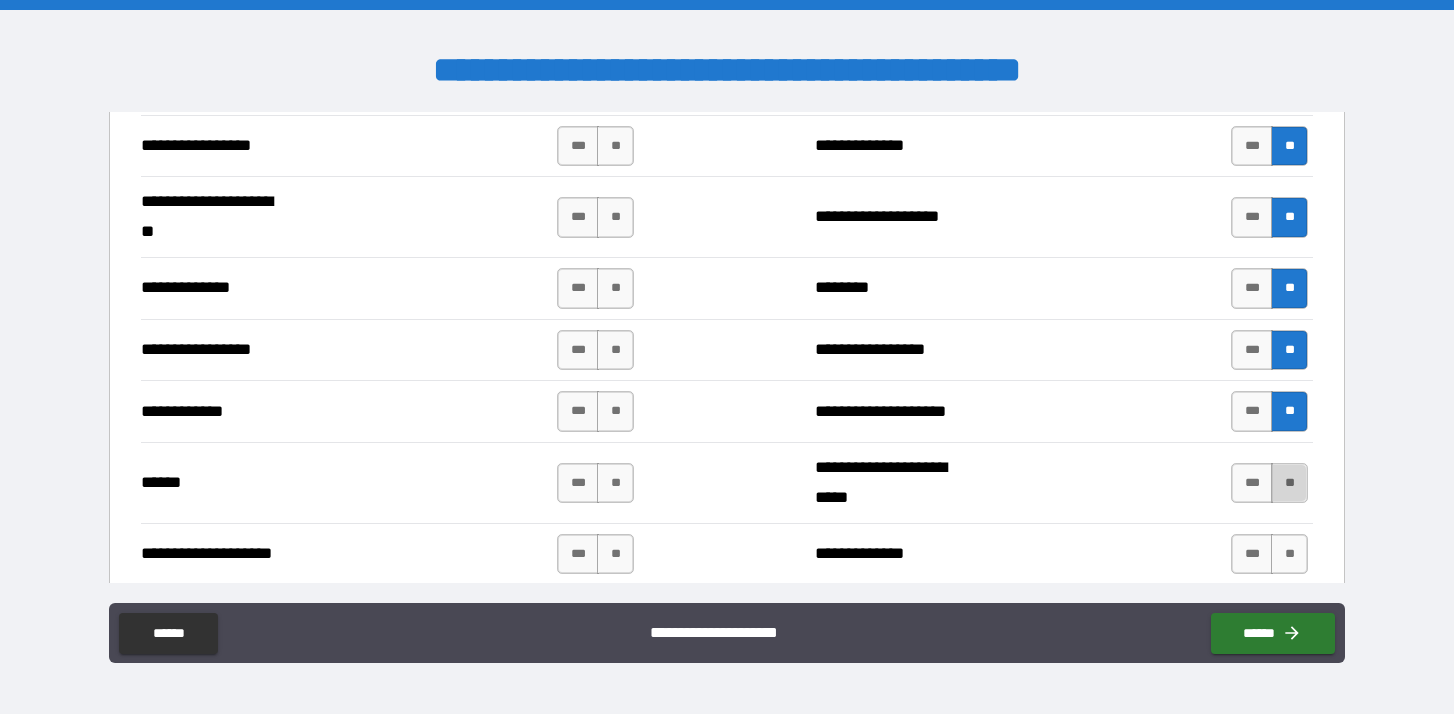 click on "**" at bounding box center (1289, 483) 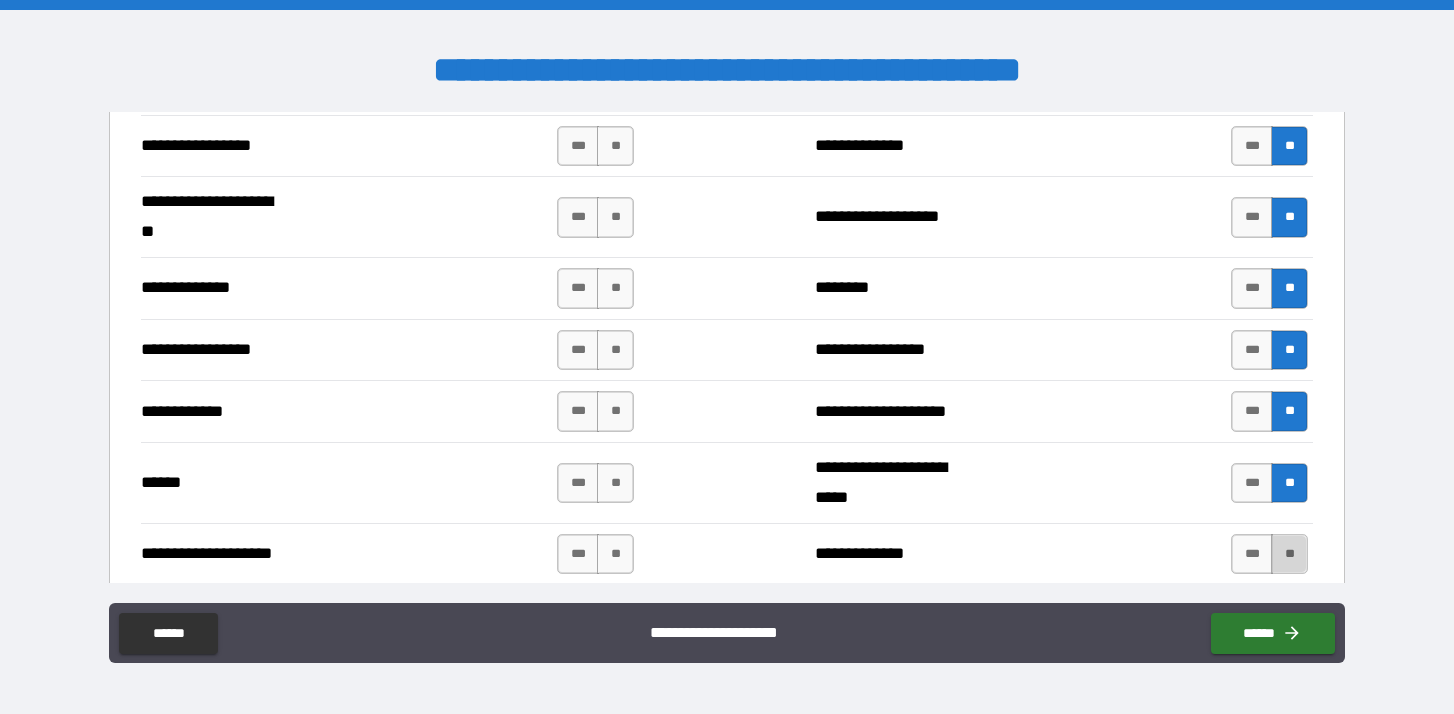 click on "**" at bounding box center [1289, 554] 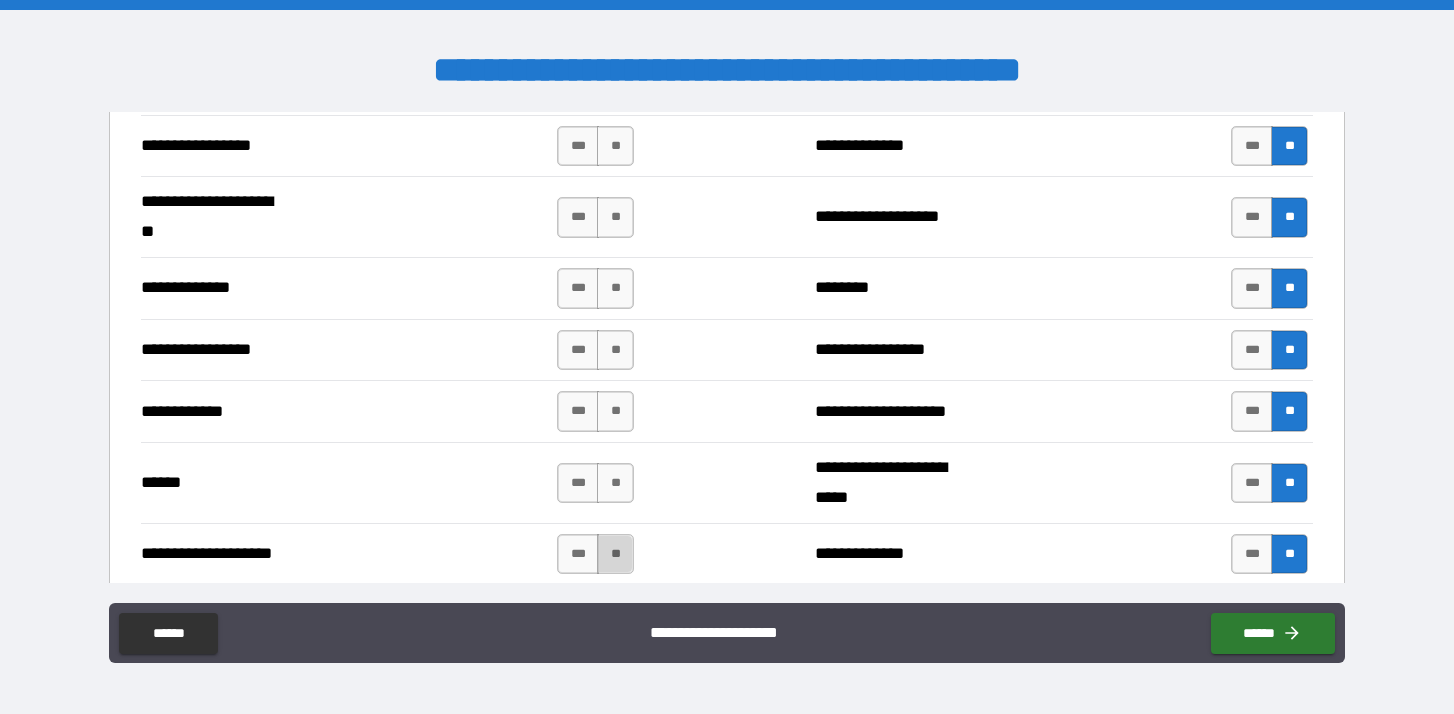 click on "**" at bounding box center (615, 554) 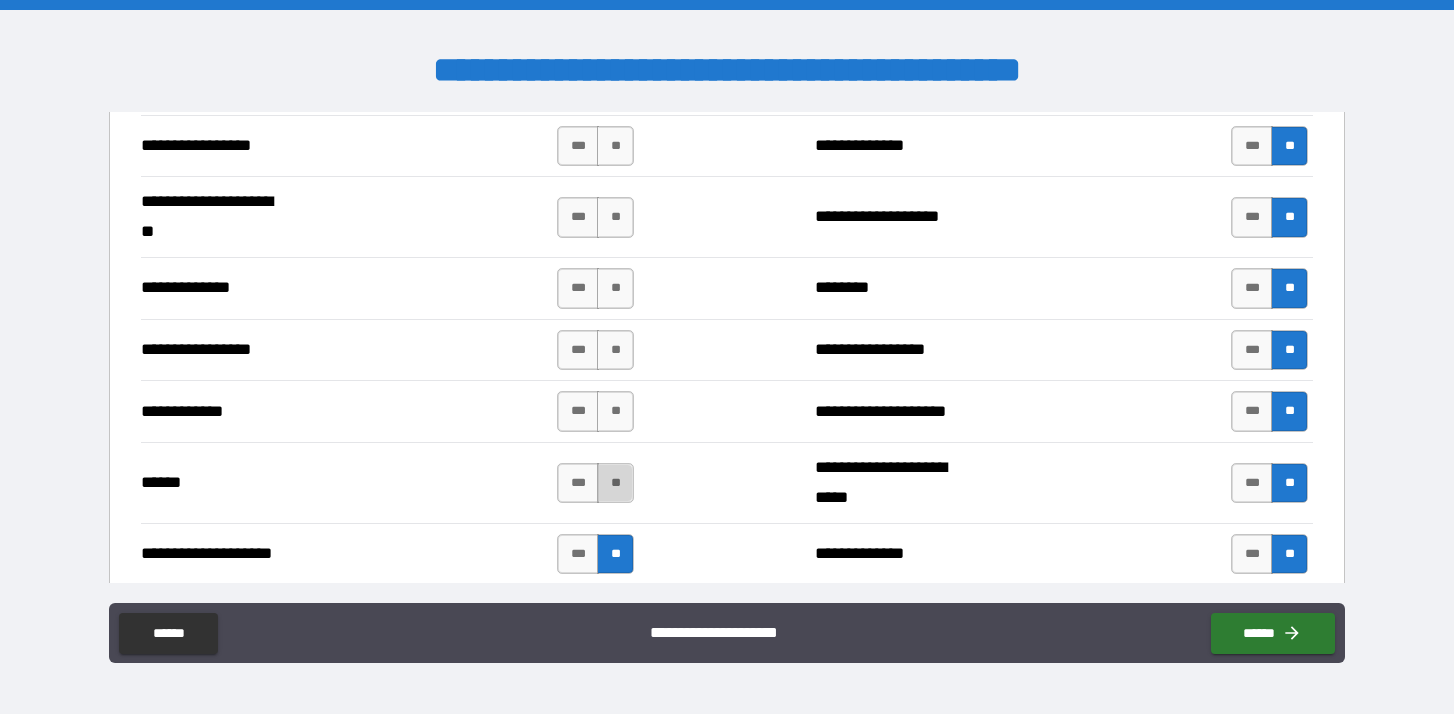 click on "**" at bounding box center [615, 483] 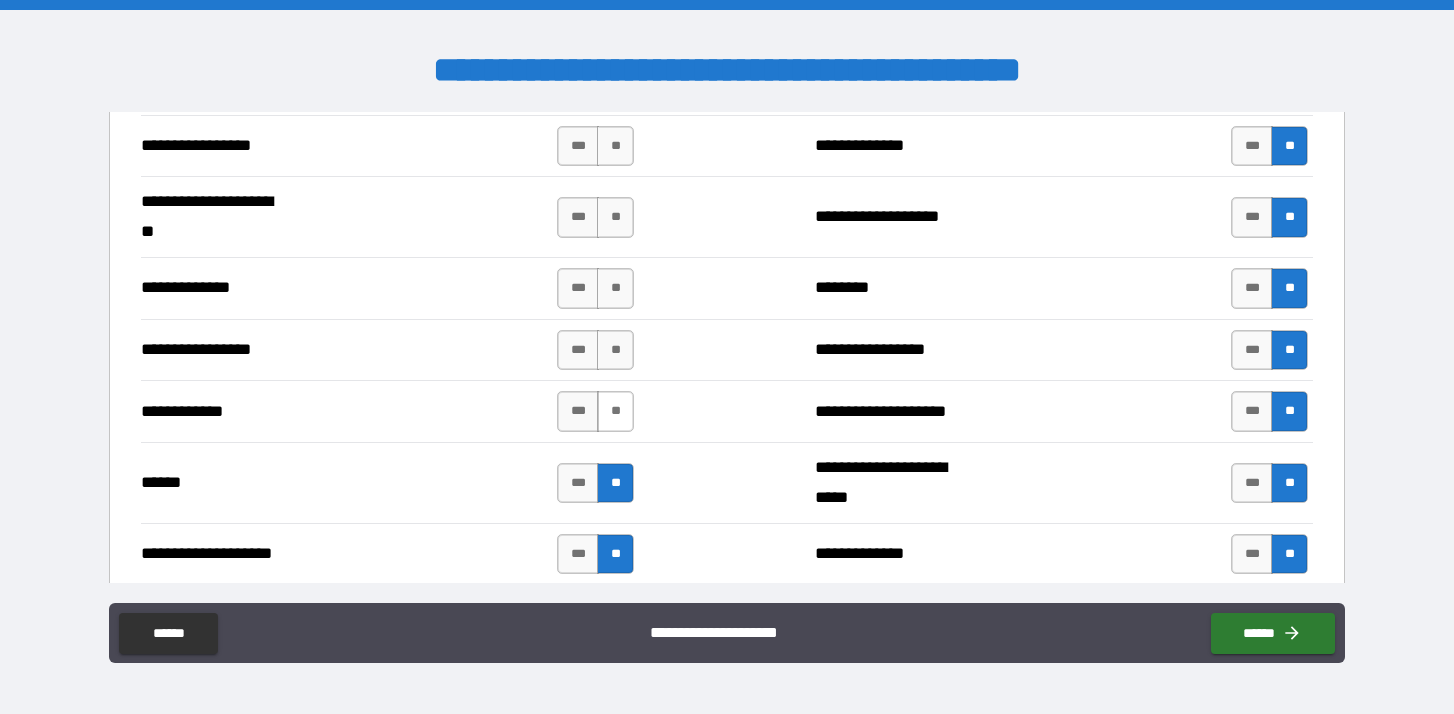 click on "**" at bounding box center (615, 411) 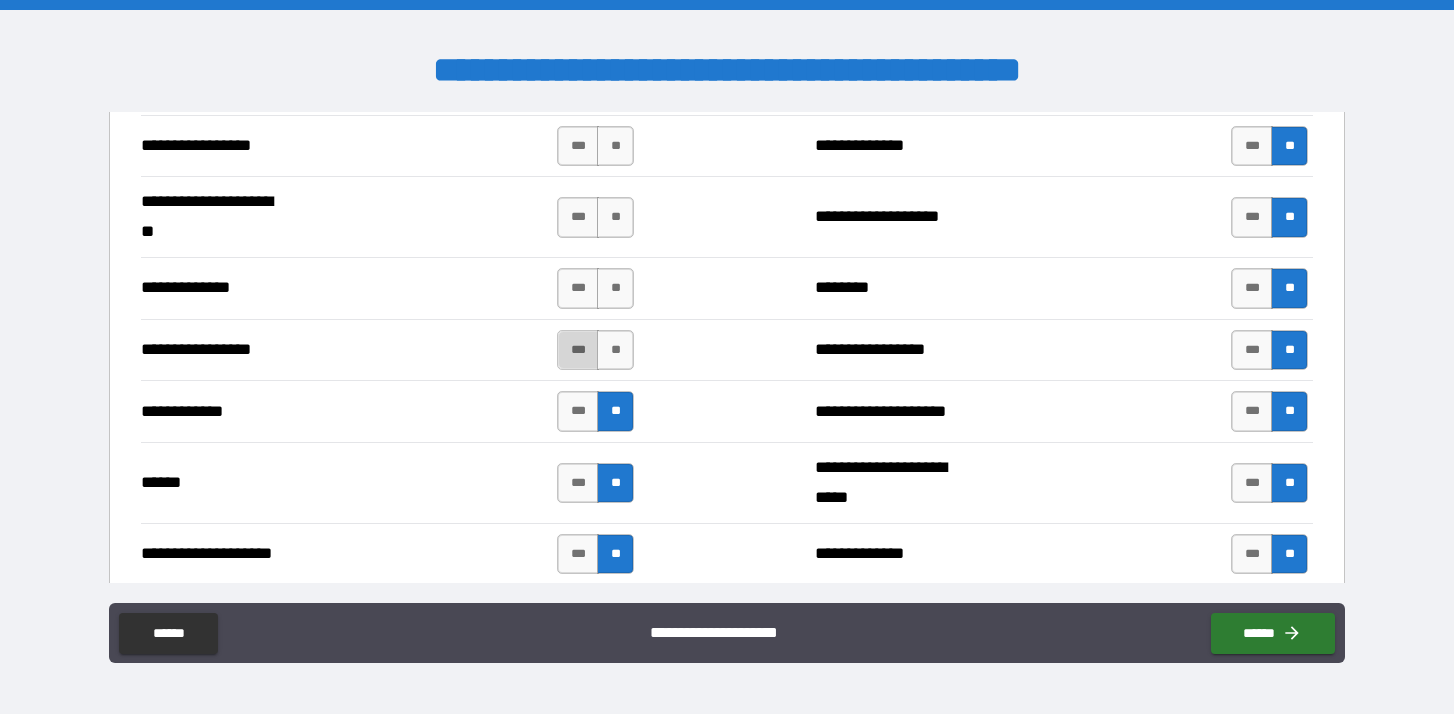 click on "***" at bounding box center [578, 350] 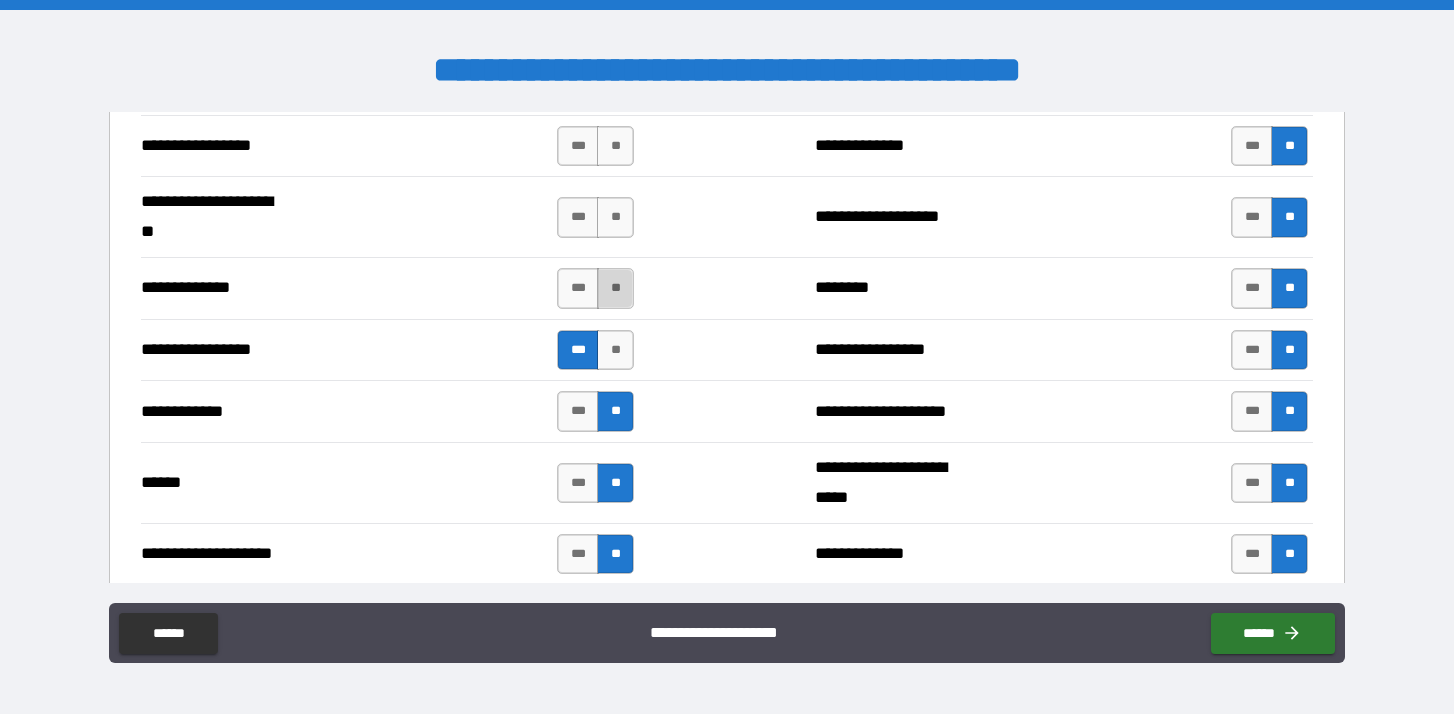 click on "**" at bounding box center [615, 288] 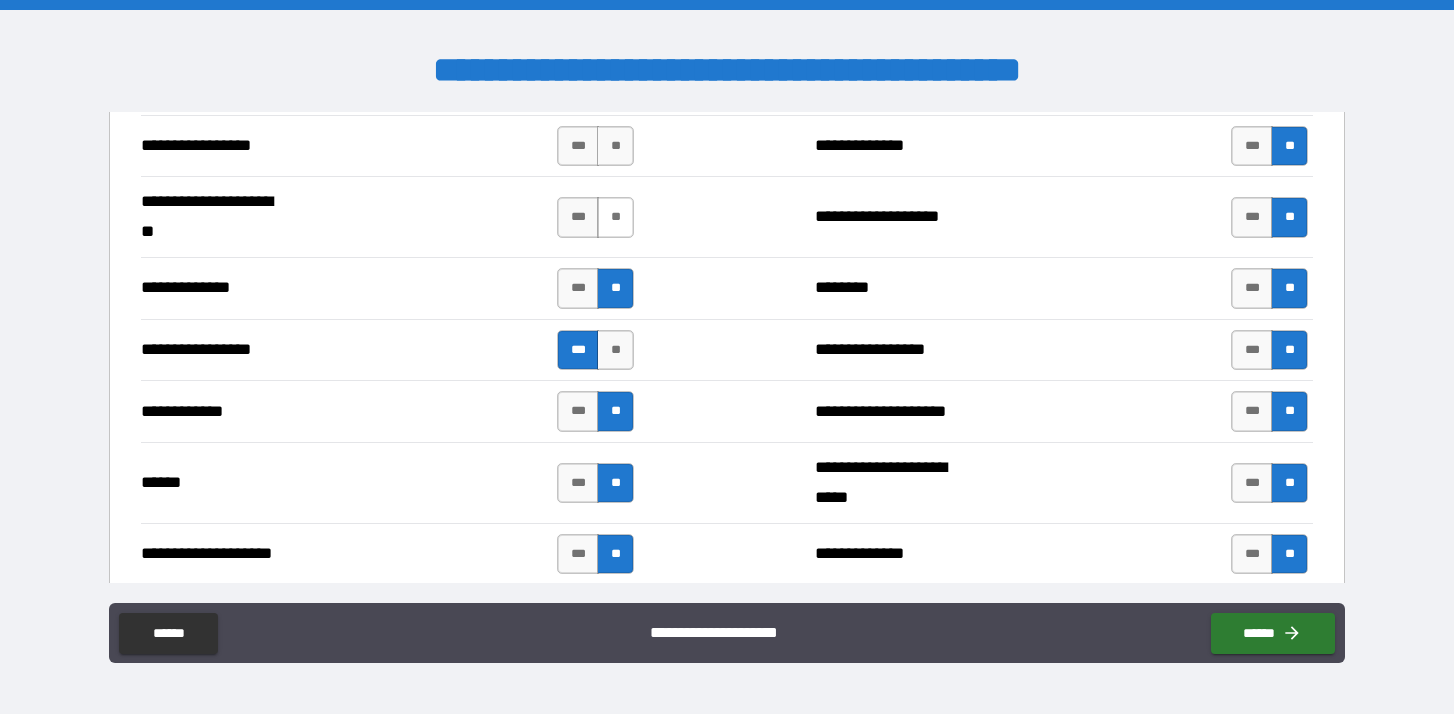 click on "**" at bounding box center (615, 217) 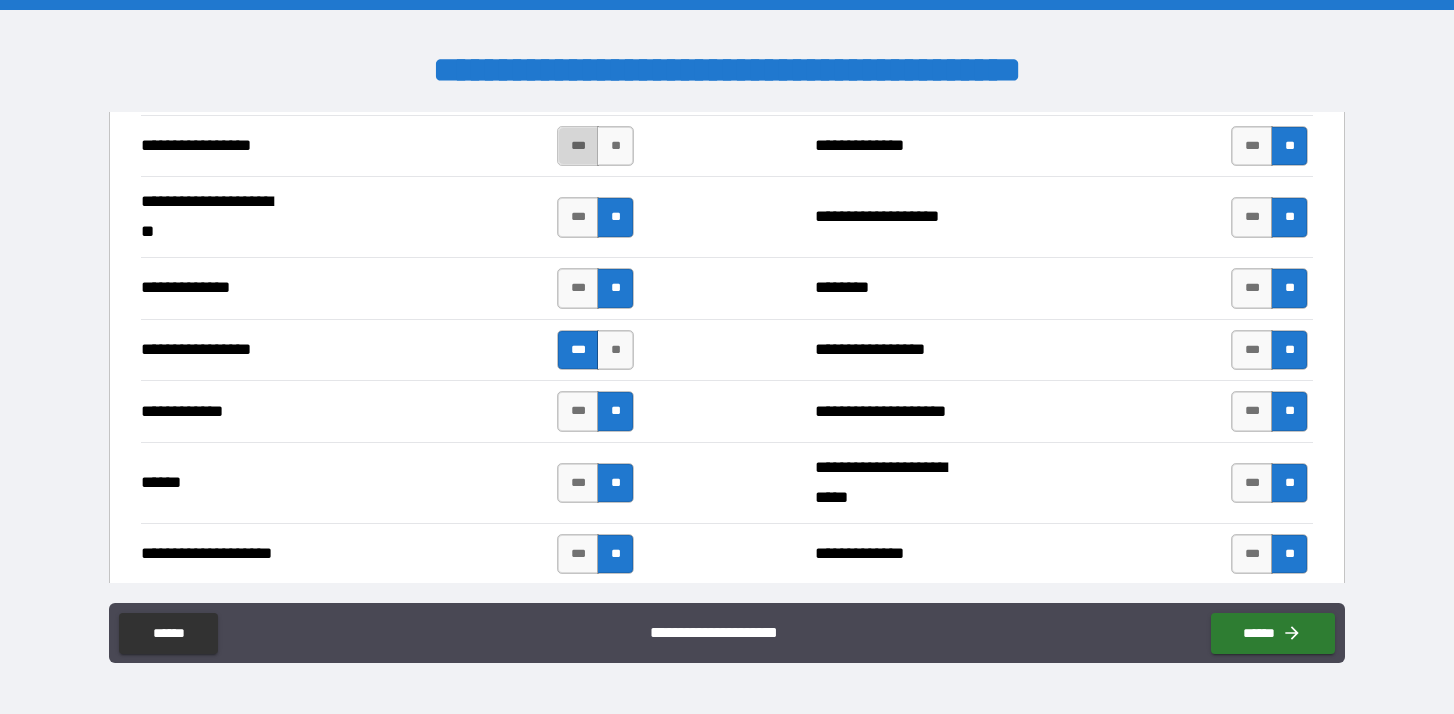 click on "***" at bounding box center (578, 146) 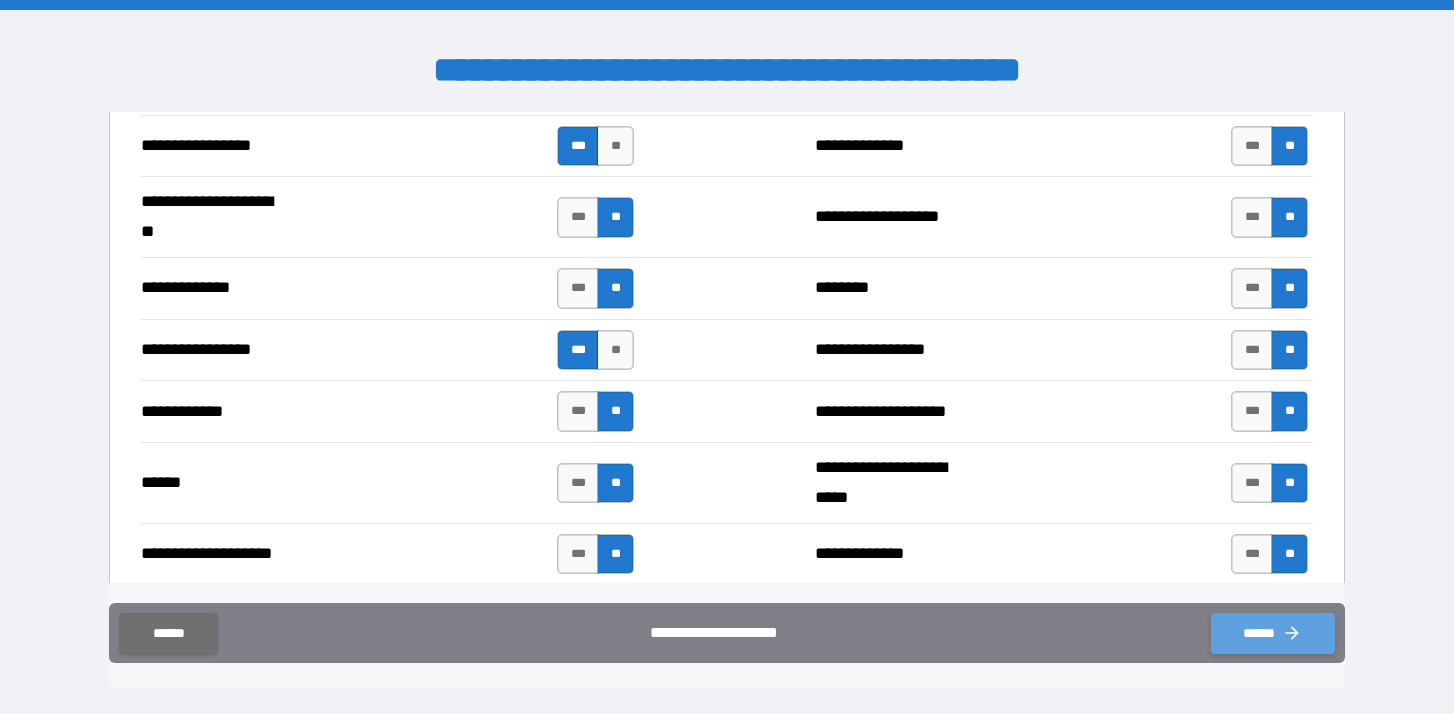 click on "******" at bounding box center [1273, 633] 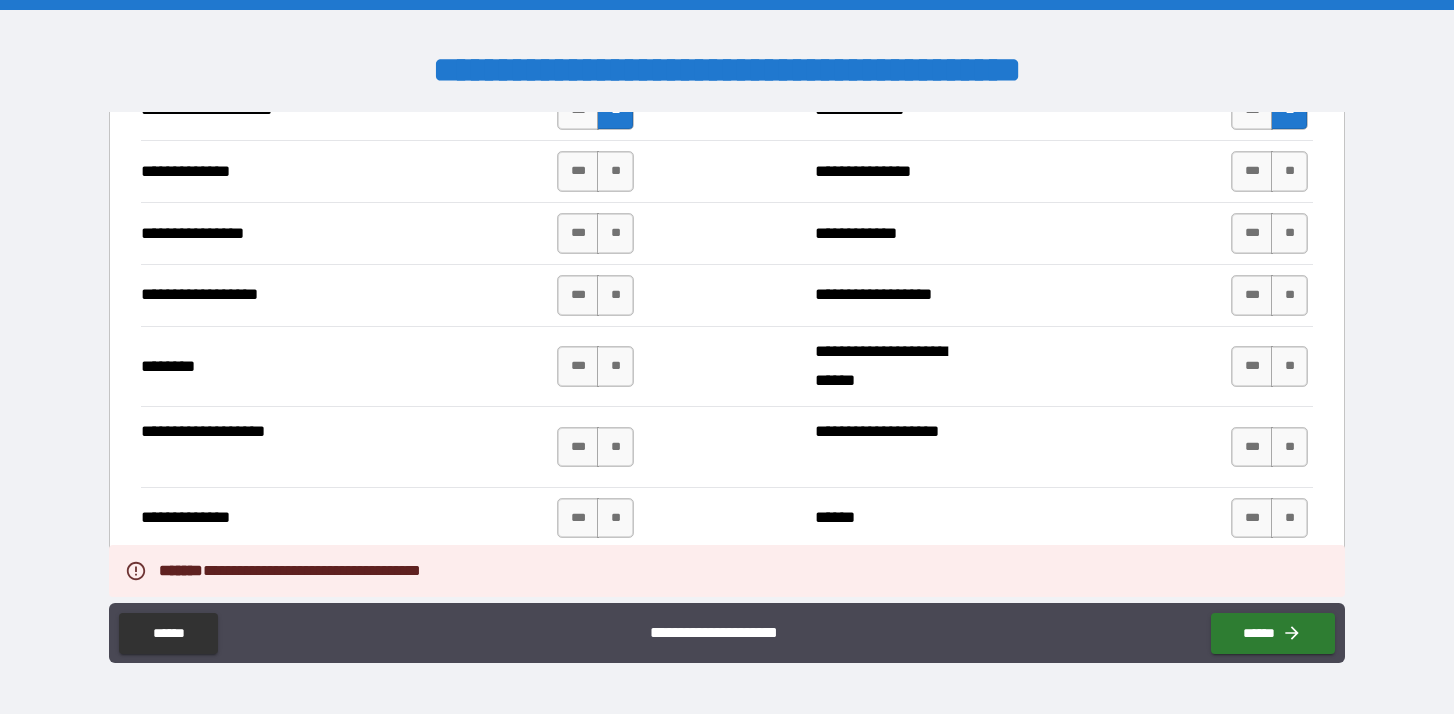 scroll, scrollTop: 3218, scrollLeft: 0, axis: vertical 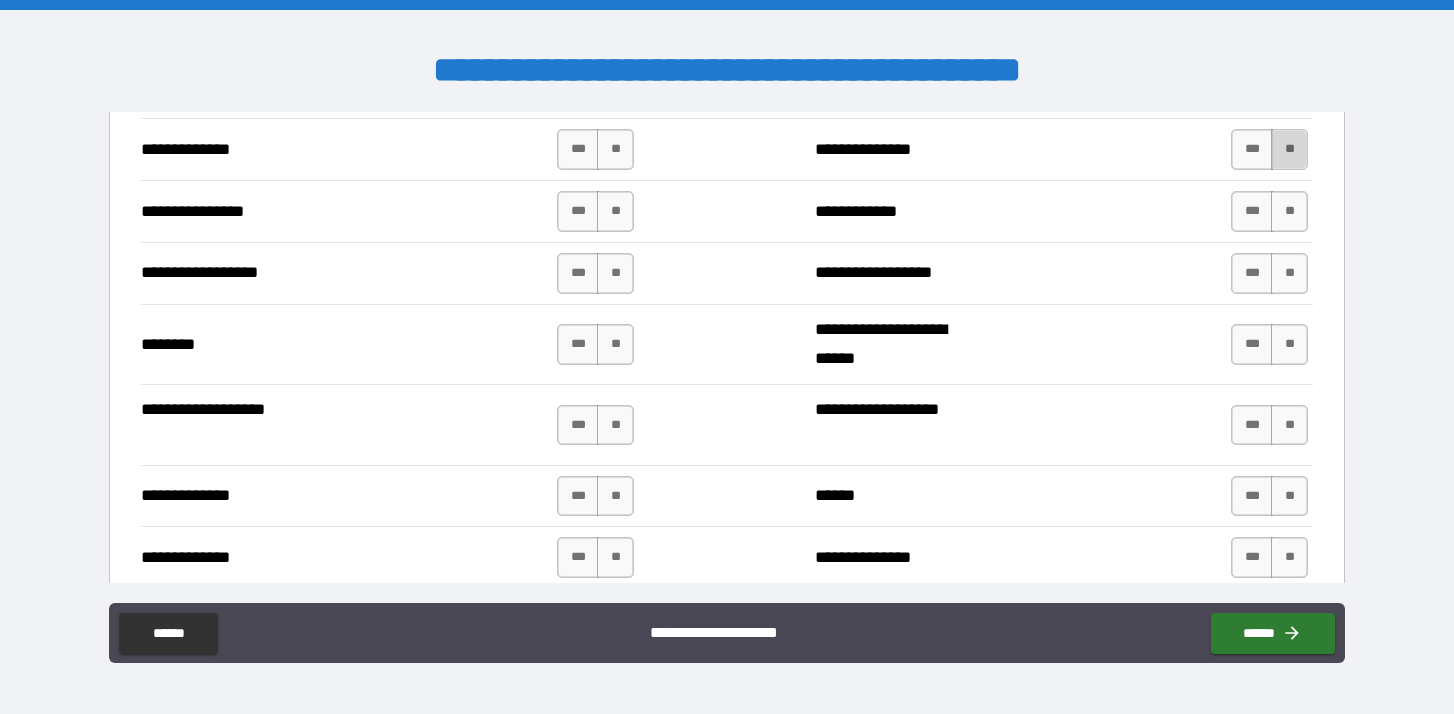 click on "**" at bounding box center (1289, 149) 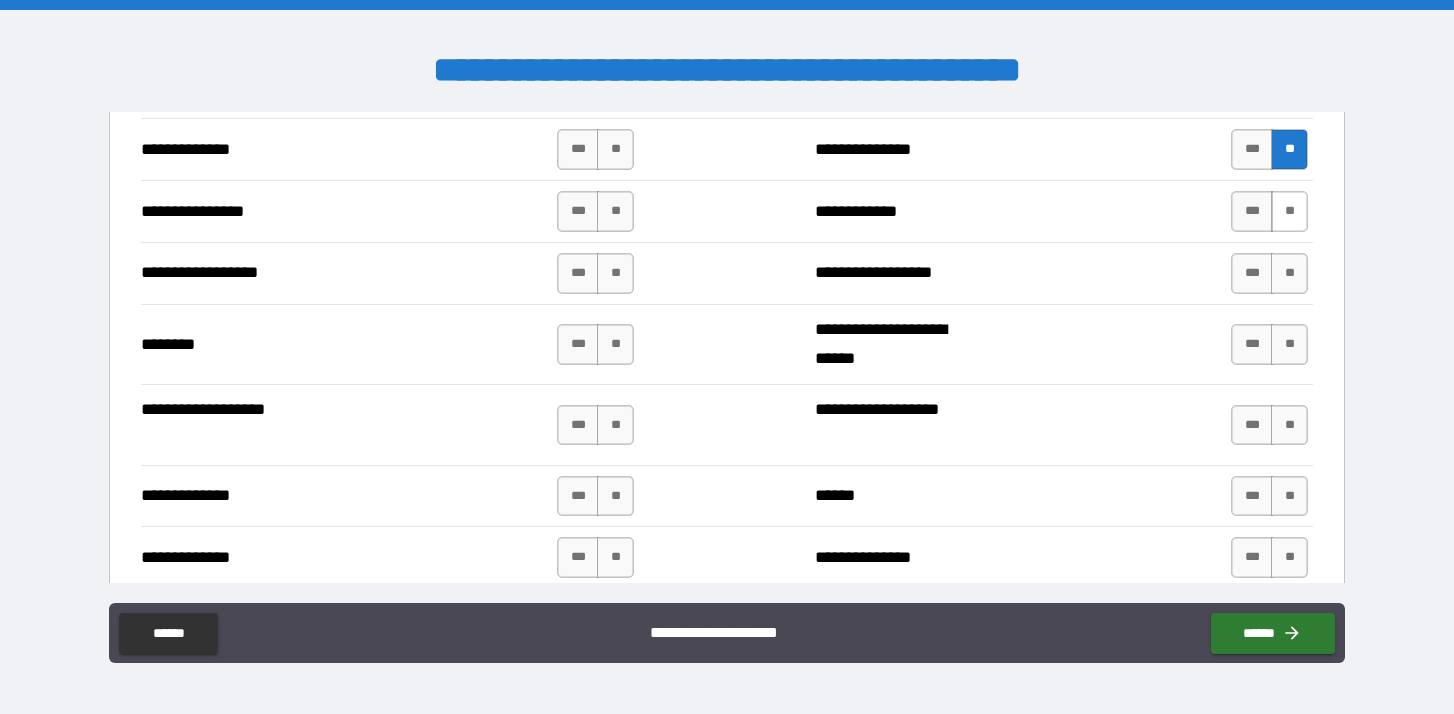 click on "**" at bounding box center (1289, 211) 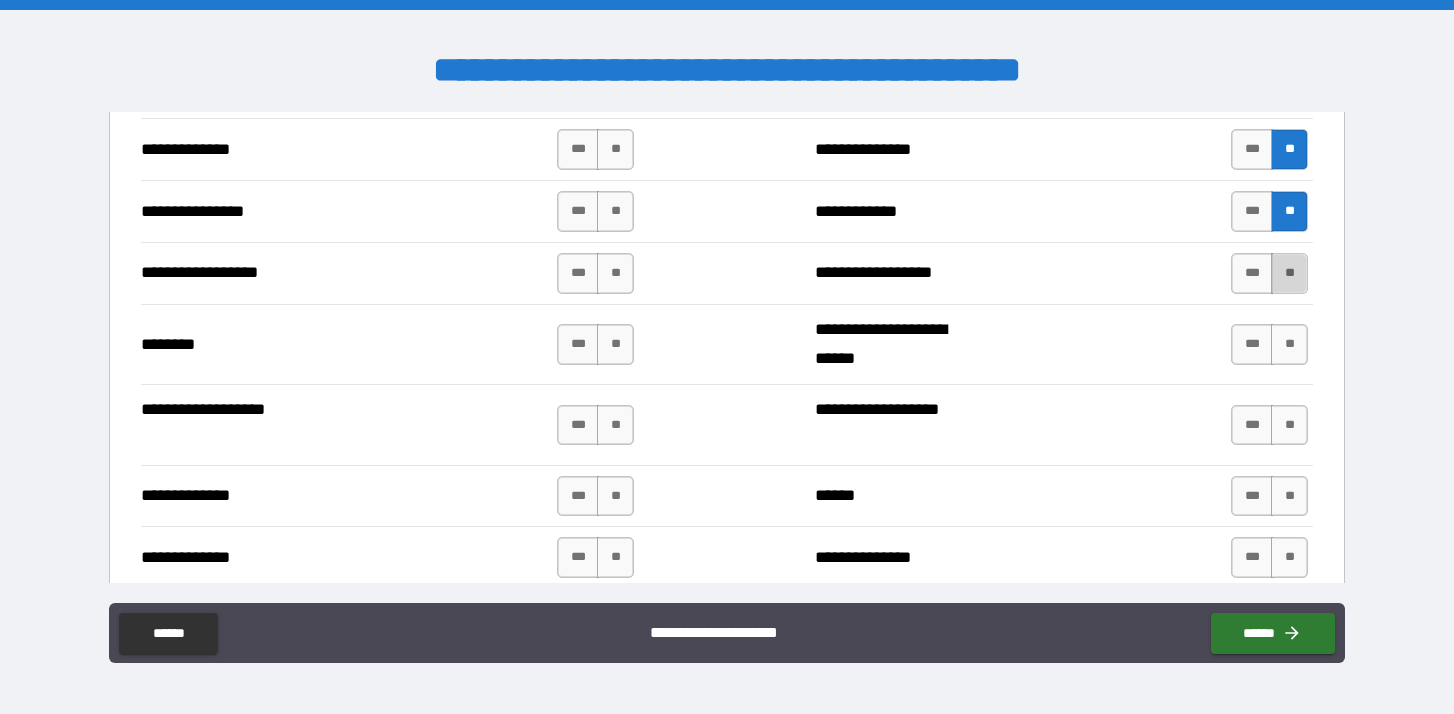 click on "**" at bounding box center [1289, 273] 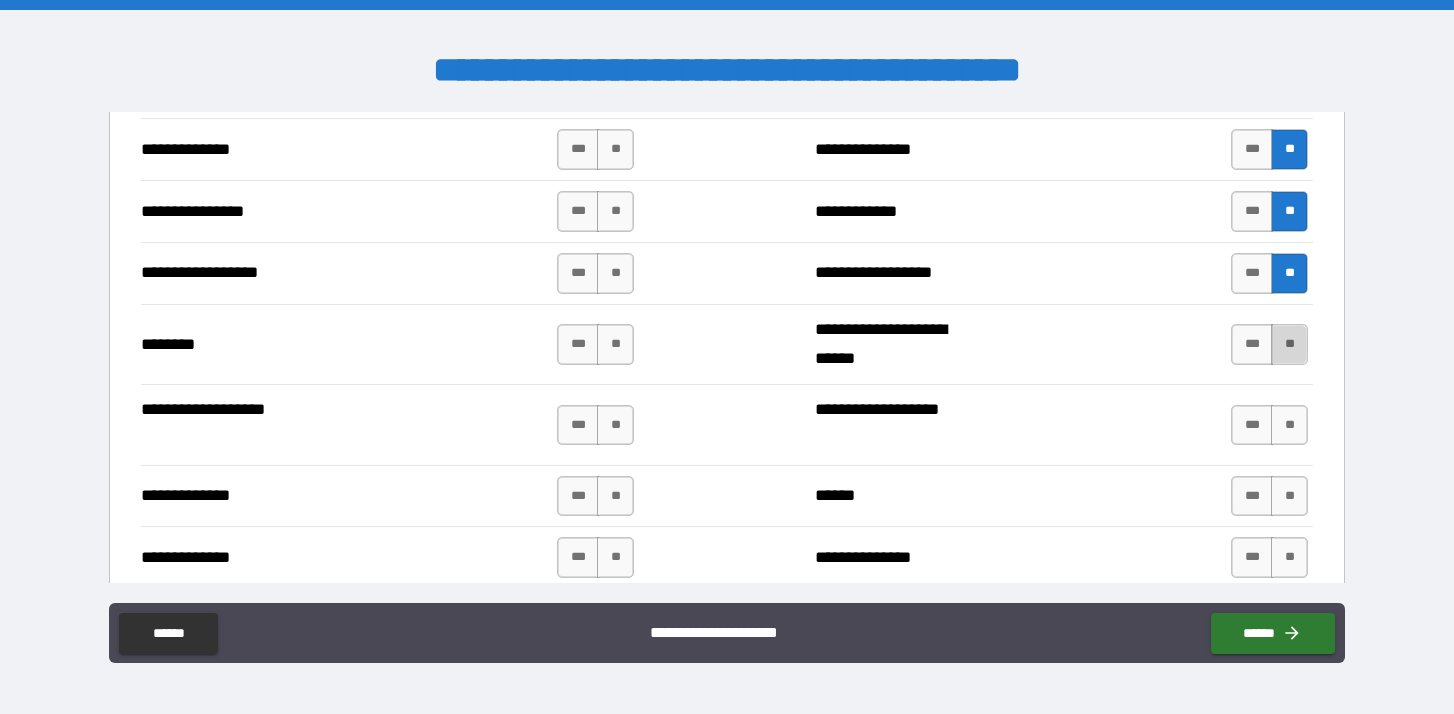 click on "**" at bounding box center (1289, 344) 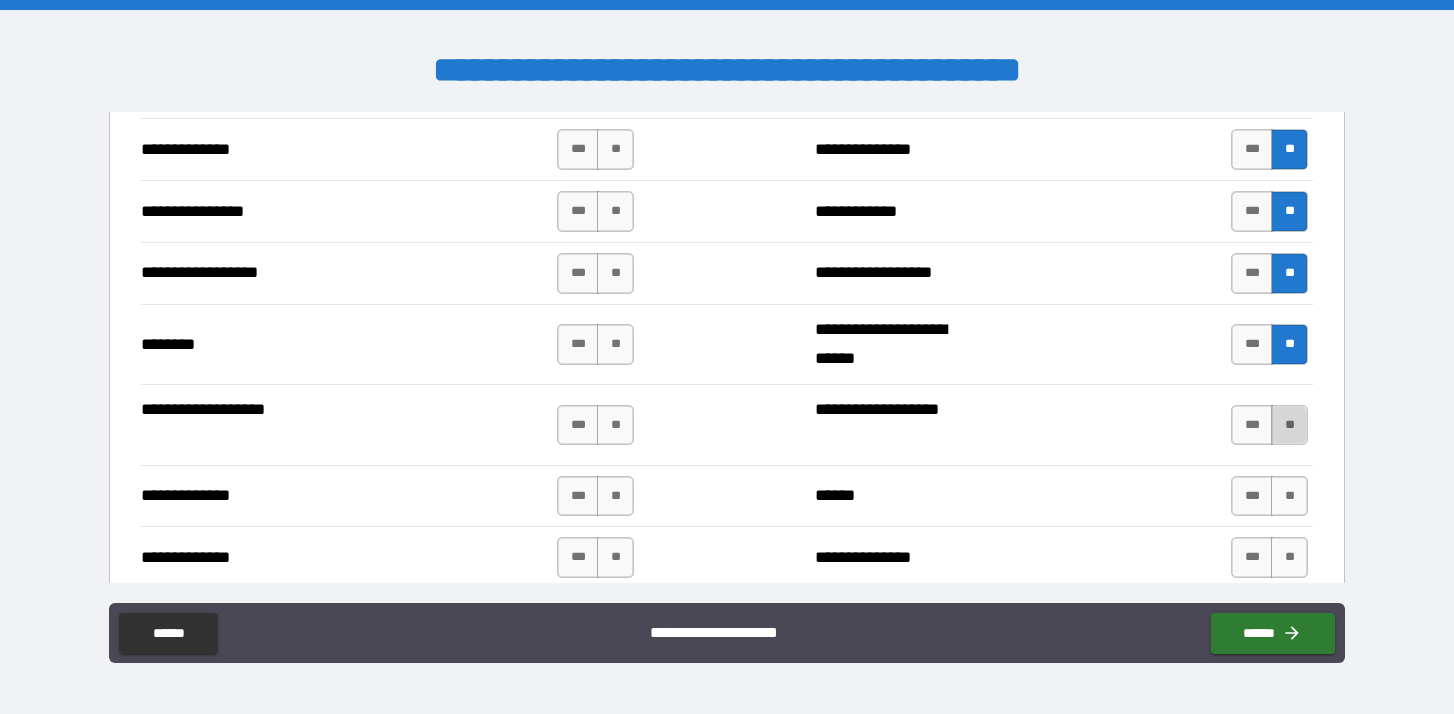 click on "**" at bounding box center (1289, 425) 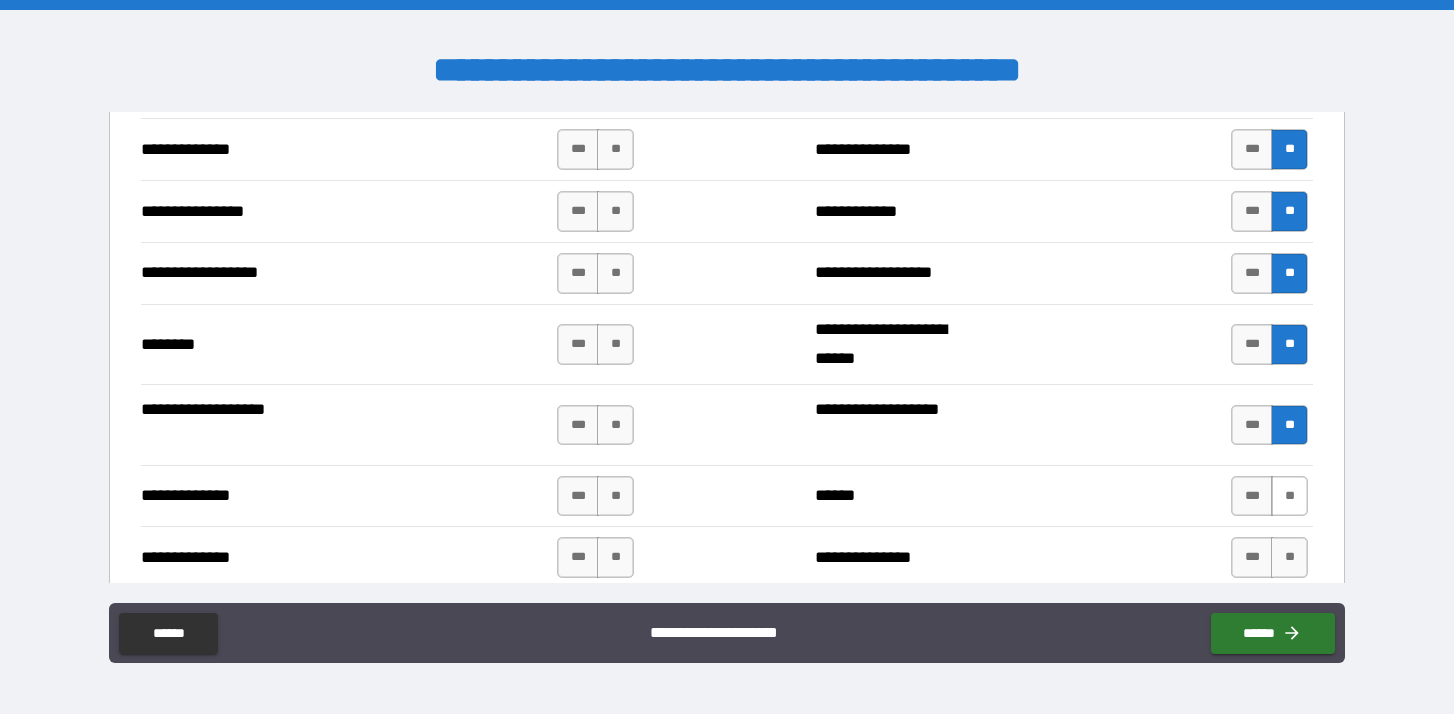 click on "**" at bounding box center (1289, 496) 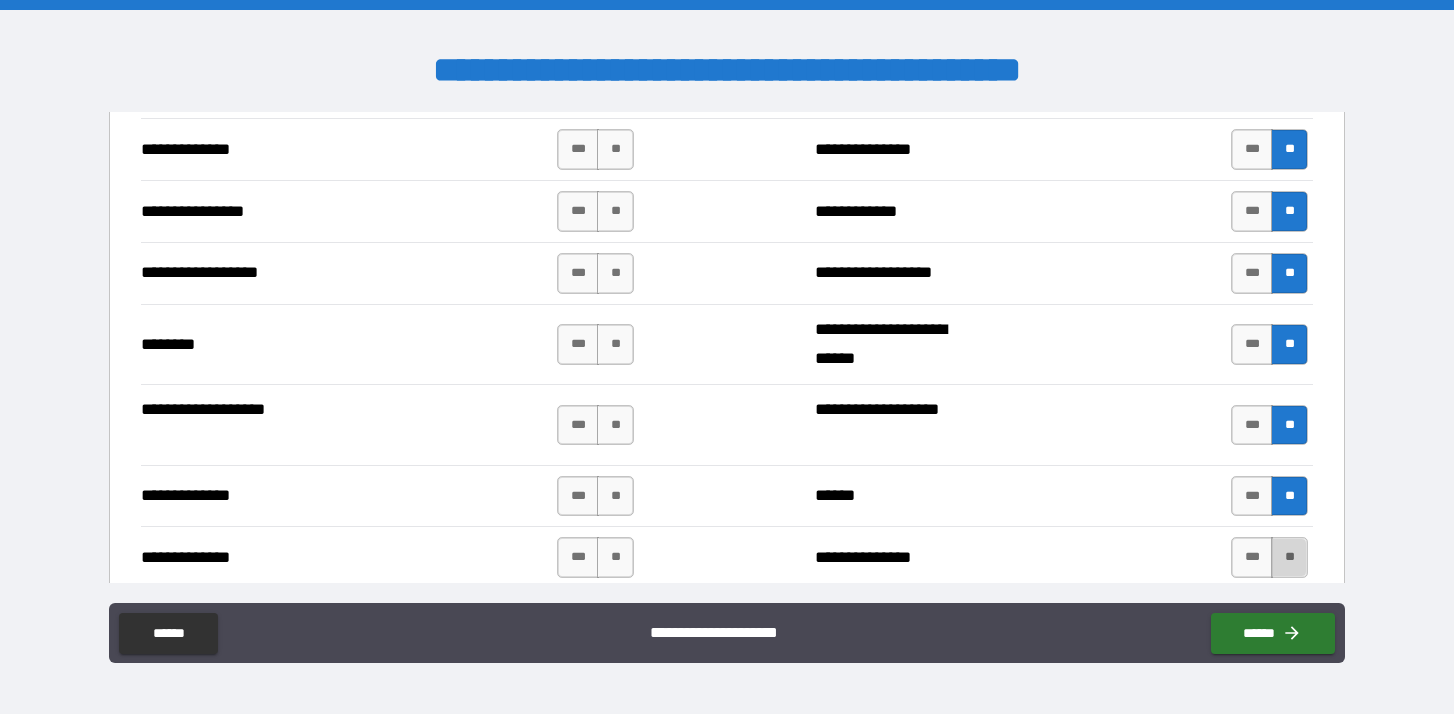 click on "**" at bounding box center [1289, 557] 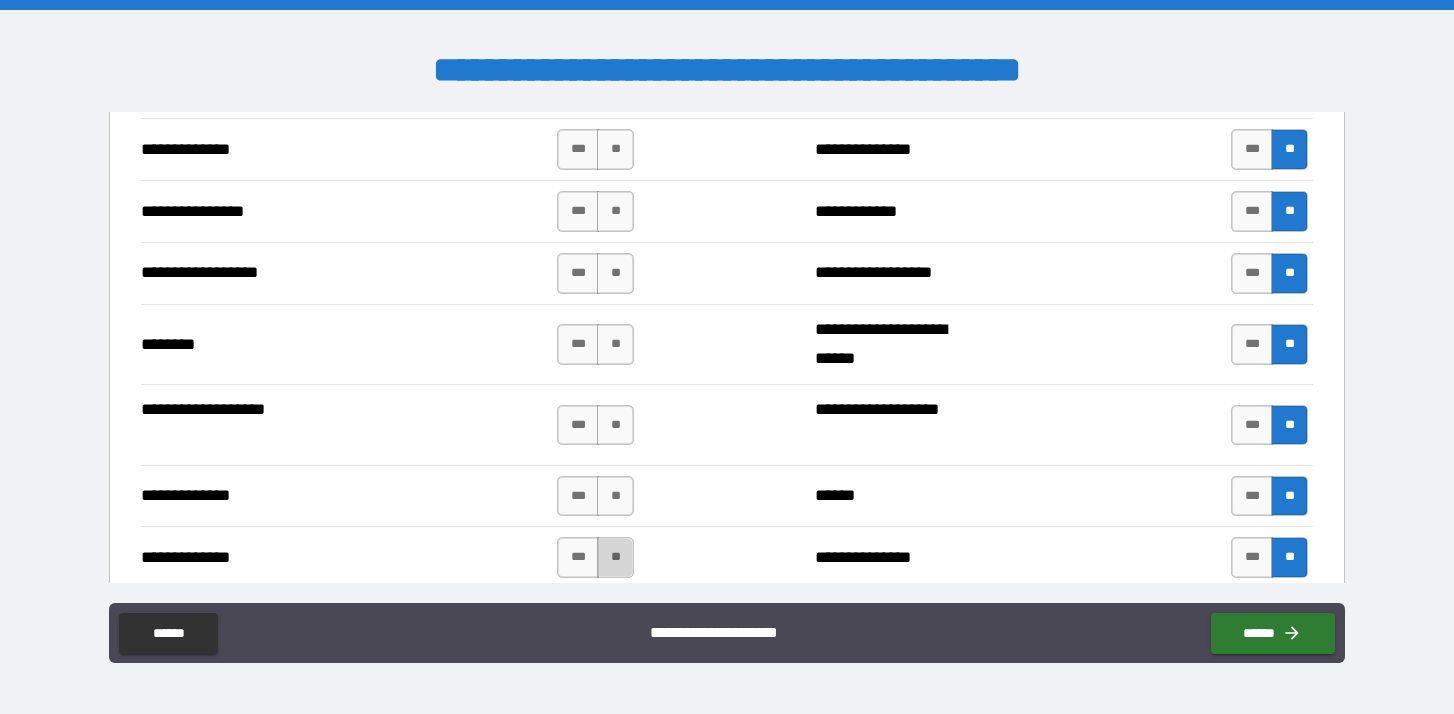click on "**" at bounding box center (615, 557) 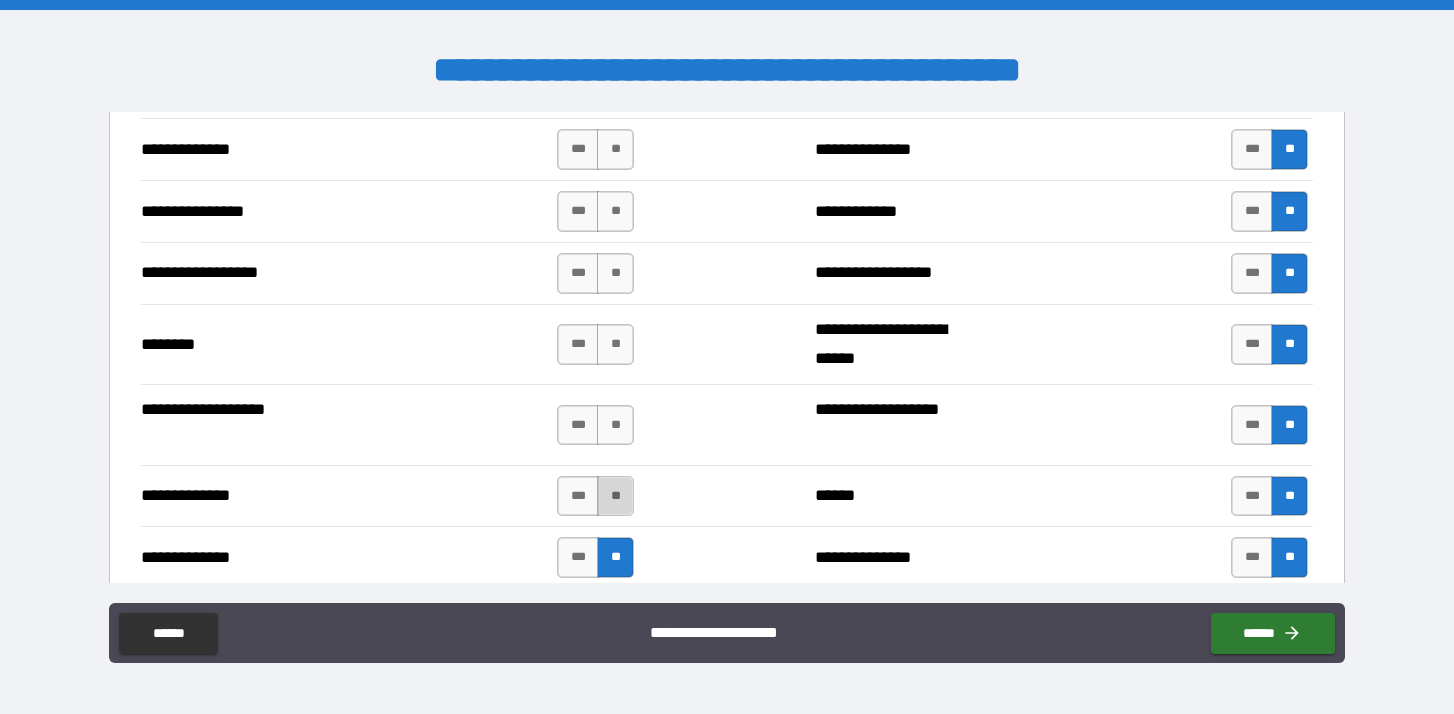 click on "**" at bounding box center [615, 496] 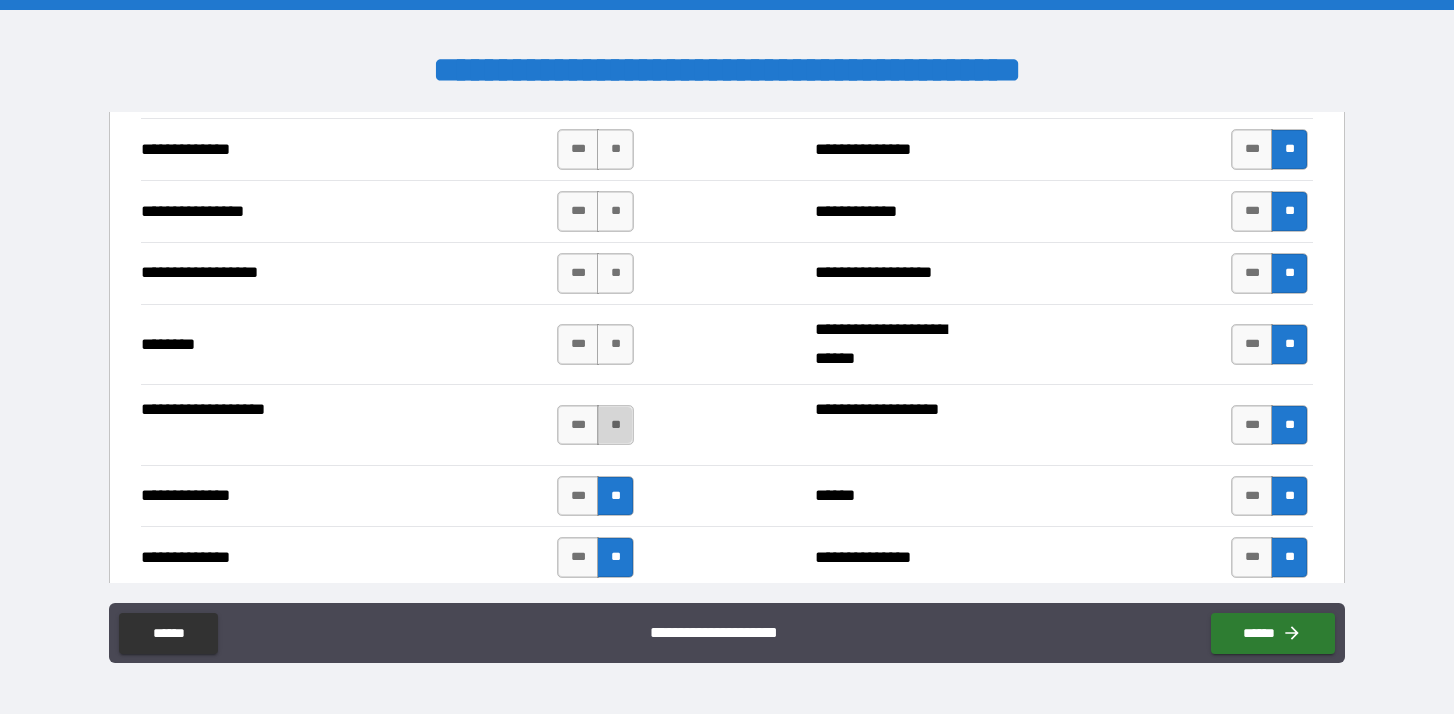 click on "**" at bounding box center [615, 425] 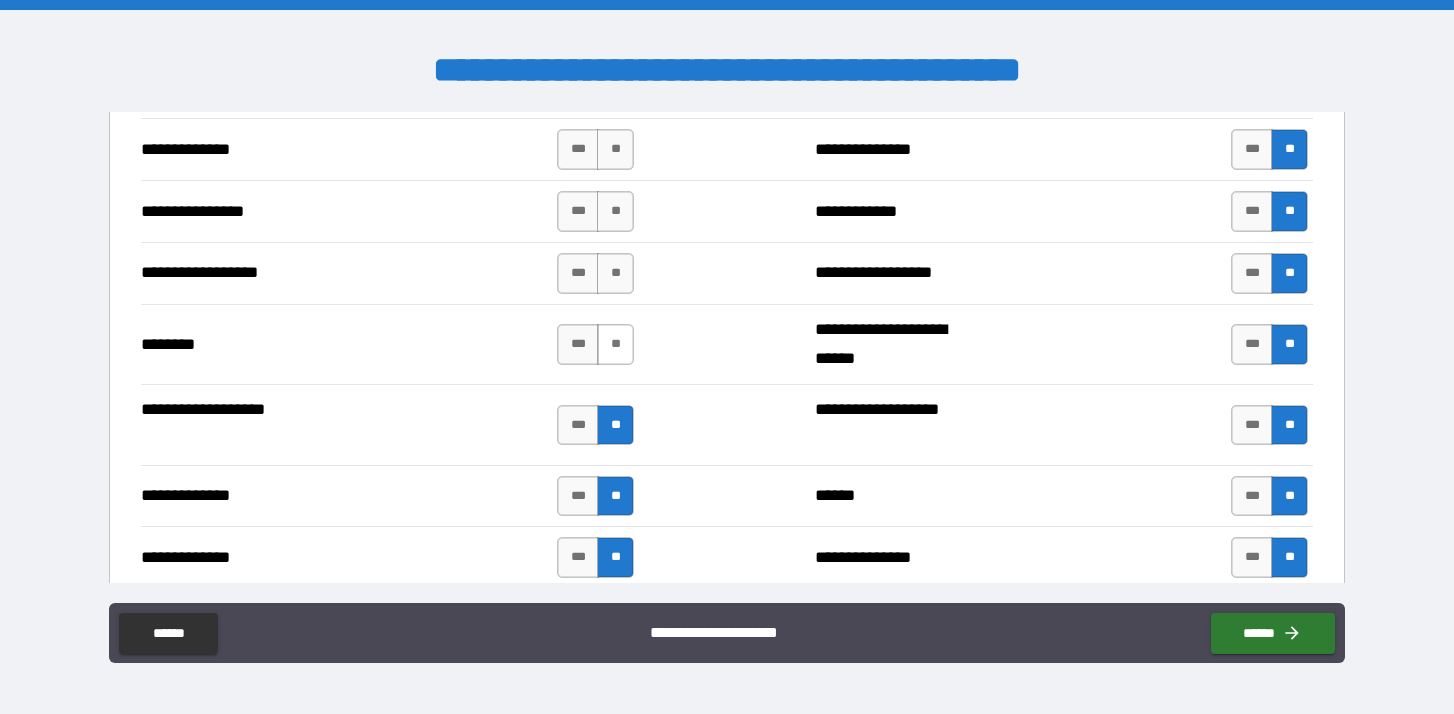 click on "**" at bounding box center [615, 344] 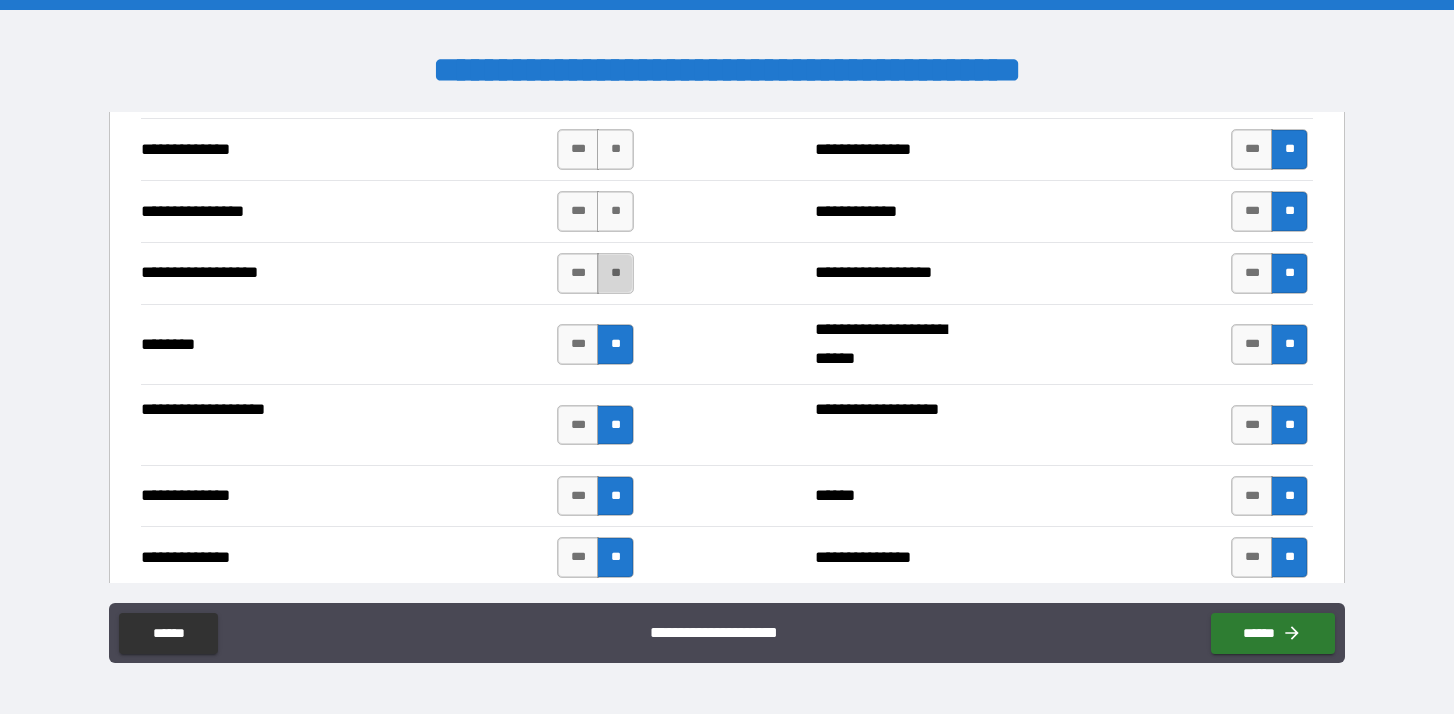 click on "**" at bounding box center [615, 273] 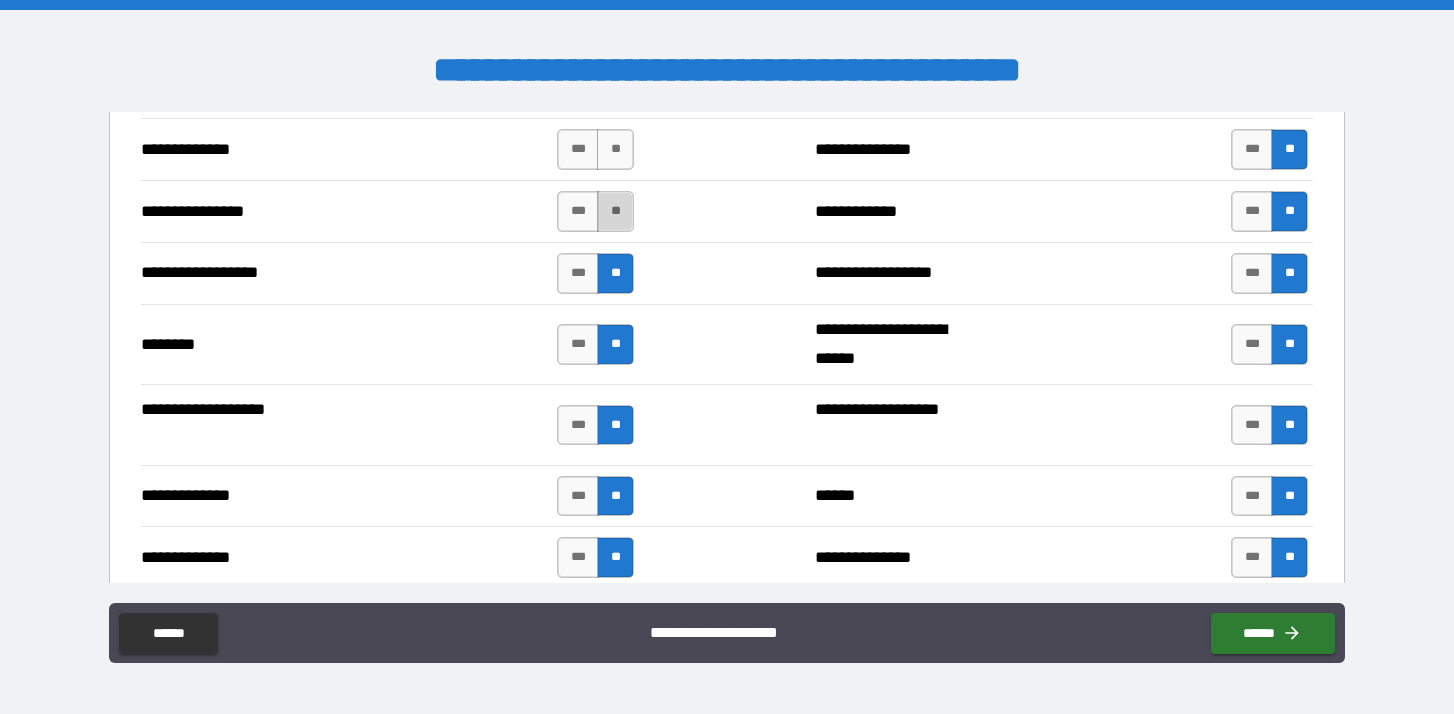 click on "**" at bounding box center (615, 211) 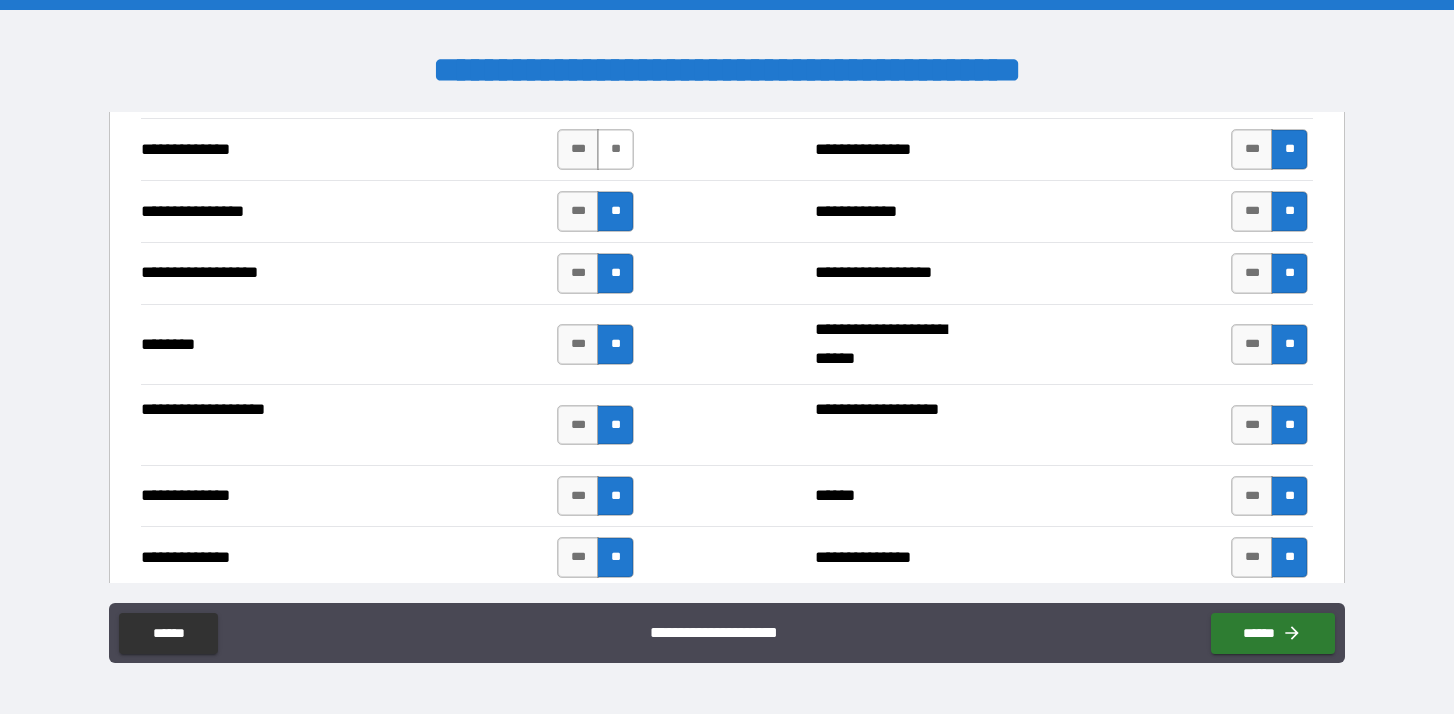 click on "**" at bounding box center [615, 149] 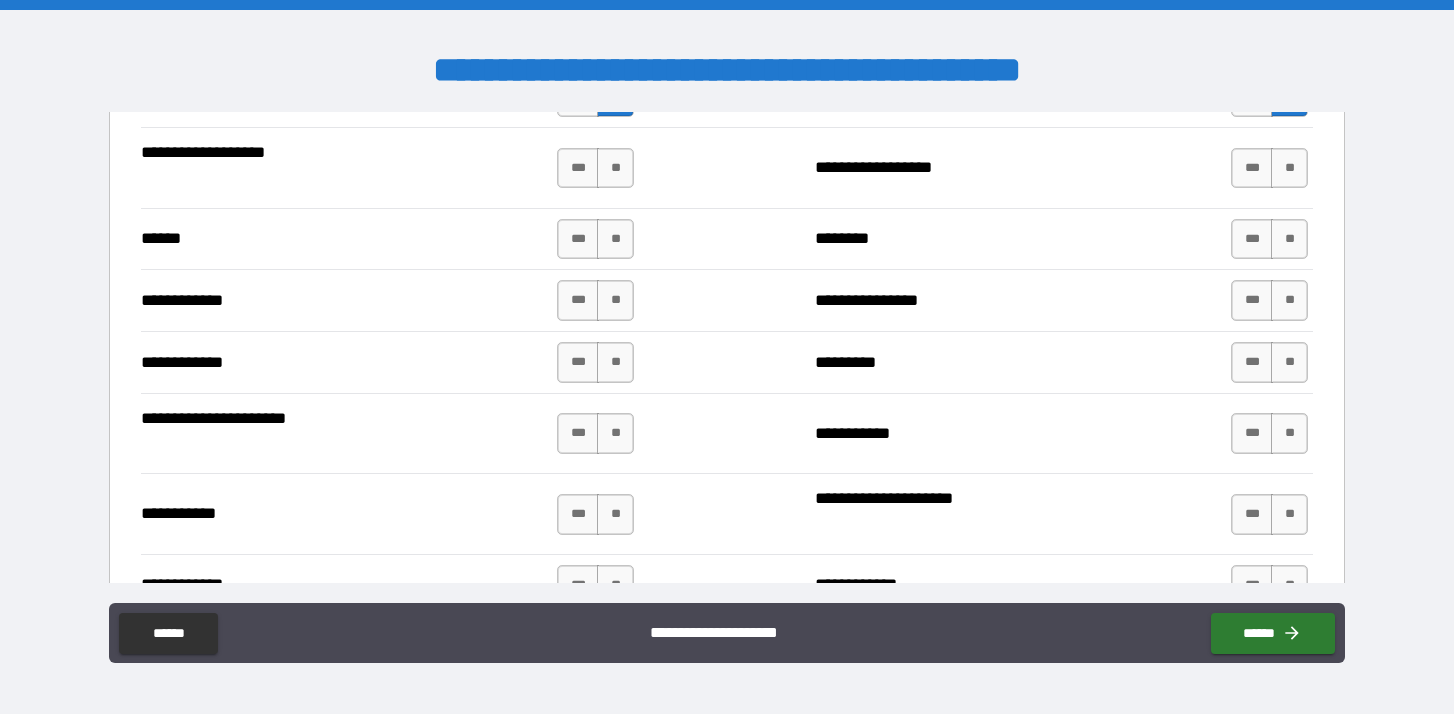 scroll, scrollTop: 3696, scrollLeft: 0, axis: vertical 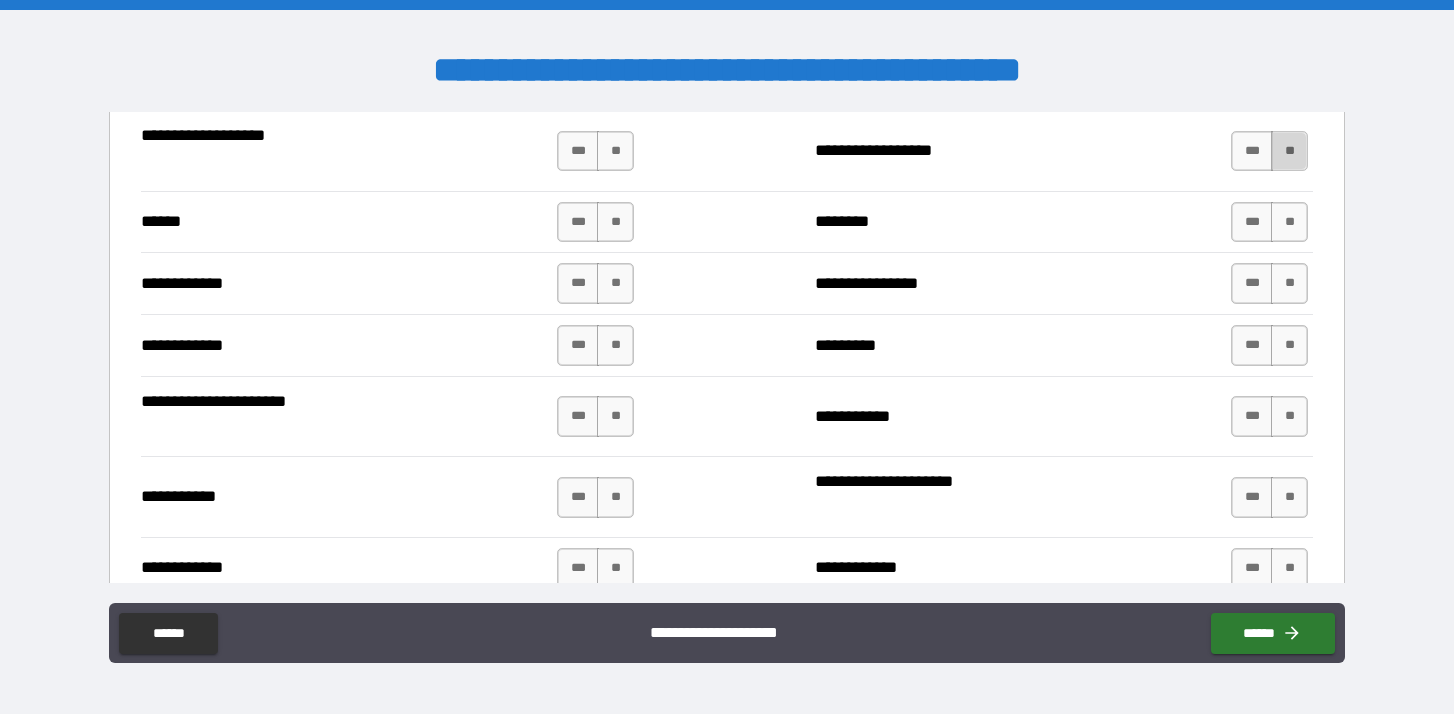 click on "**" at bounding box center (1289, 151) 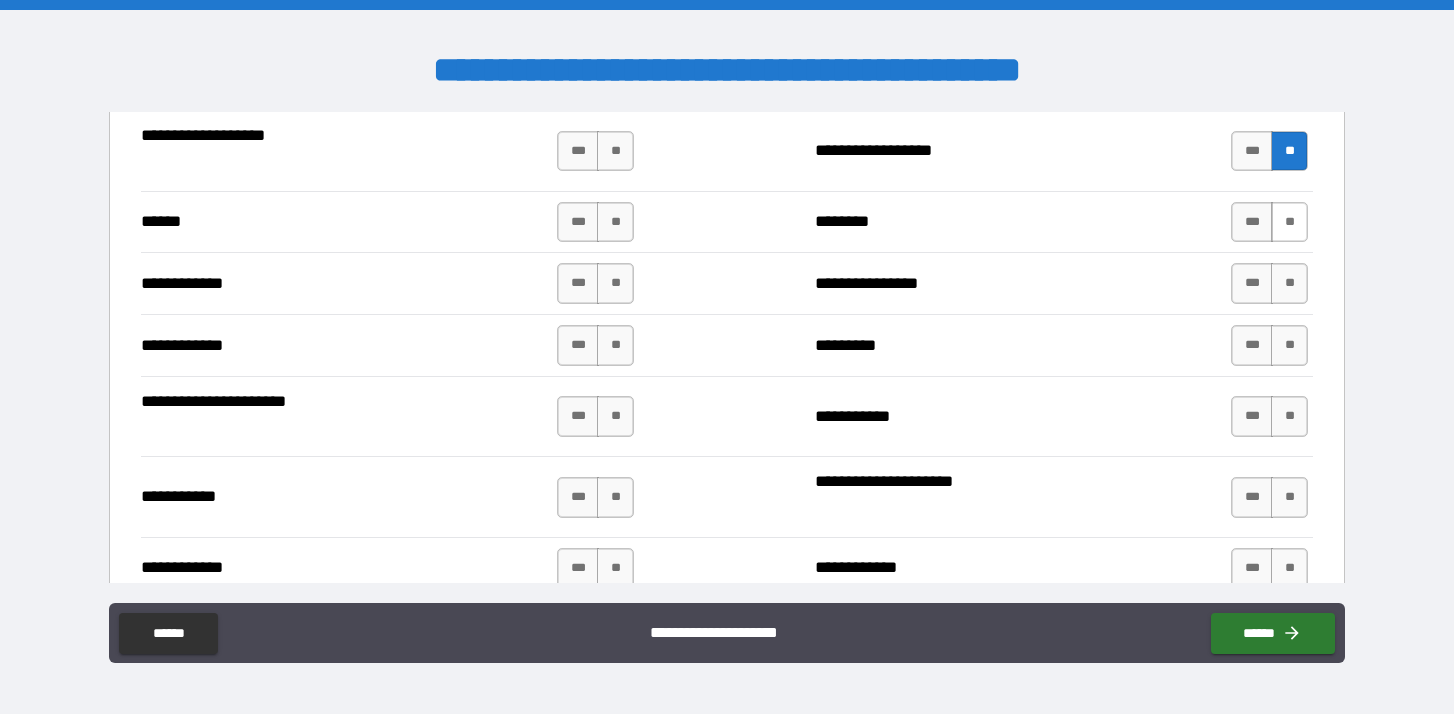 click on "**" at bounding box center (1289, 222) 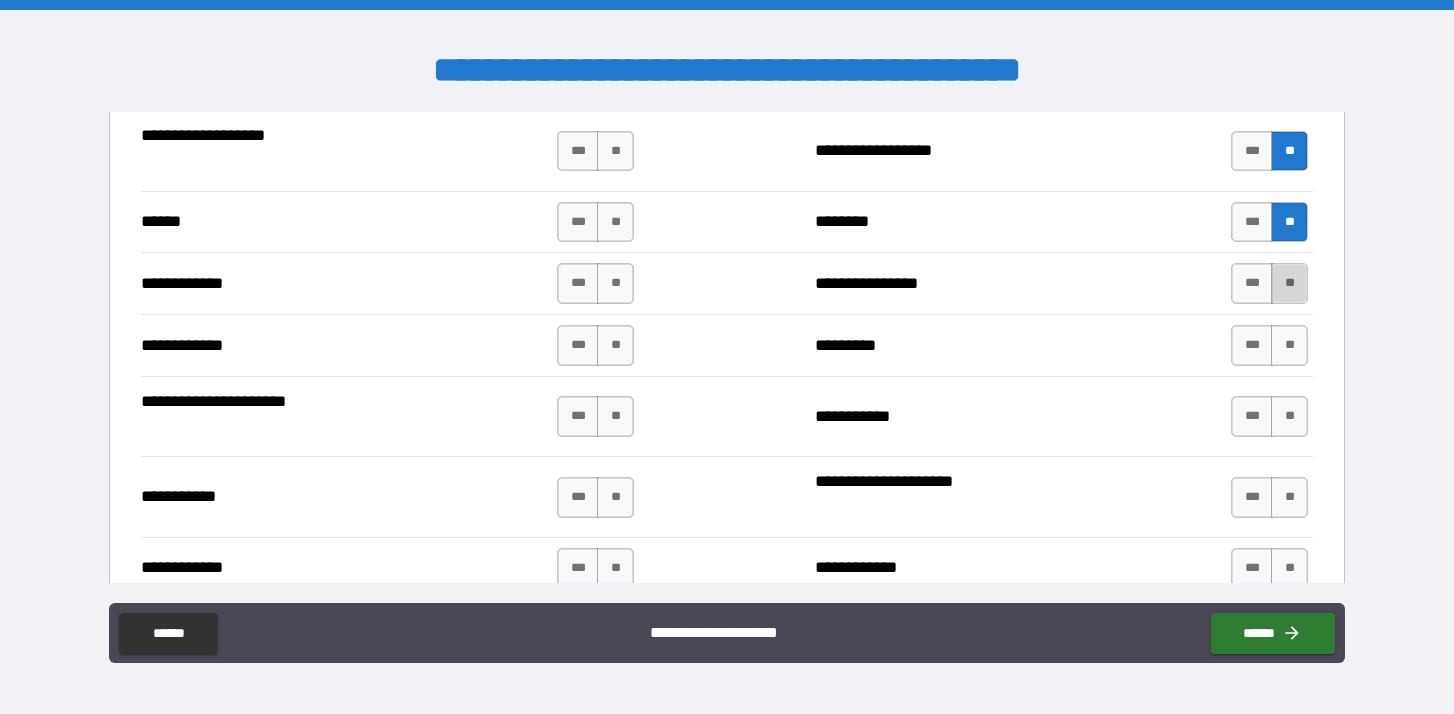 click on "**" at bounding box center [1289, 283] 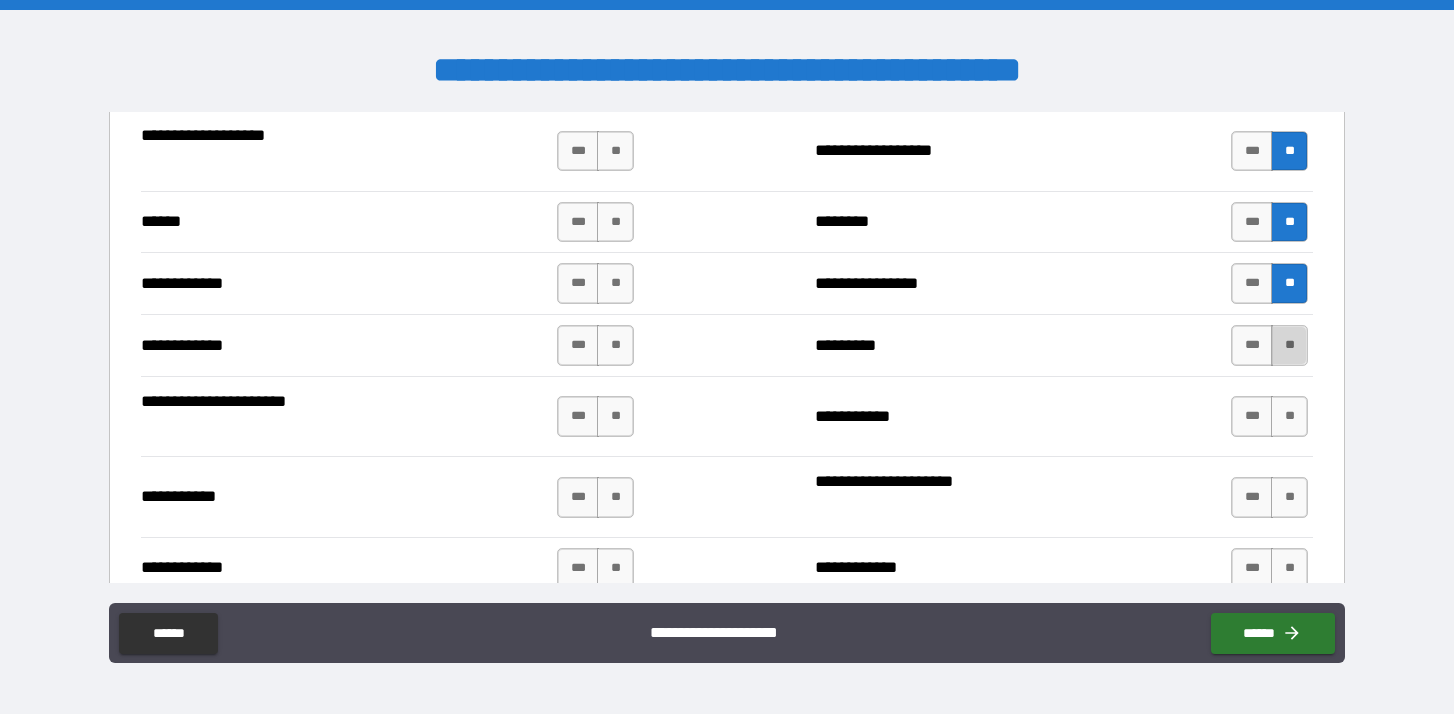 click on "**" at bounding box center (1289, 345) 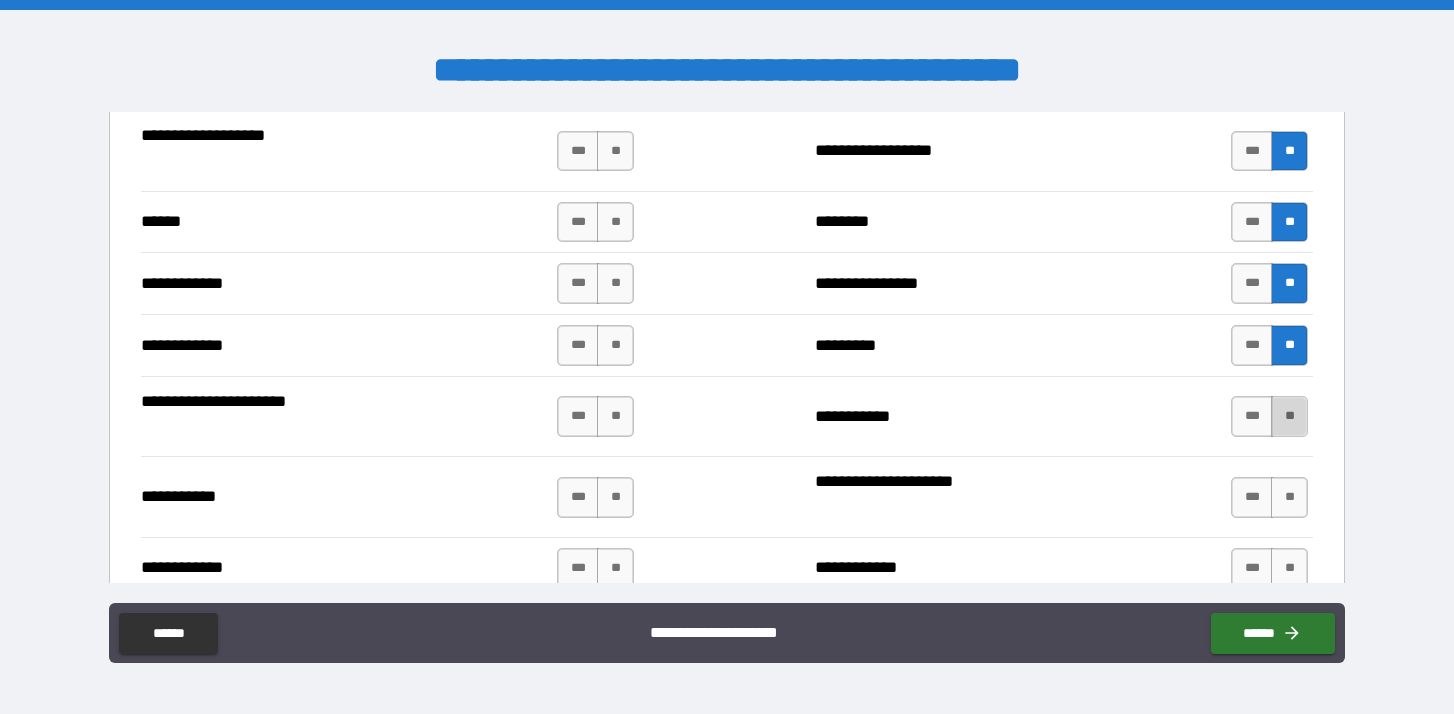 click on "**" at bounding box center [1289, 416] 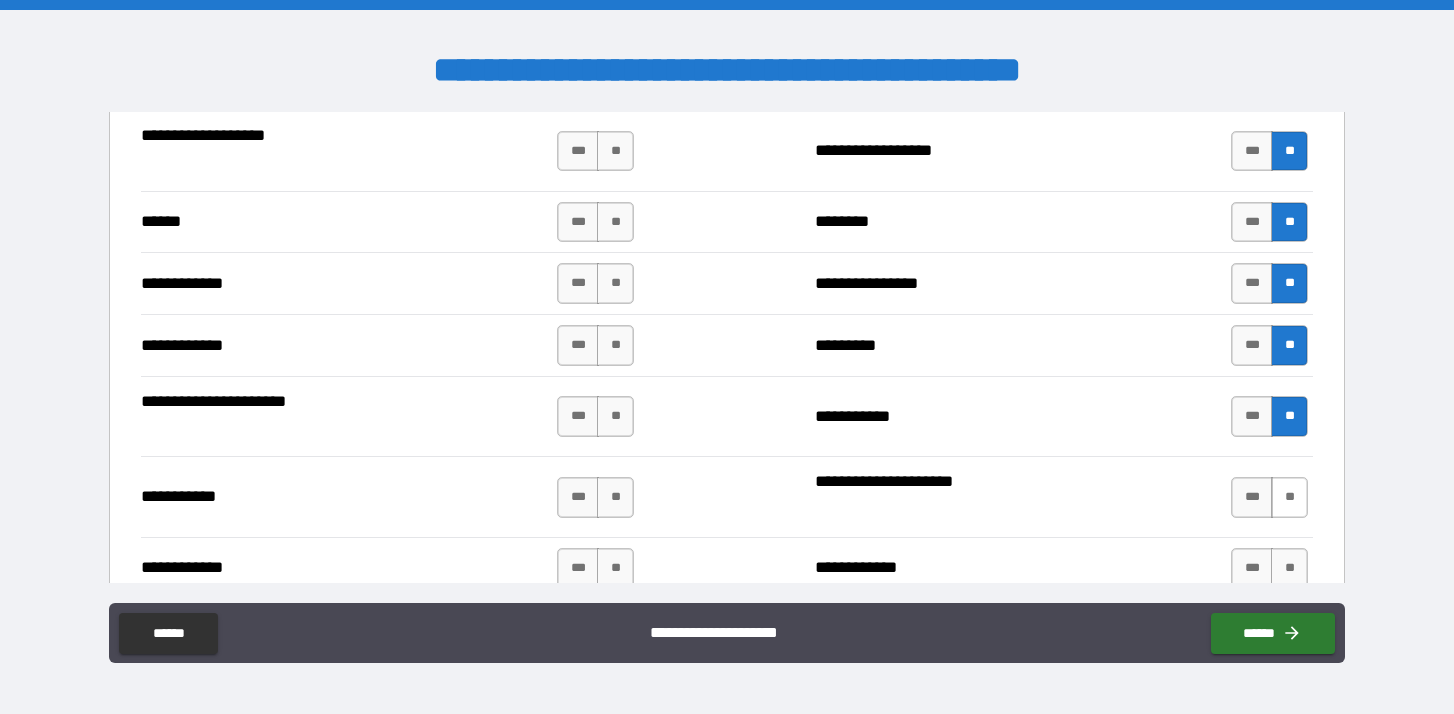click on "**" at bounding box center [1289, 497] 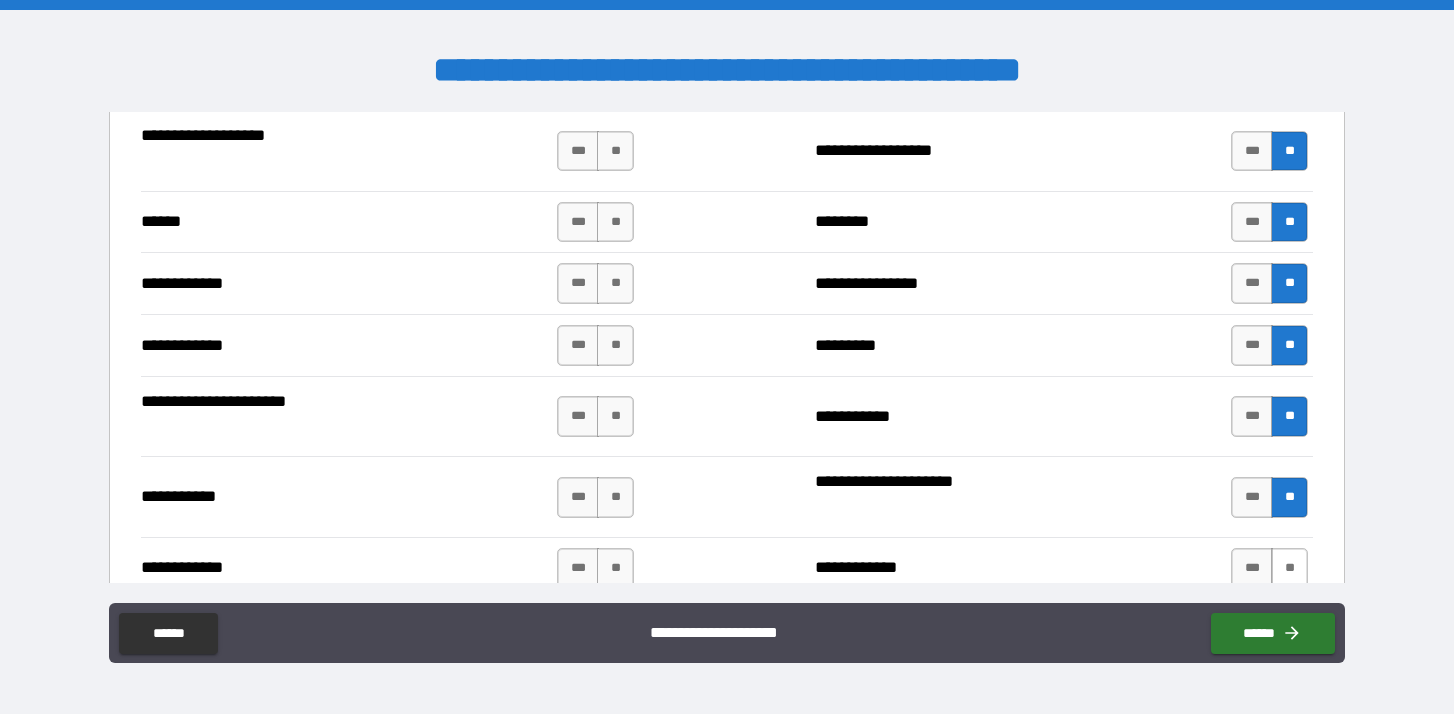 click on "**" at bounding box center [1289, 568] 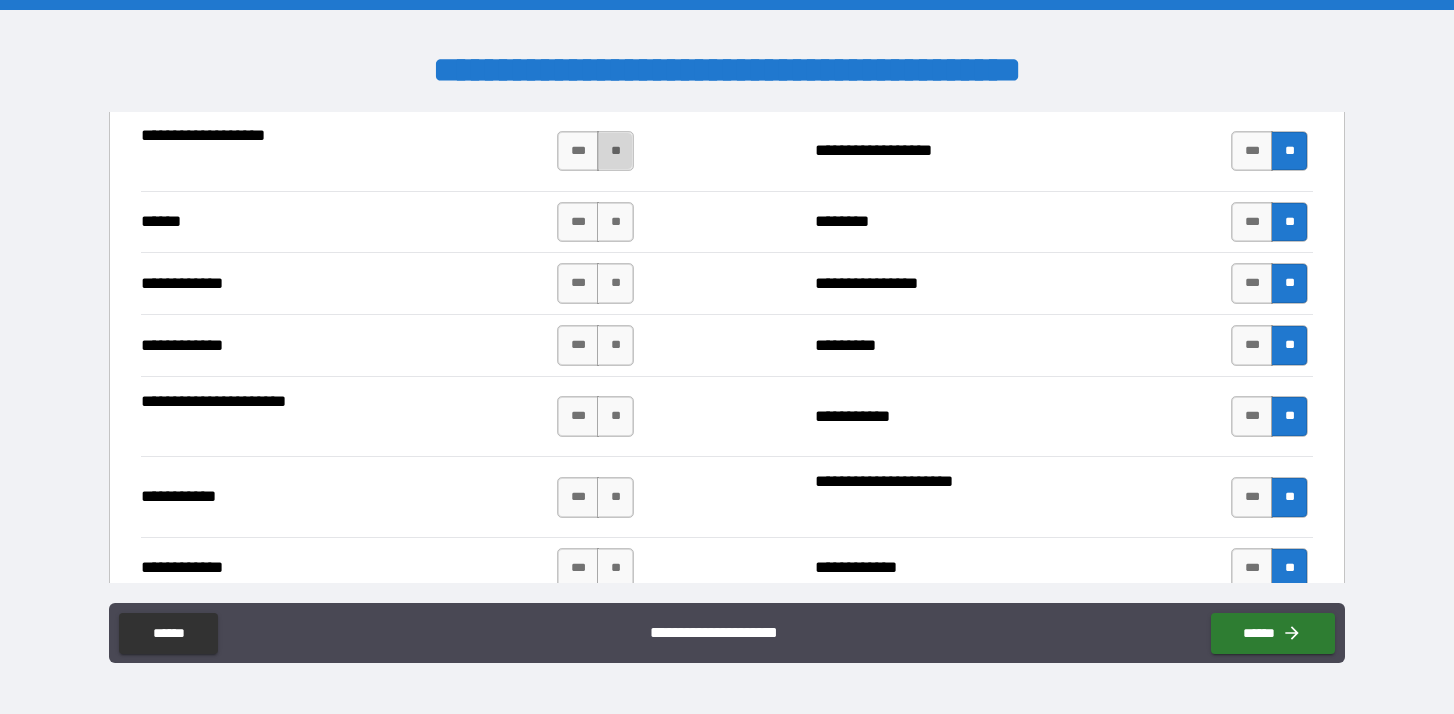 click on "**" at bounding box center [615, 151] 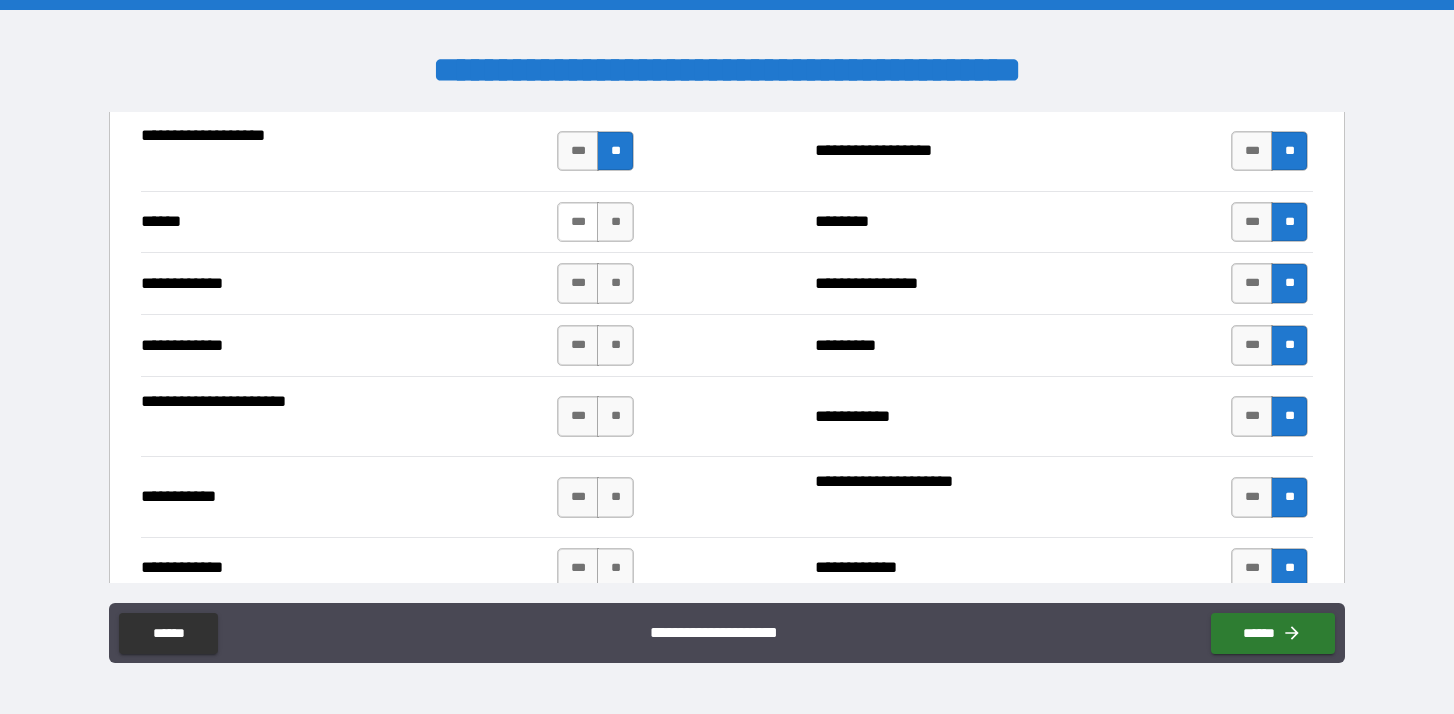 click on "***" at bounding box center (578, 222) 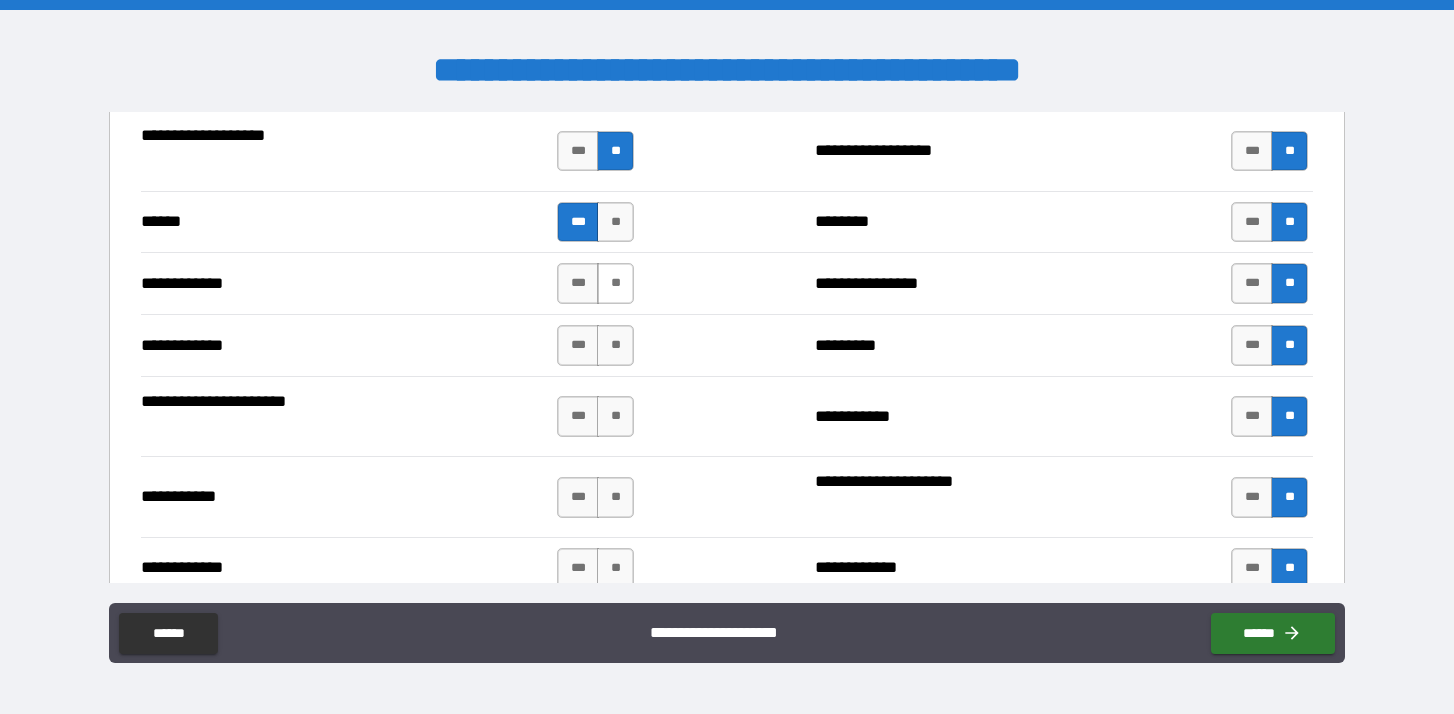 click on "**" at bounding box center [615, 283] 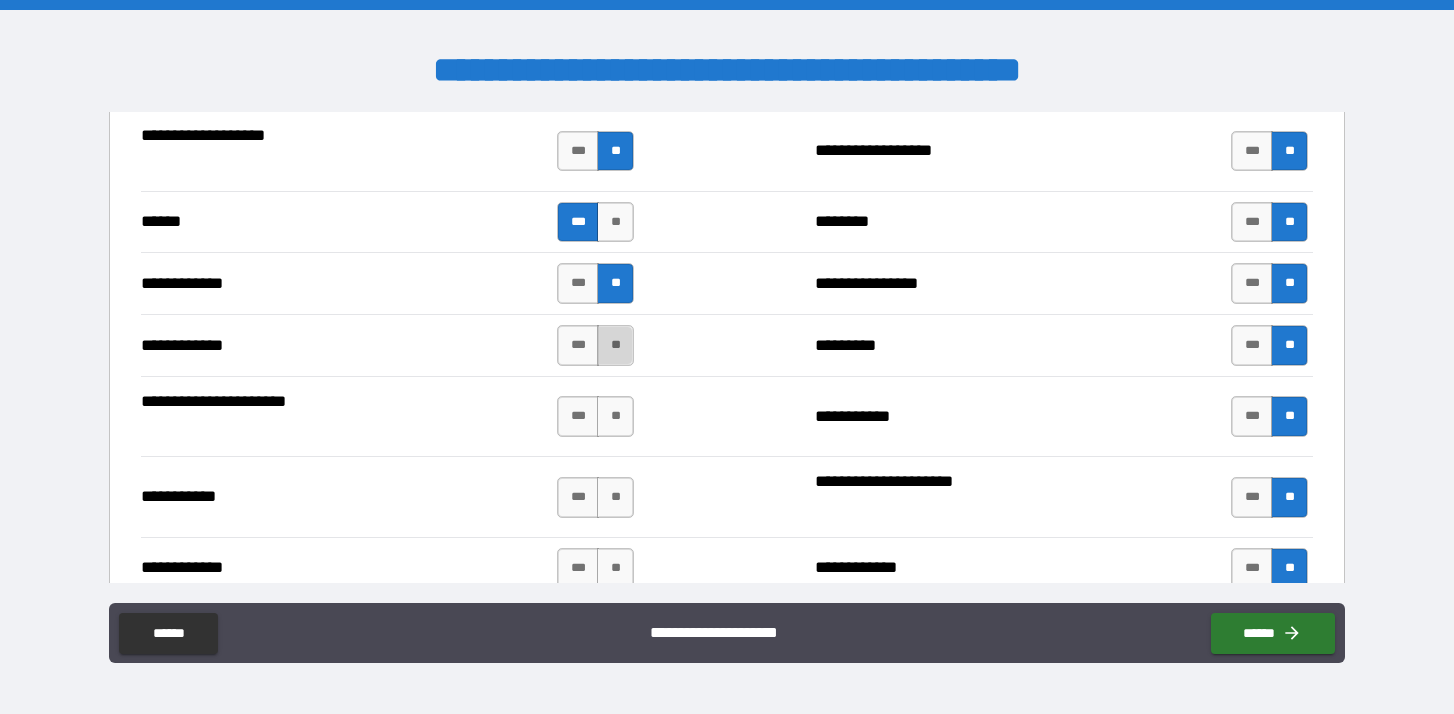 click on "**" at bounding box center [615, 345] 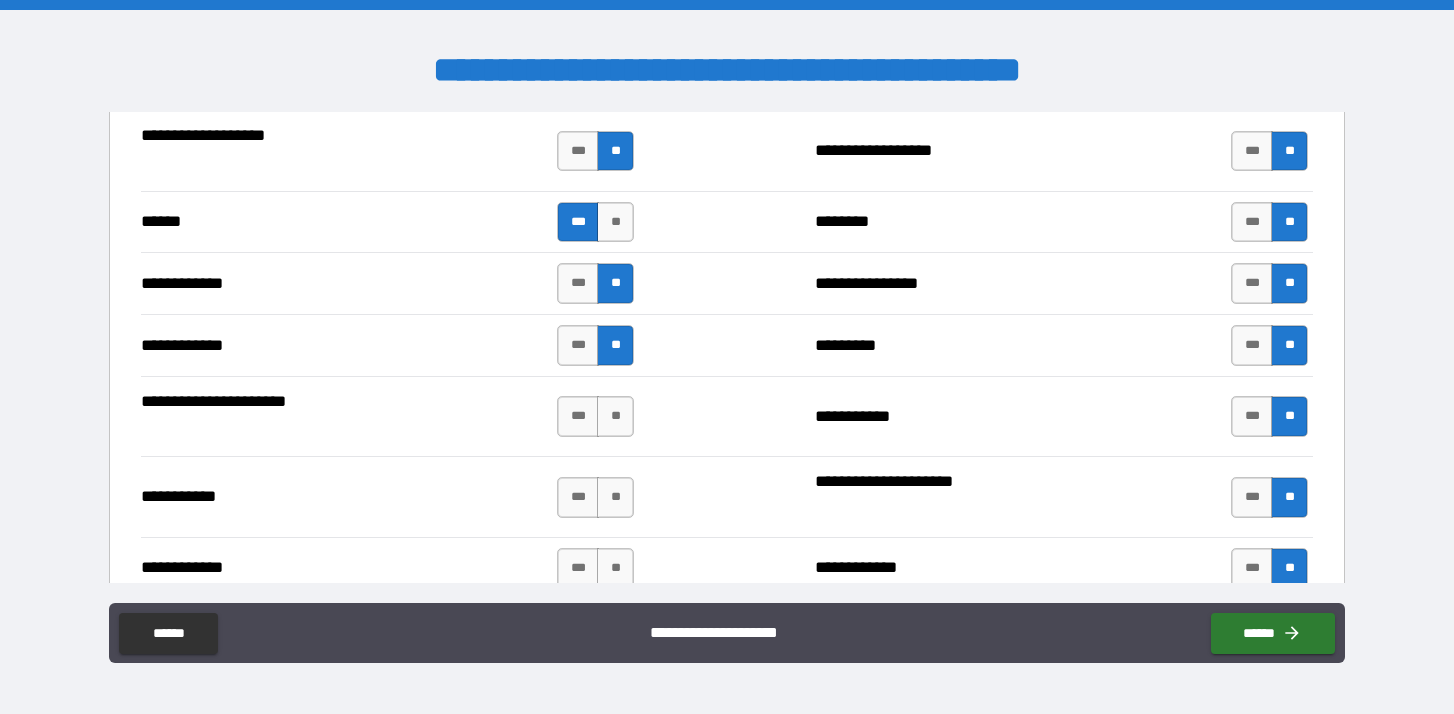 click on "*** **" at bounding box center [598, 417] 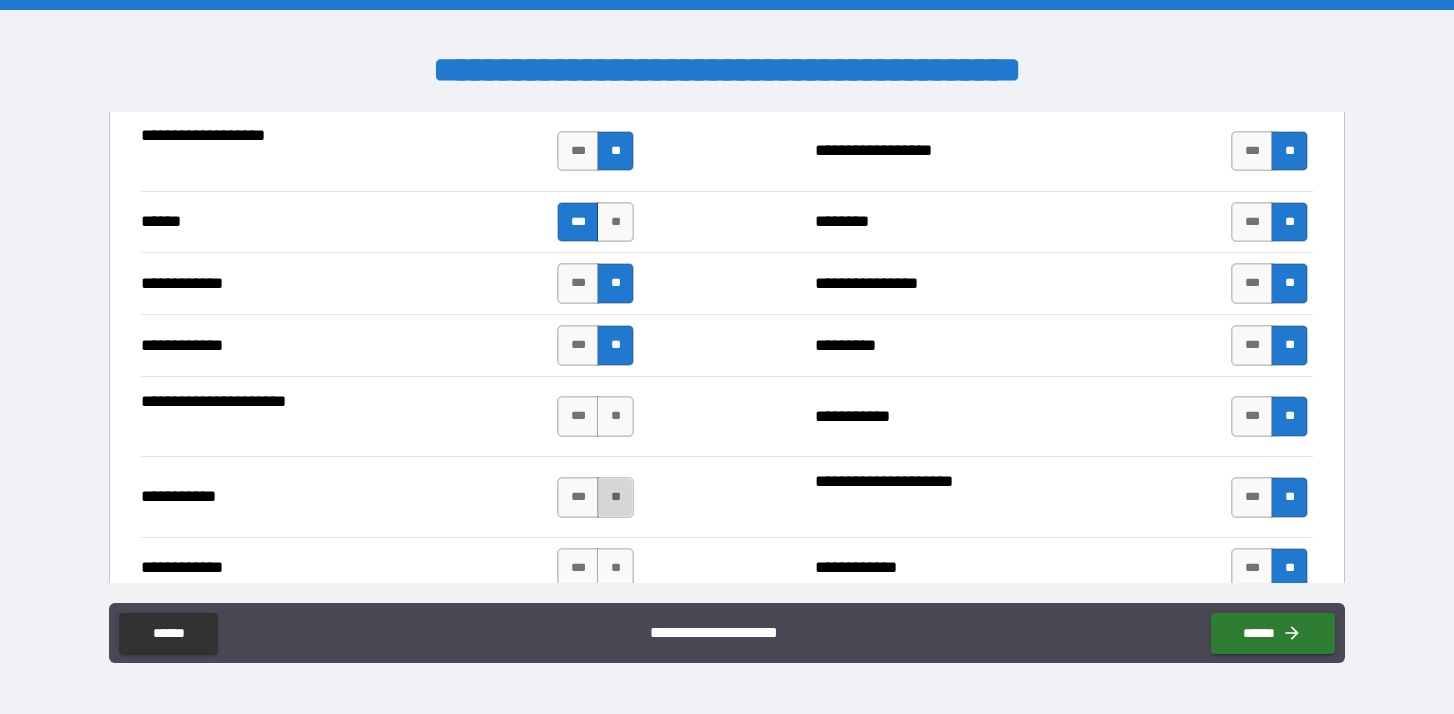 click on "**" at bounding box center (615, 497) 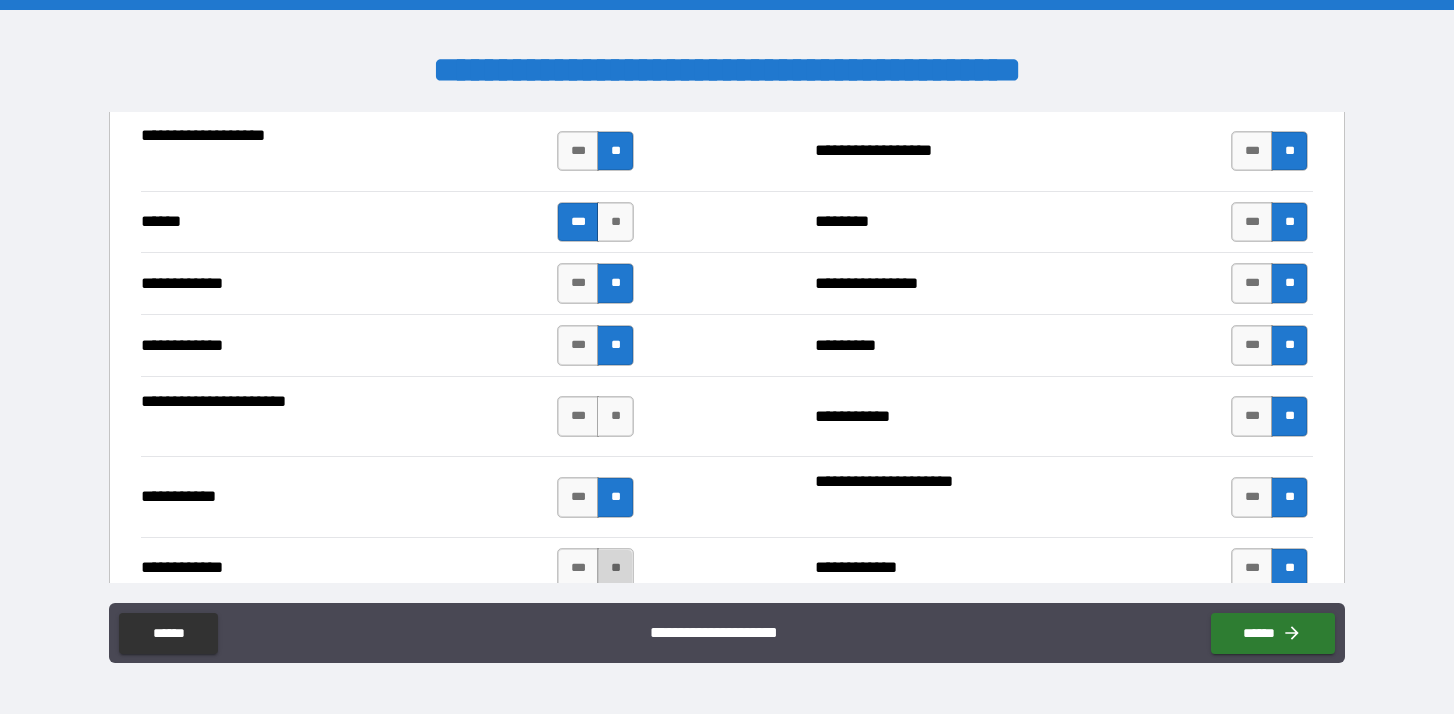 click on "**" at bounding box center (615, 568) 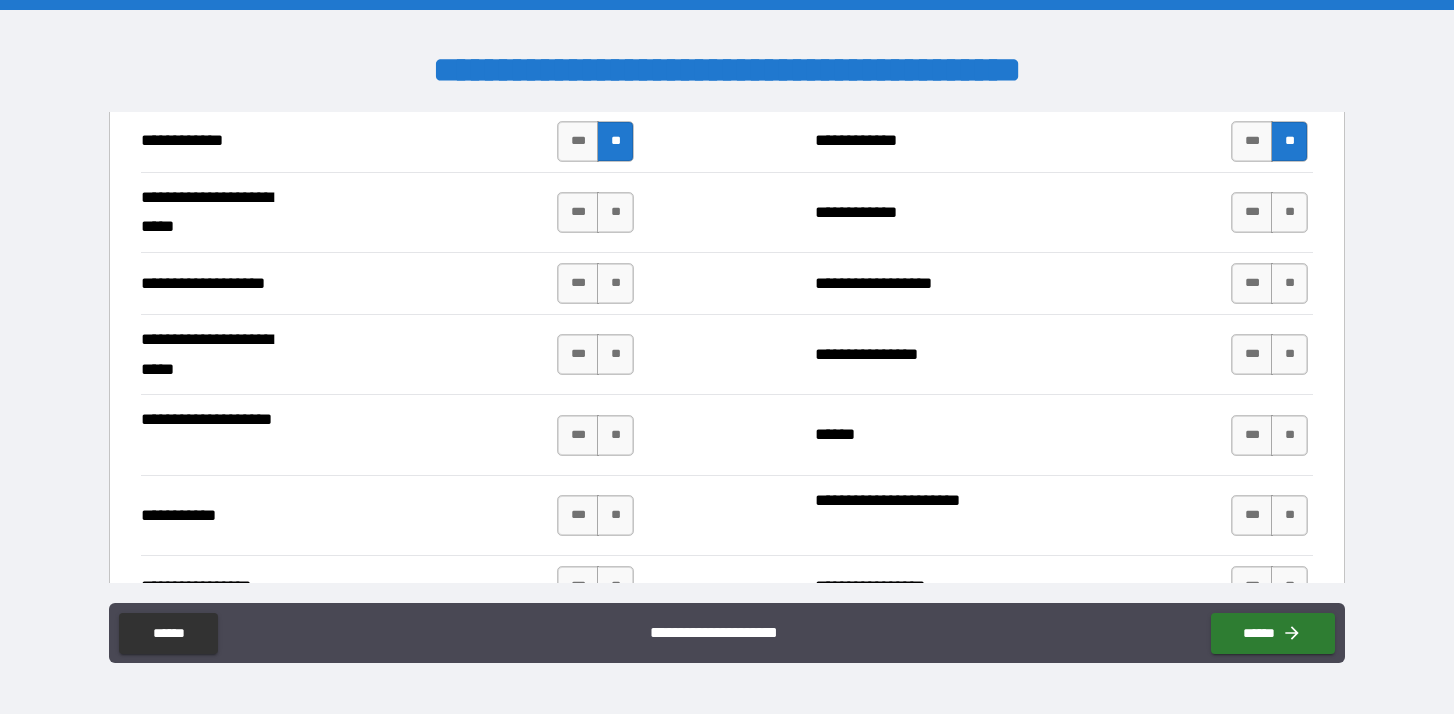 scroll, scrollTop: 4206, scrollLeft: 0, axis: vertical 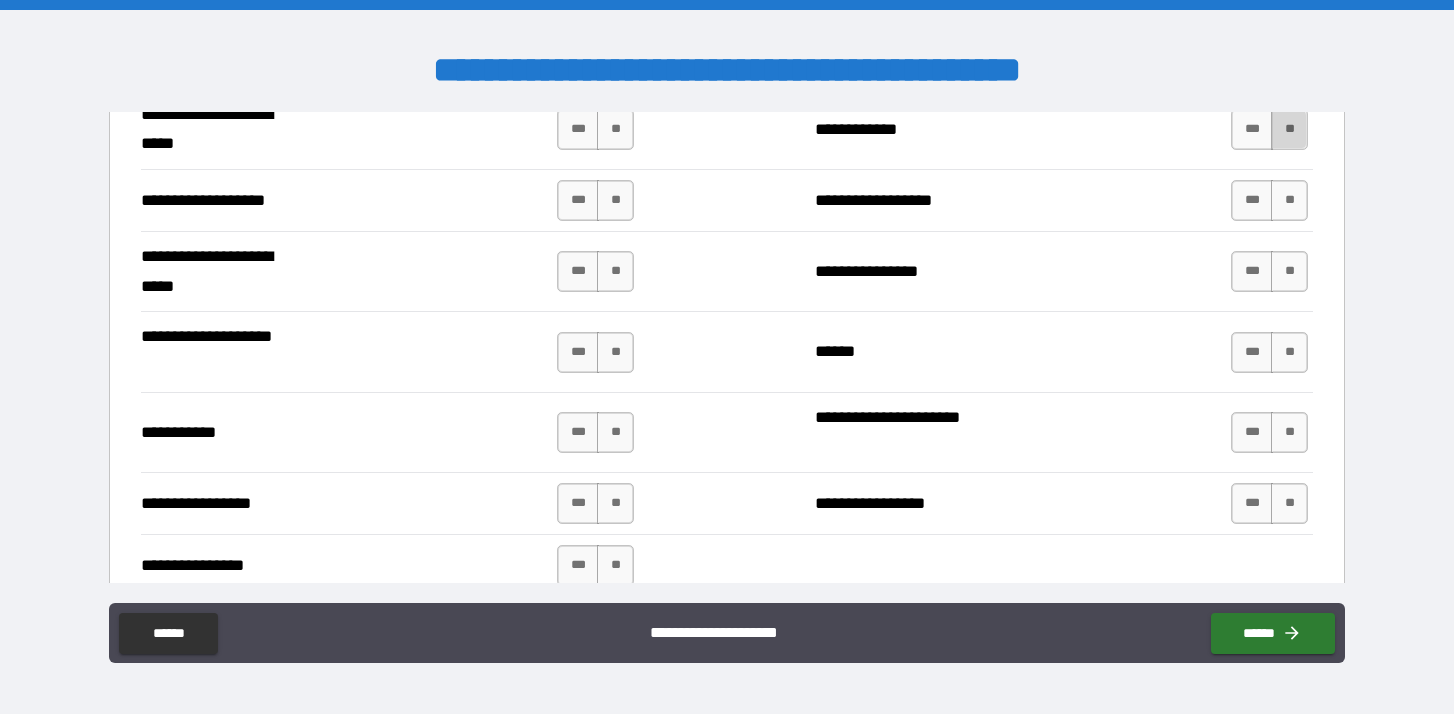 click on "**" at bounding box center (1289, 129) 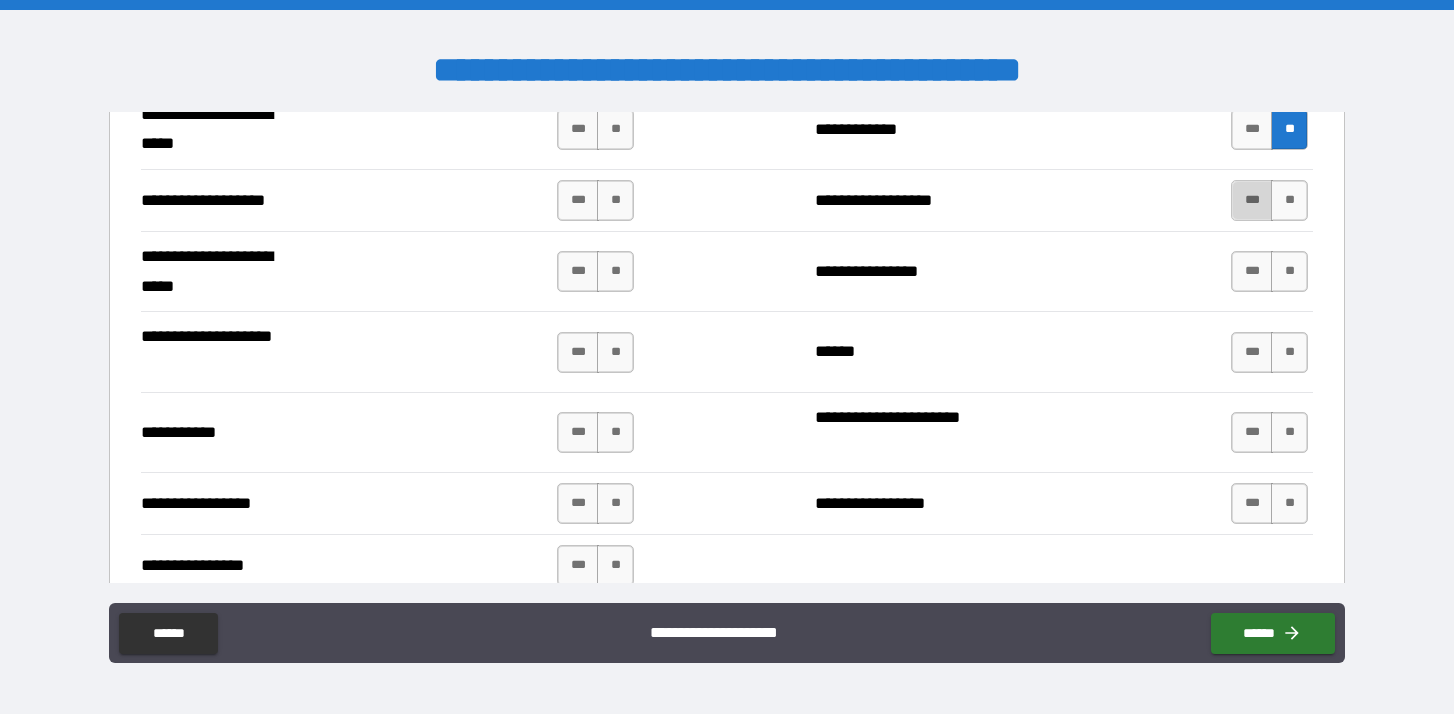 click on "***" at bounding box center (1252, 200) 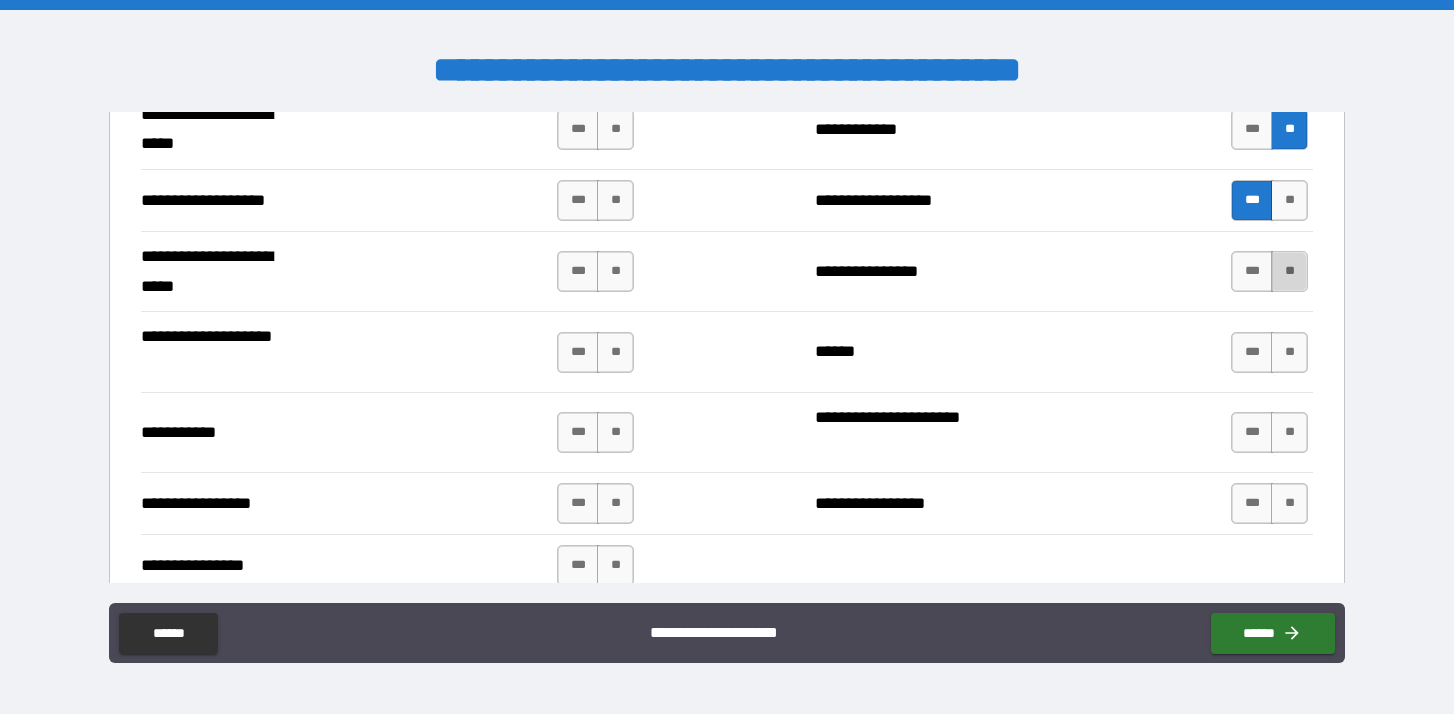 click on "**" at bounding box center [1289, 271] 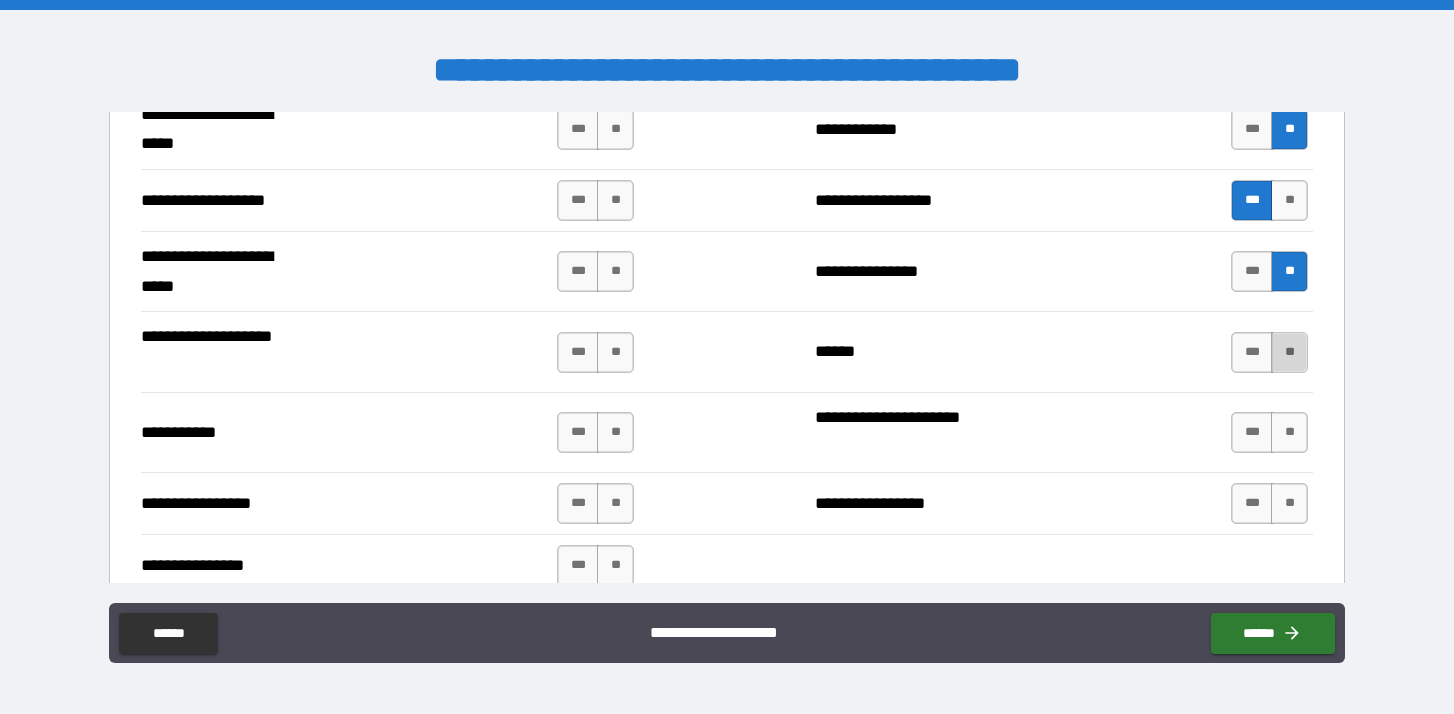 click on "**" at bounding box center (1289, 352) 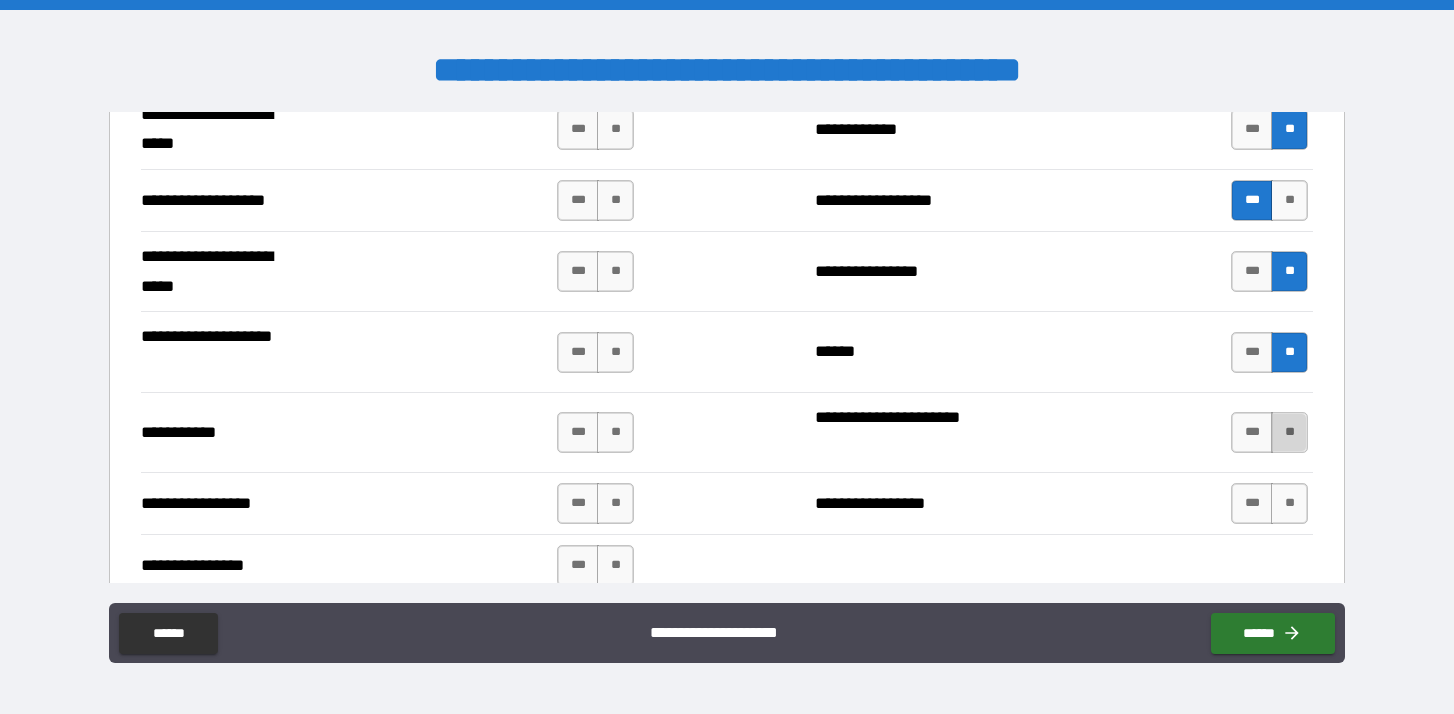 click on "**" at bounding box center [1289, 432] 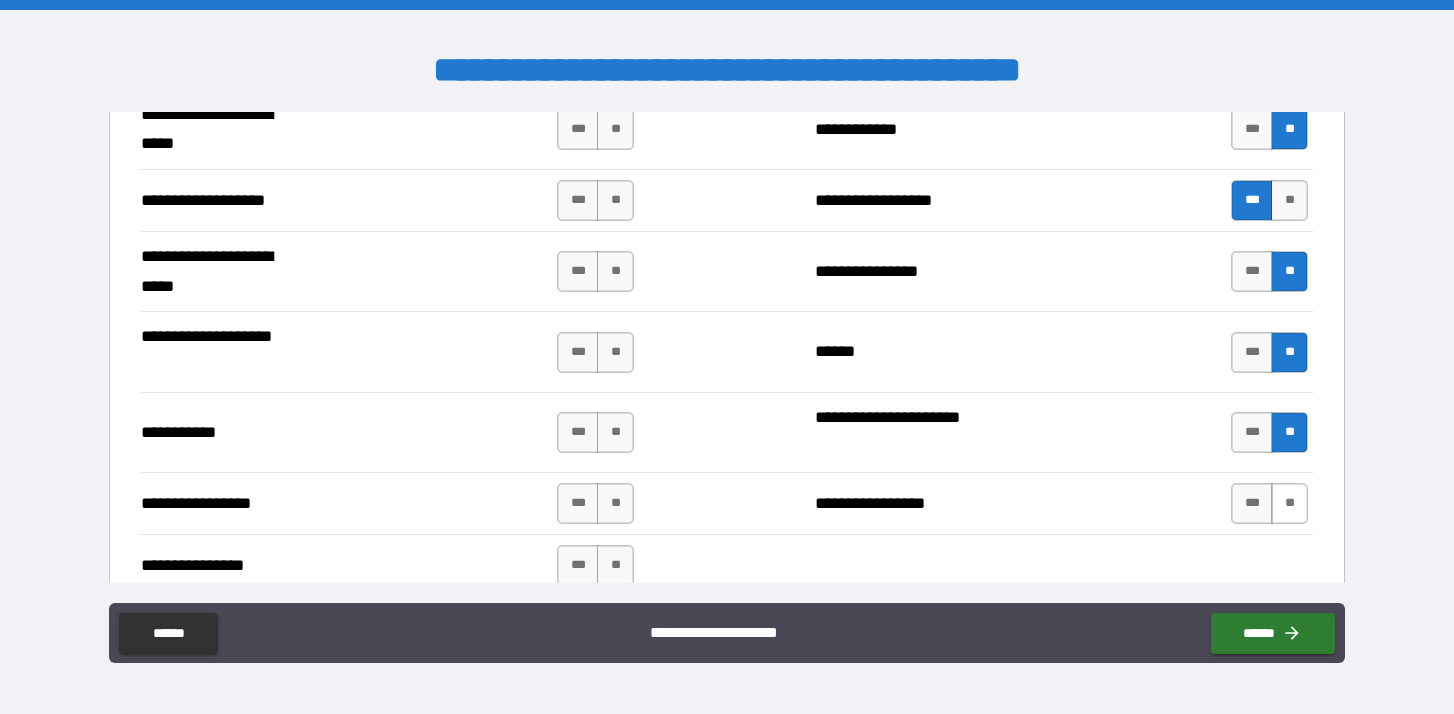 click on "**" at bounding box center [1289, 503] 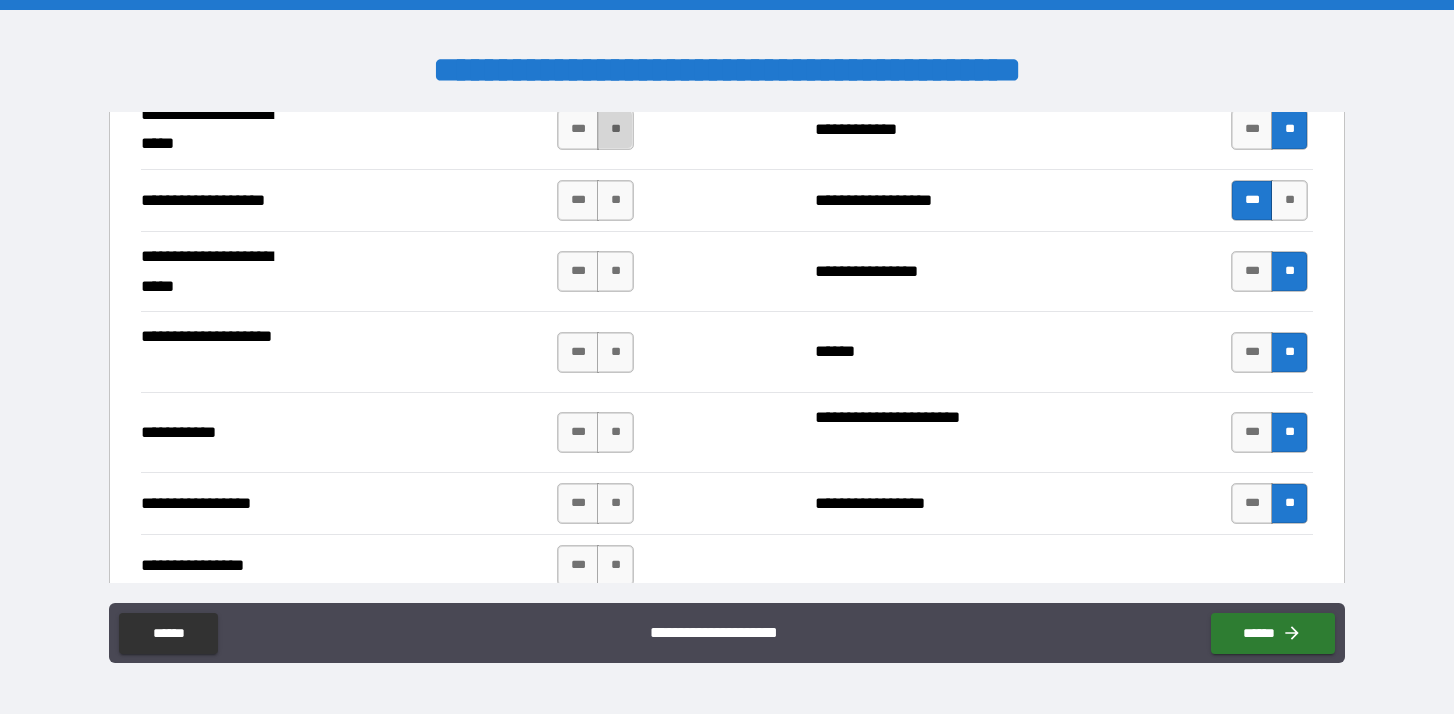 click on "**" at bounding box center (615, 129) 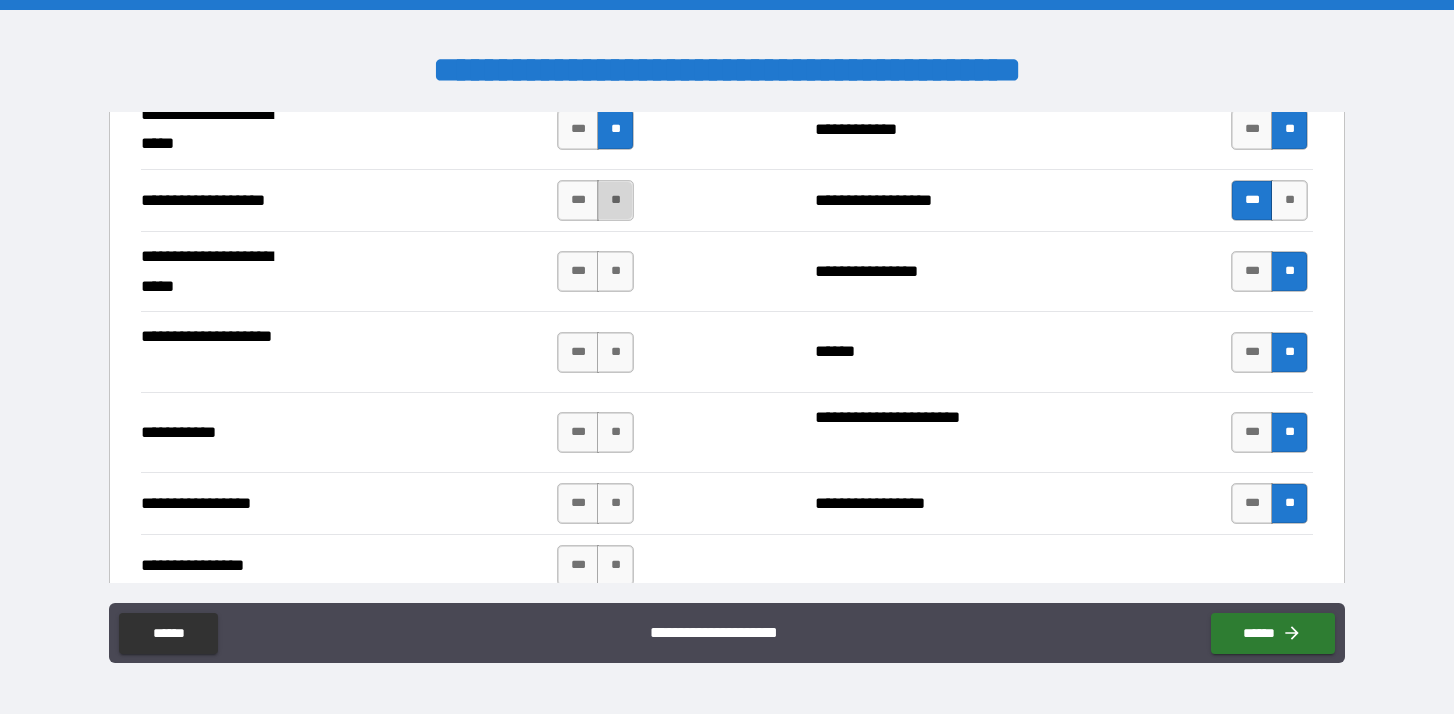 click on "**" at bounding box center (615, 200) 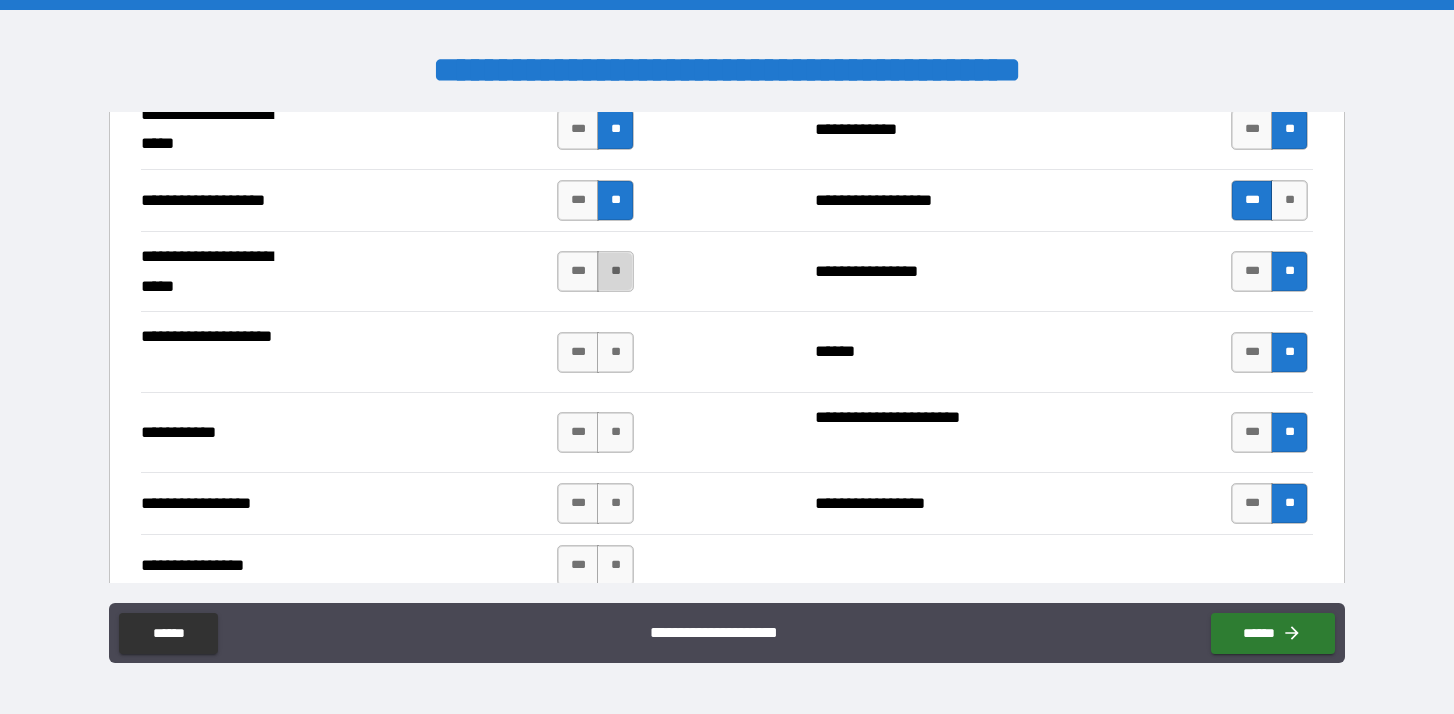 click on "**" at bounding box center (615, 271) 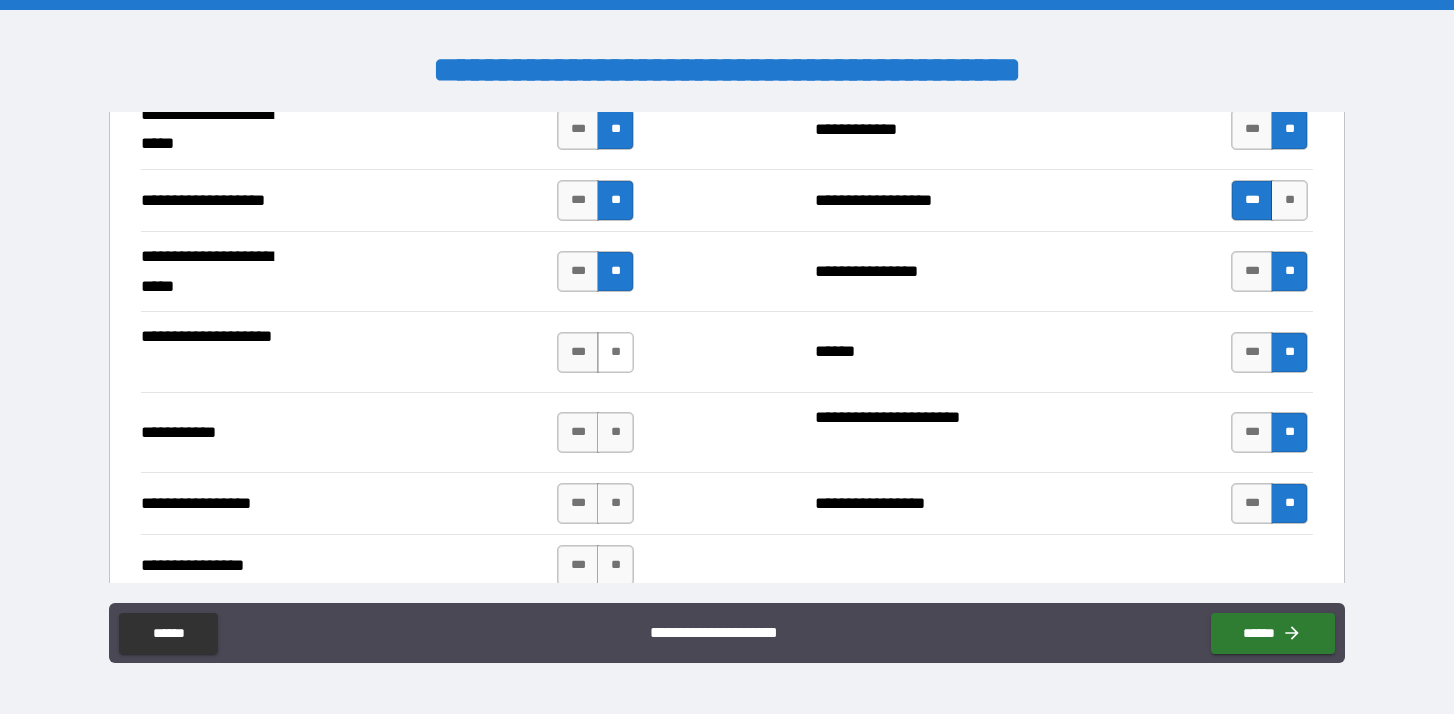 click on "**" at bounding box center [615, 352] 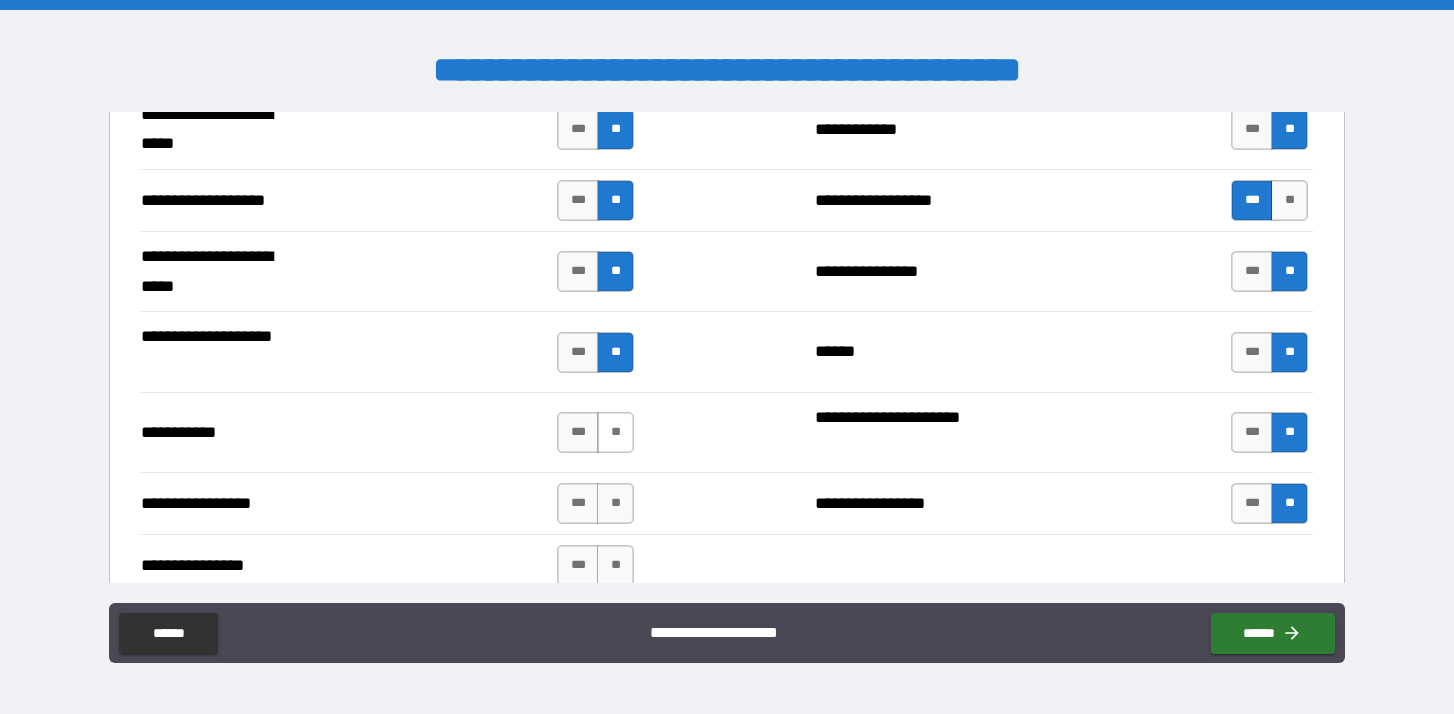 click on "**" at bounding box center [615, 432] 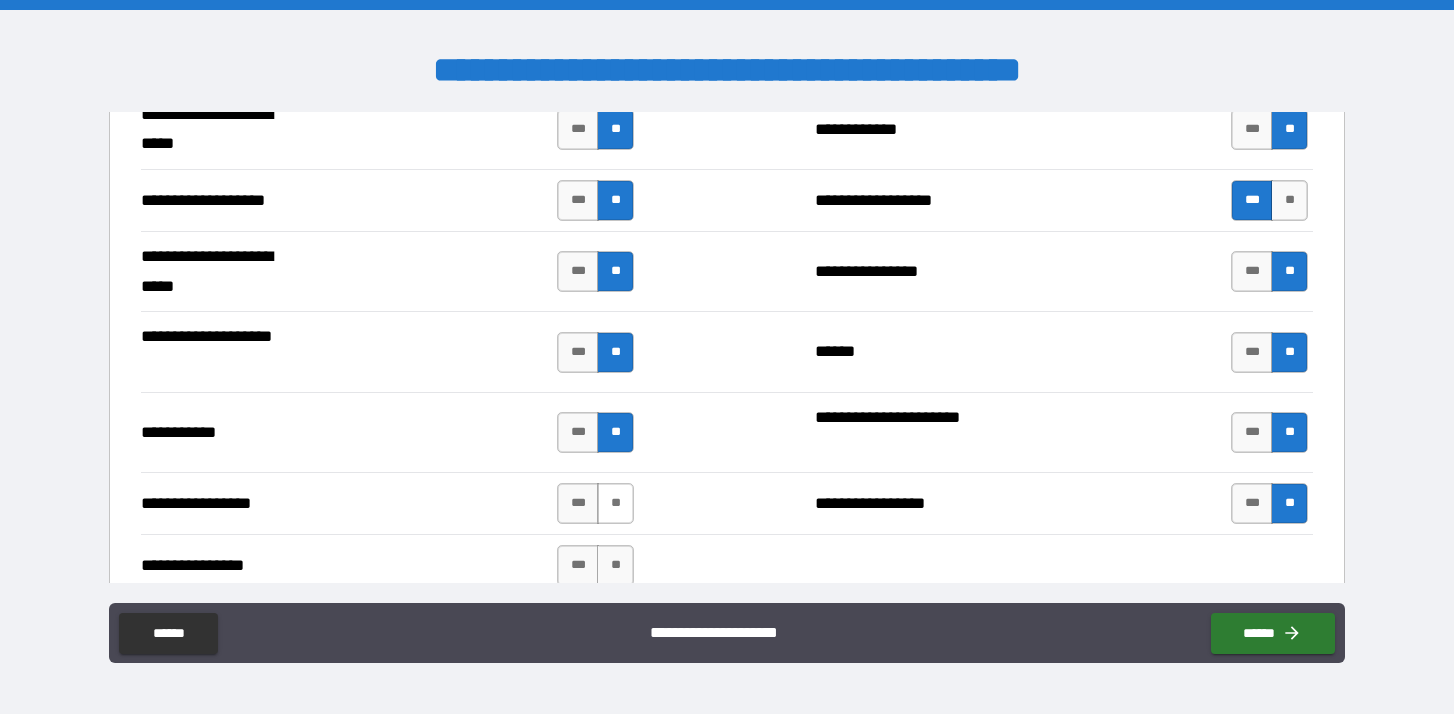 click on "**" at bounding box center (615, 503) 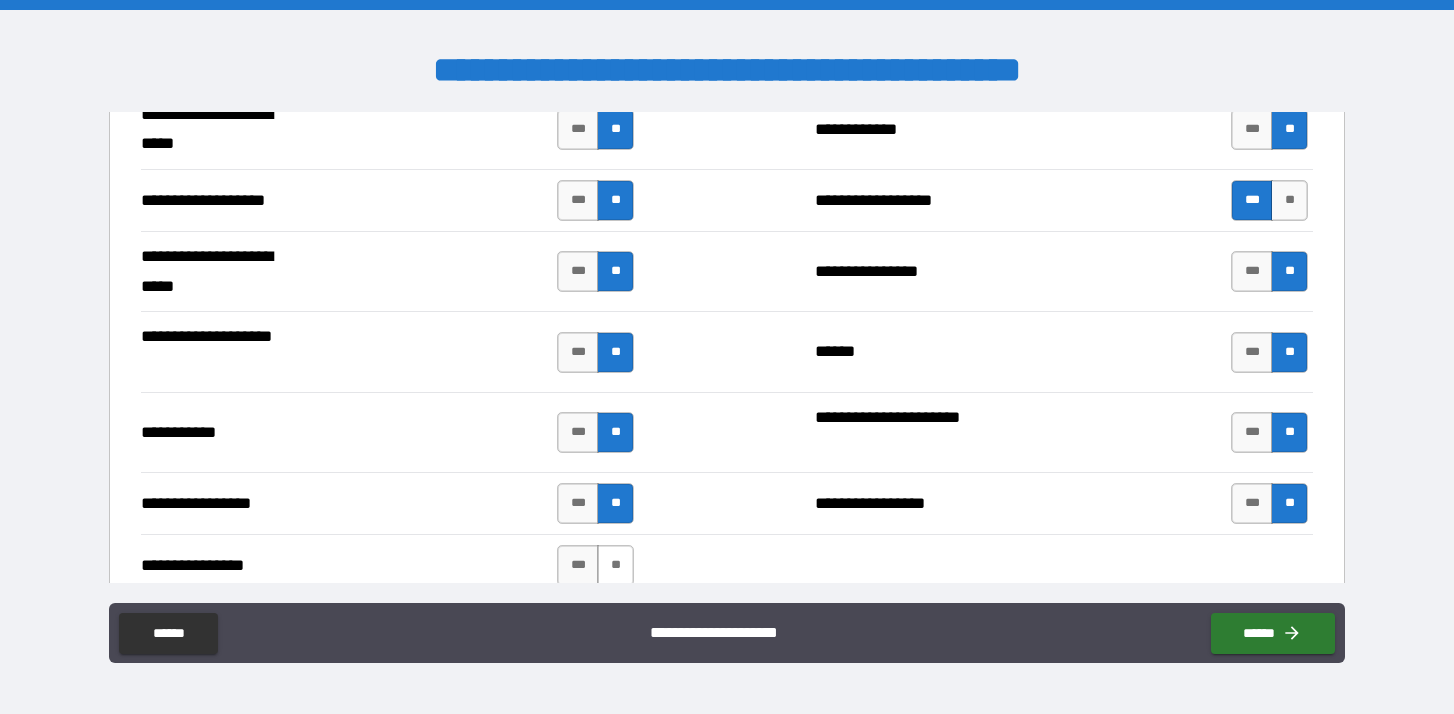 click on "**" at bounding box center (615, 565) 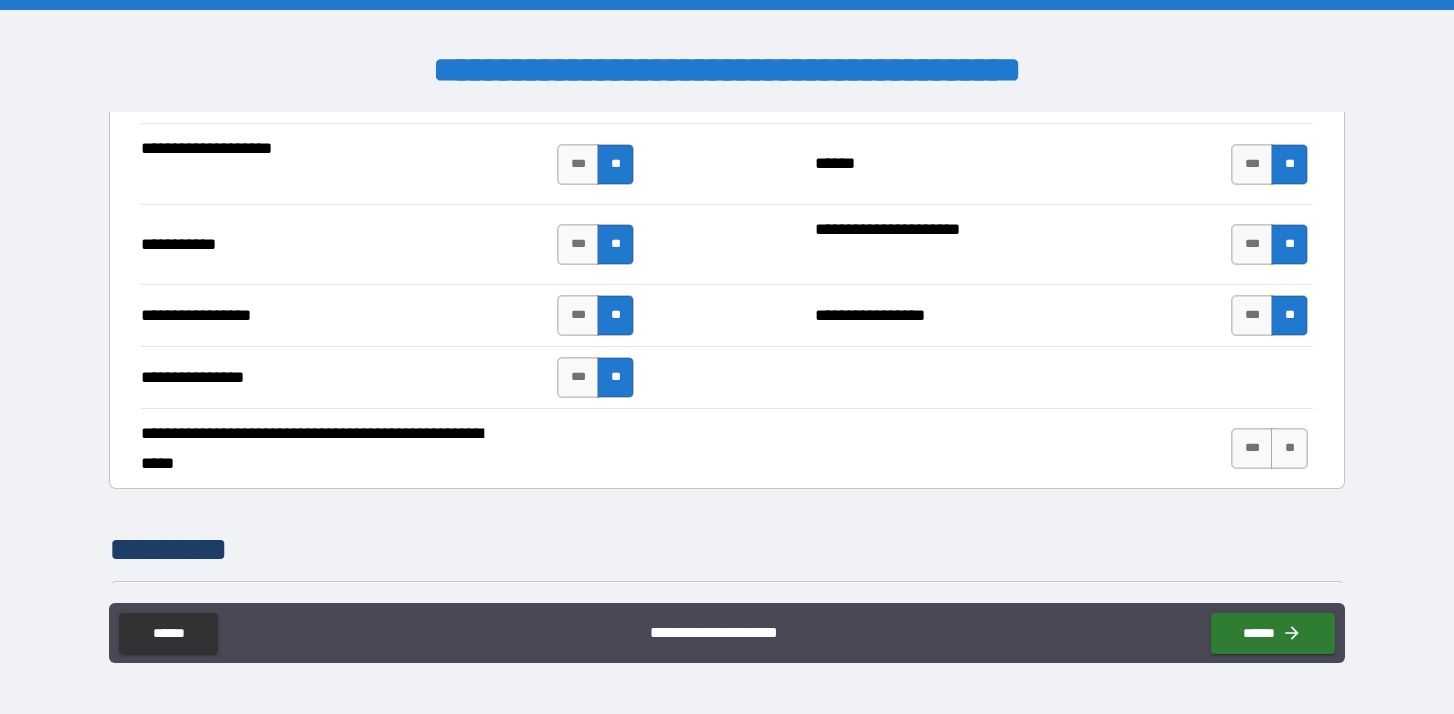 scroll, scrollTop: 4400, scrollLeft: 0, axis: vertical 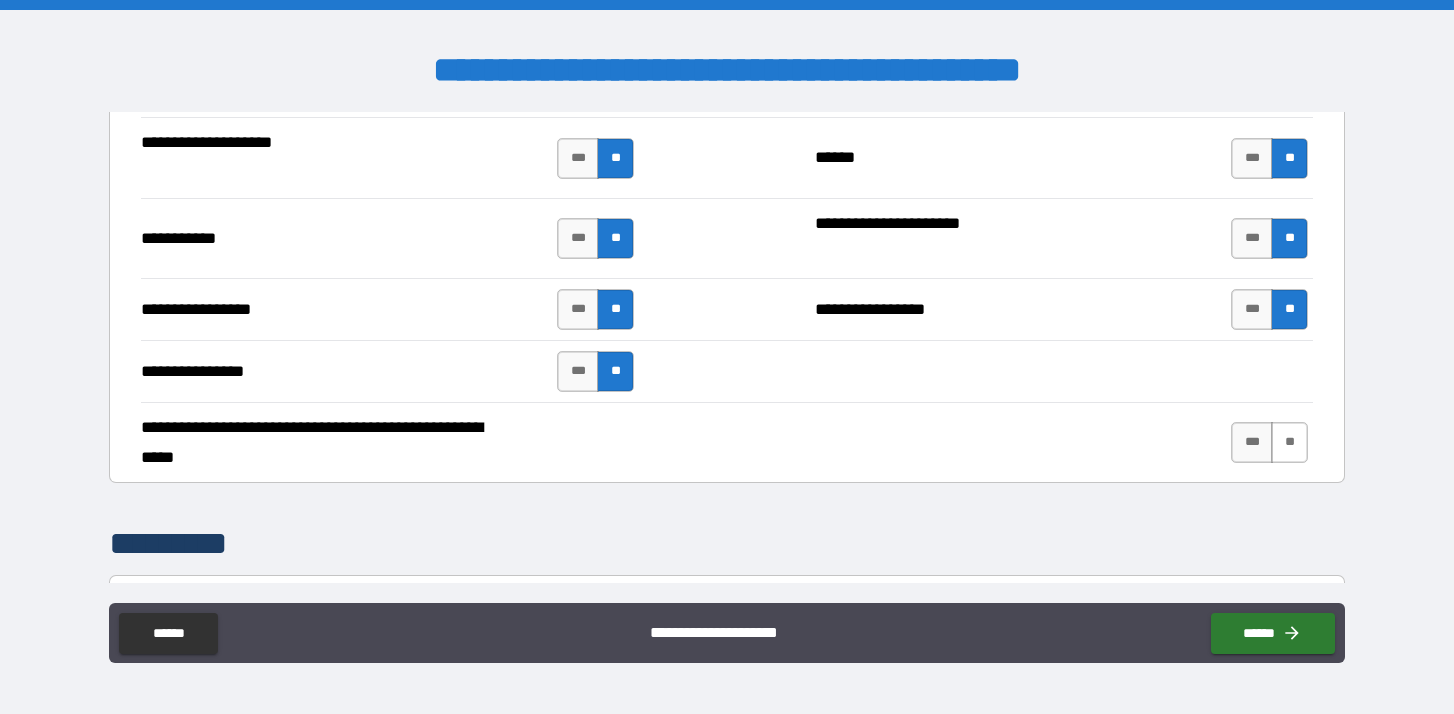 click on "**" at bounding box center (1289, 442) 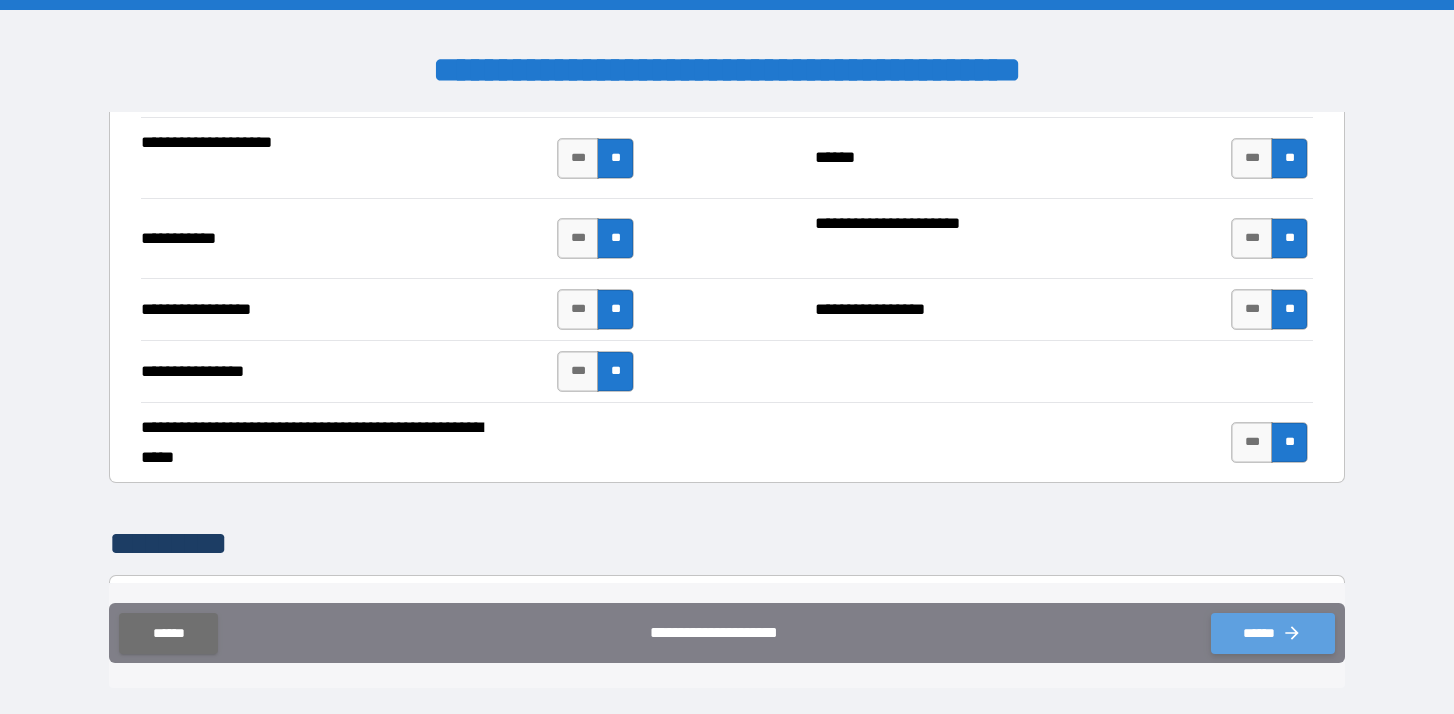 click on "******" at bounding box center (1273, 633) 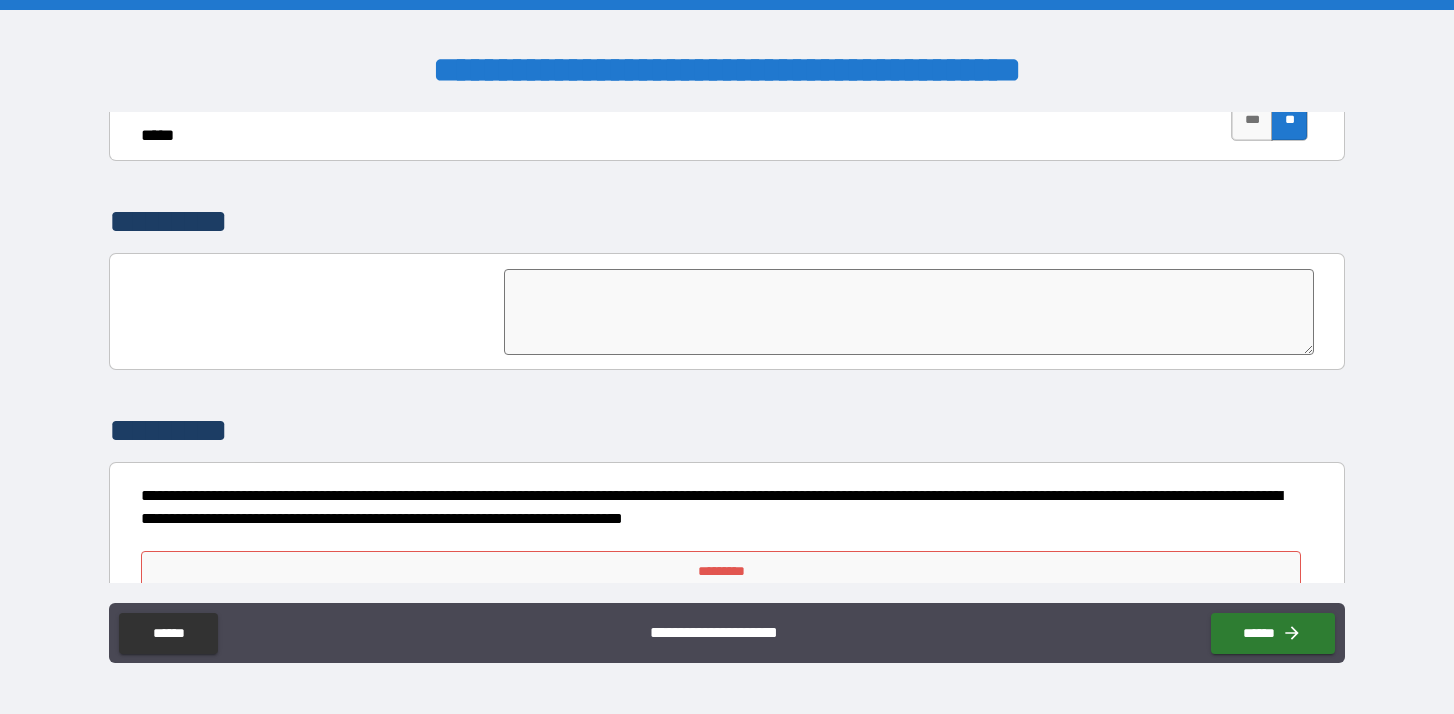 scroll, scrollTop: 4761, scrollLeft: 0, axis: vertical 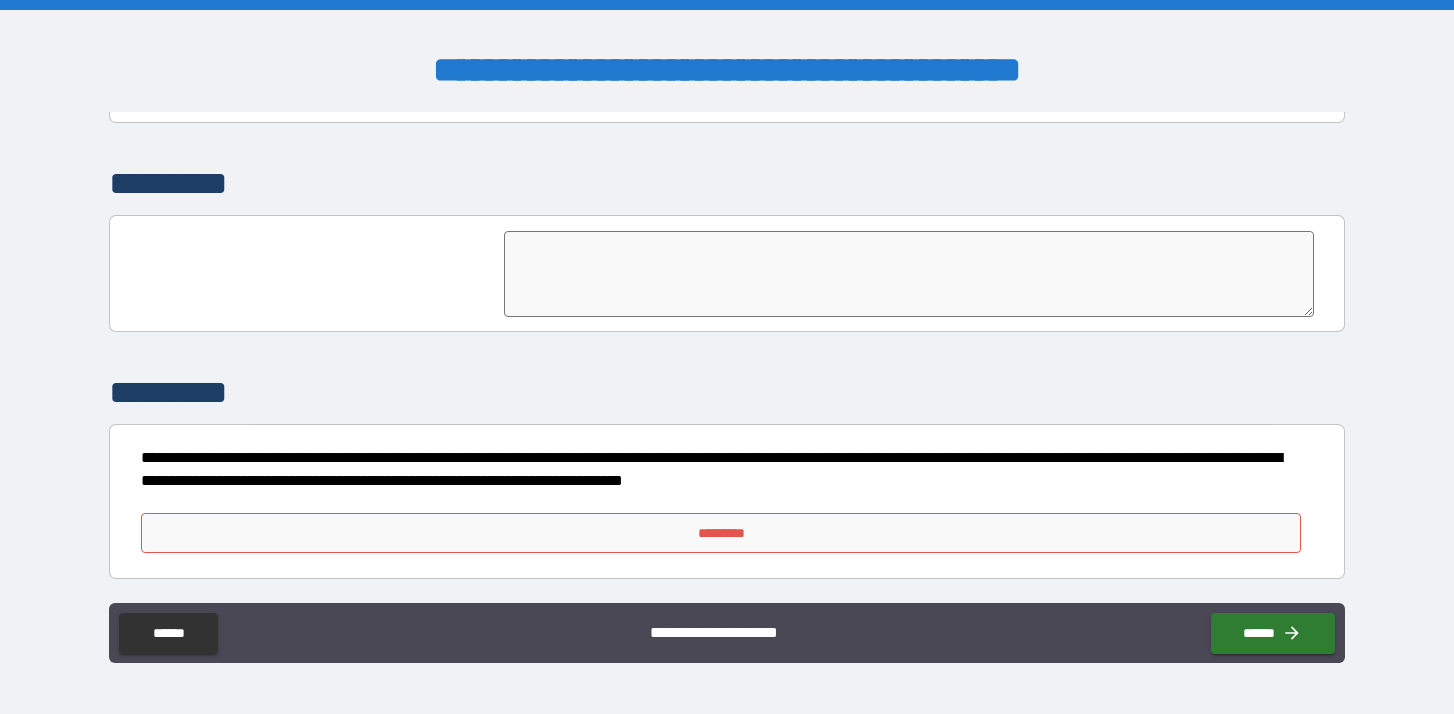 click on "*********" at bounding box center [721, 533] 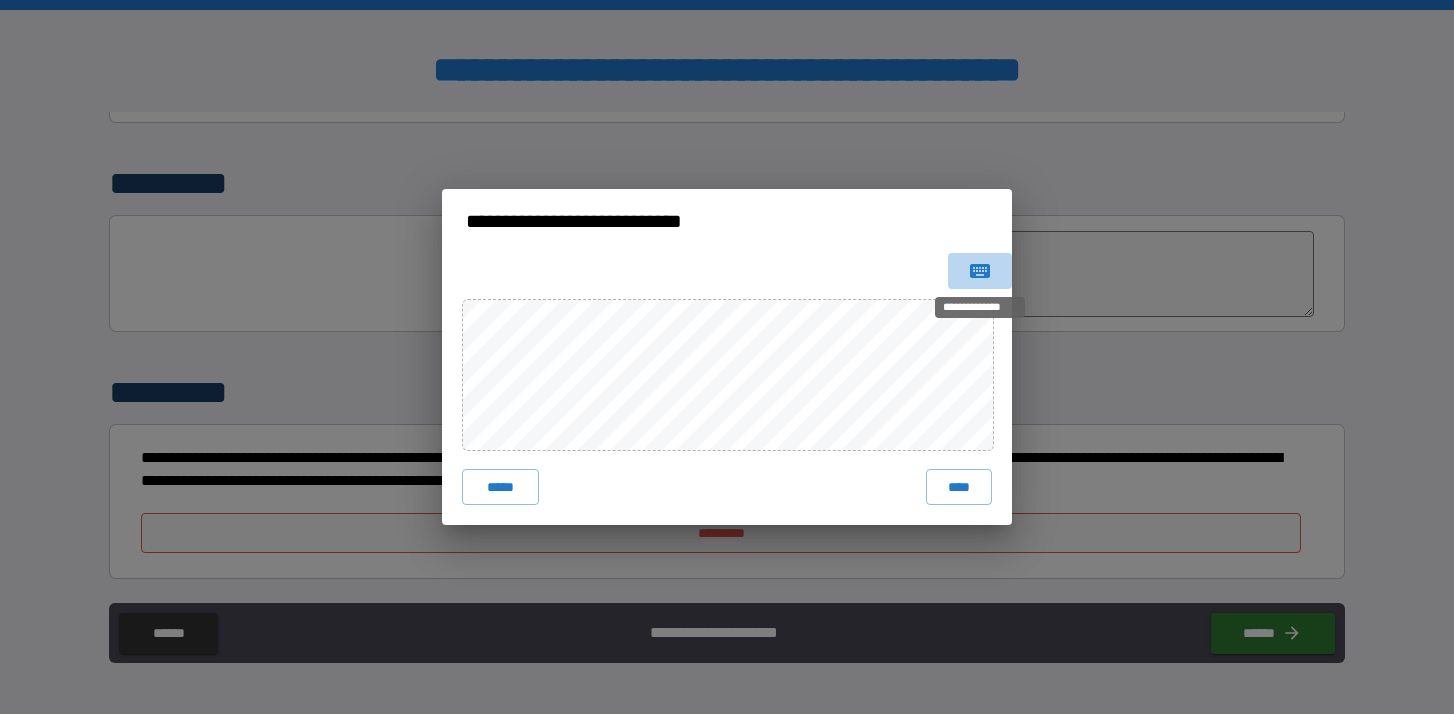 click 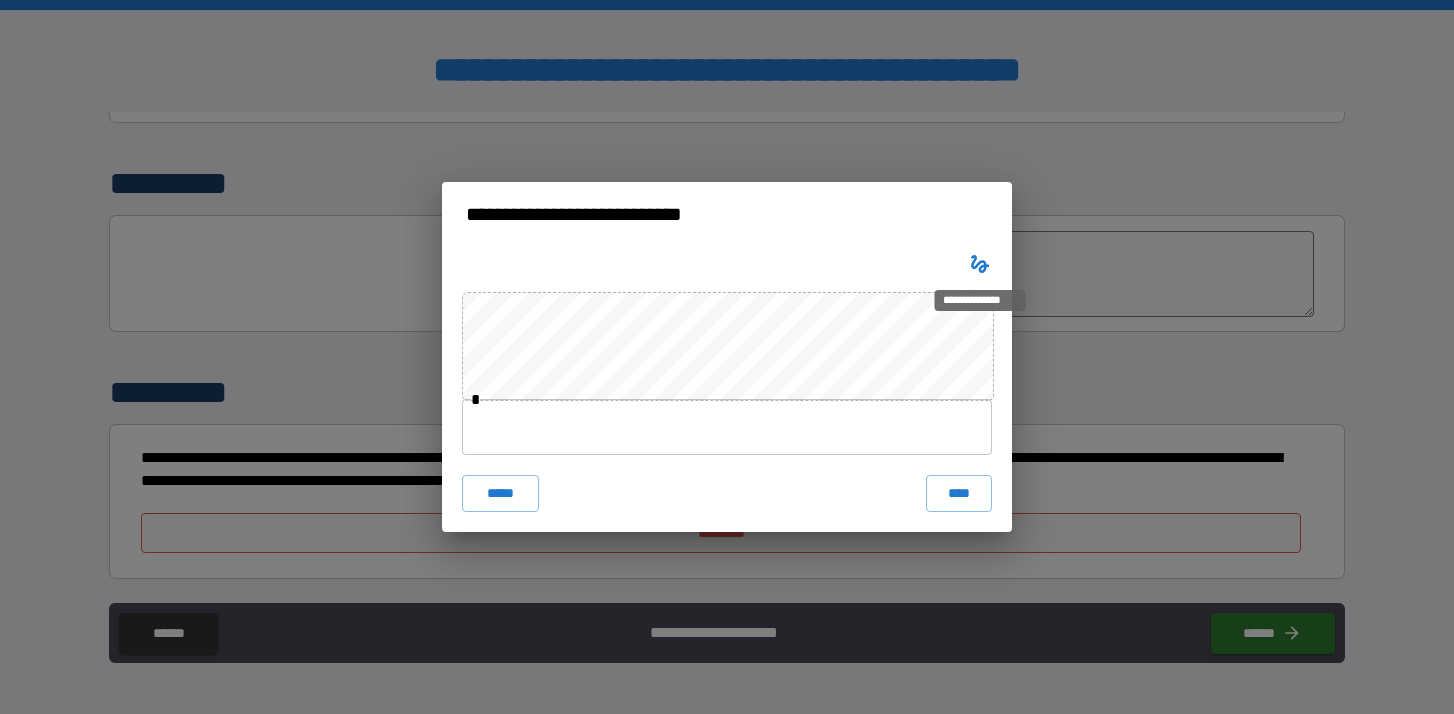 click 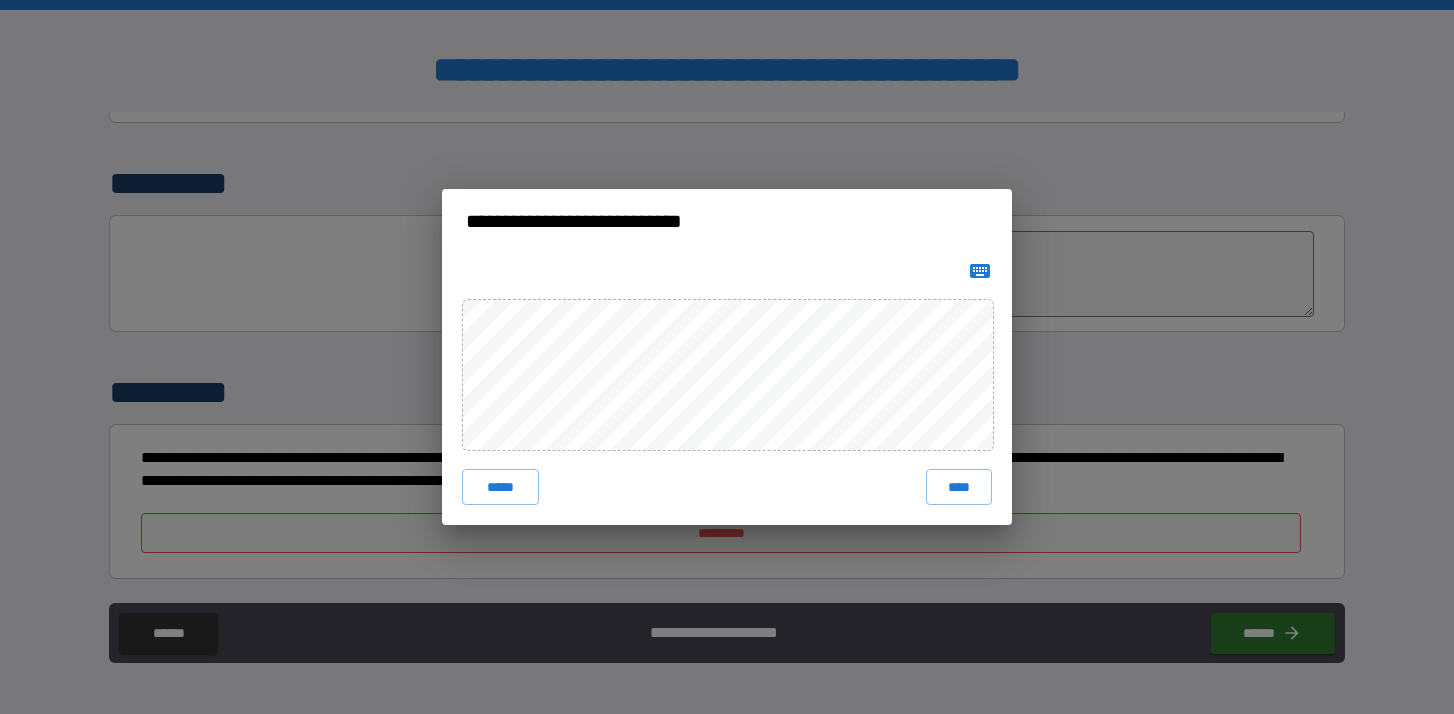 type 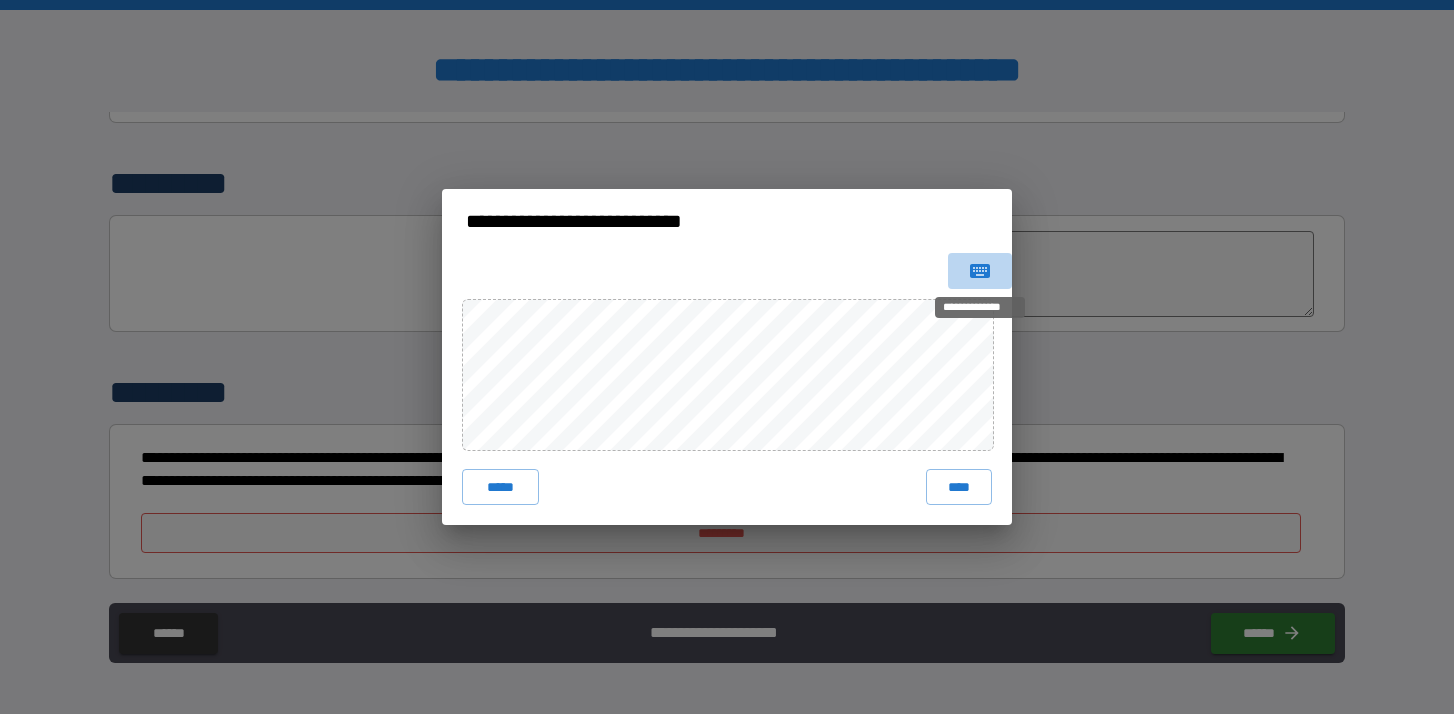 click 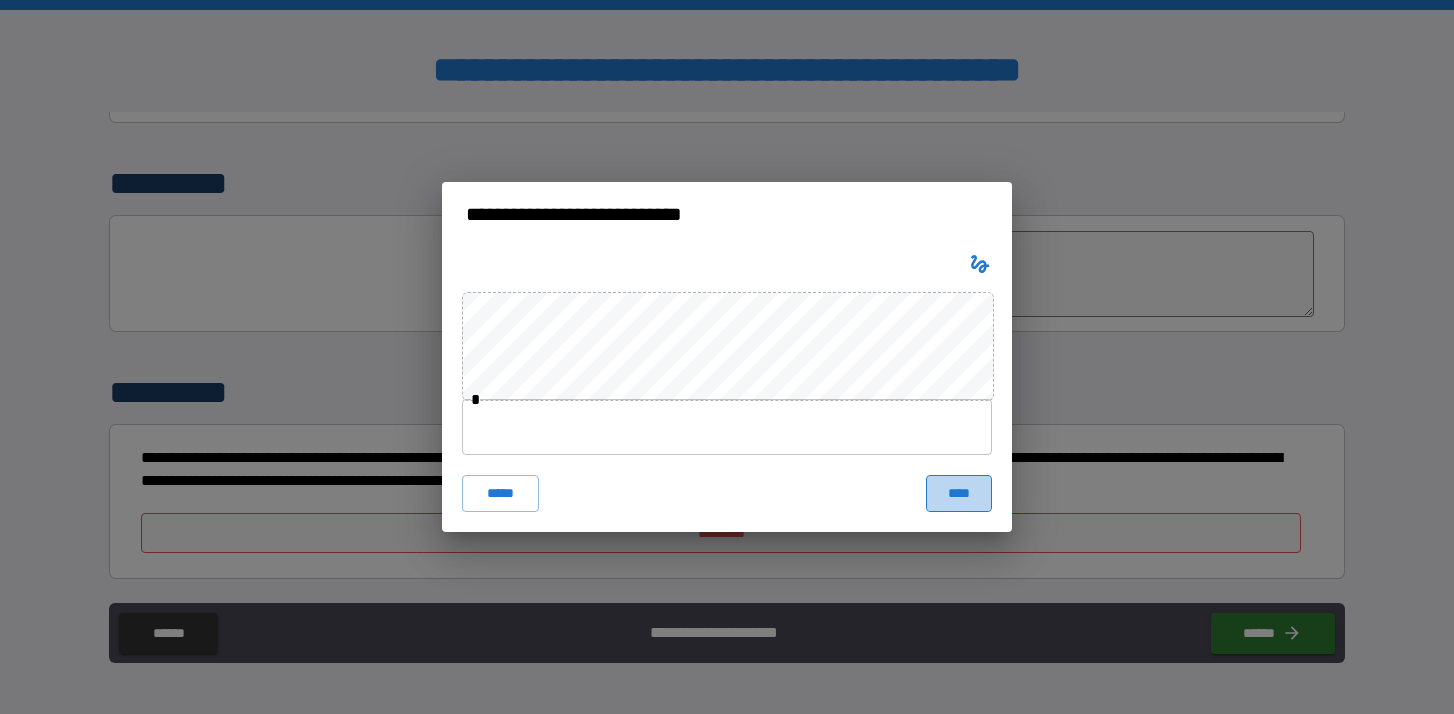 click on "****" at bounding box center [959, 493] 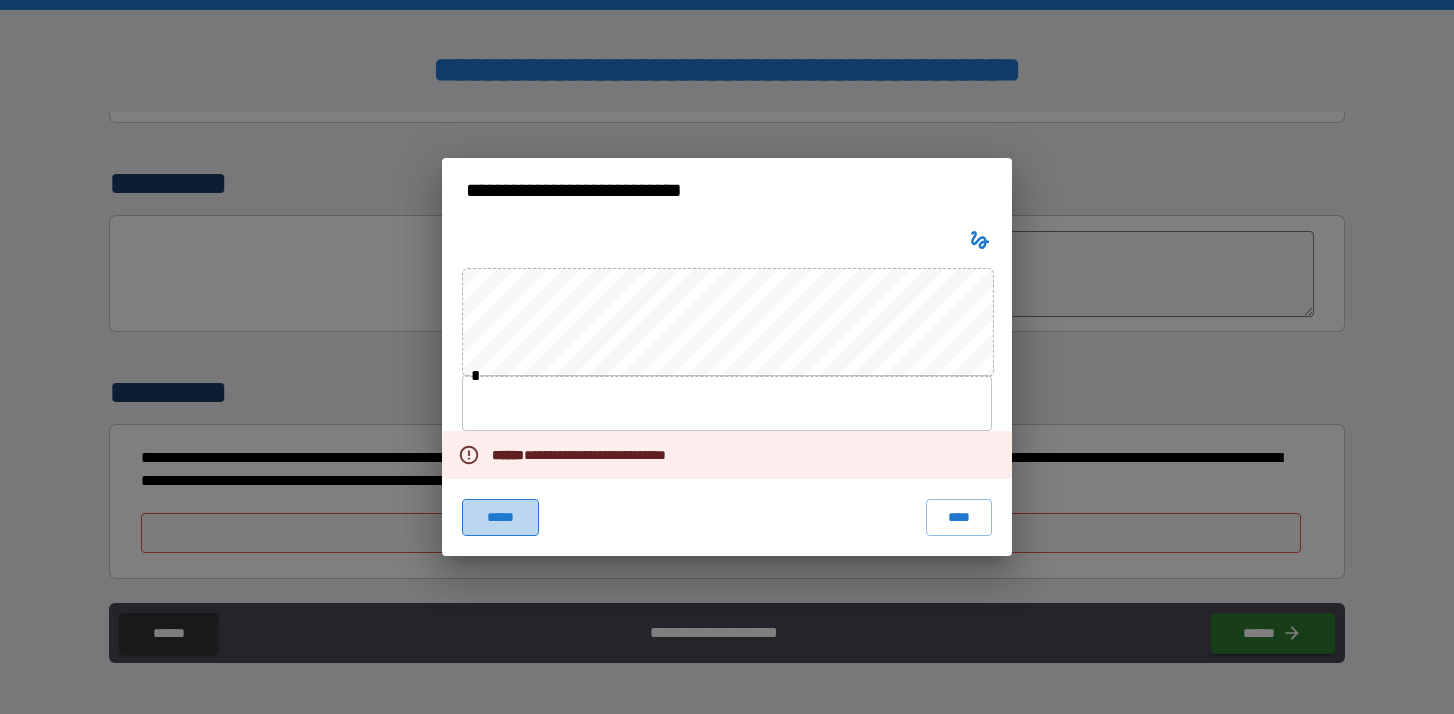 click on "*****" at bounding box center [500, 517] 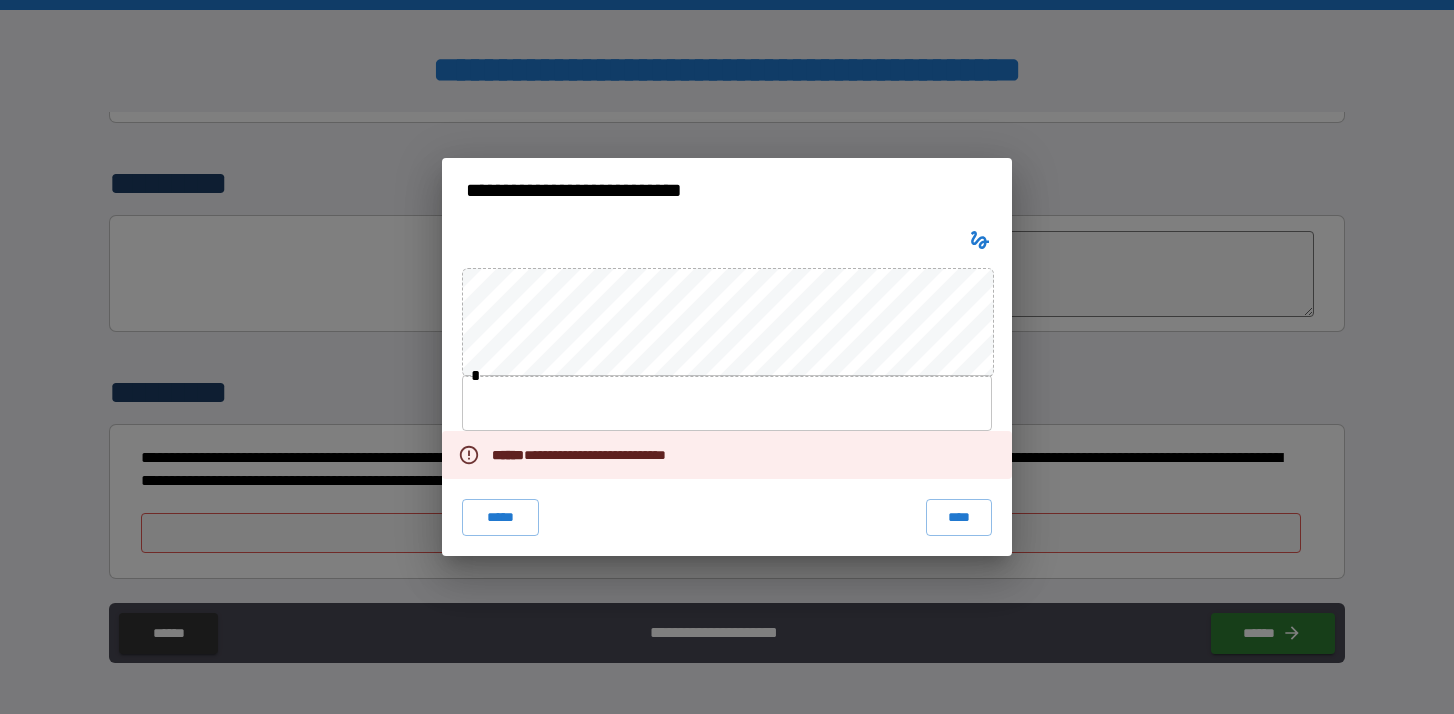 click 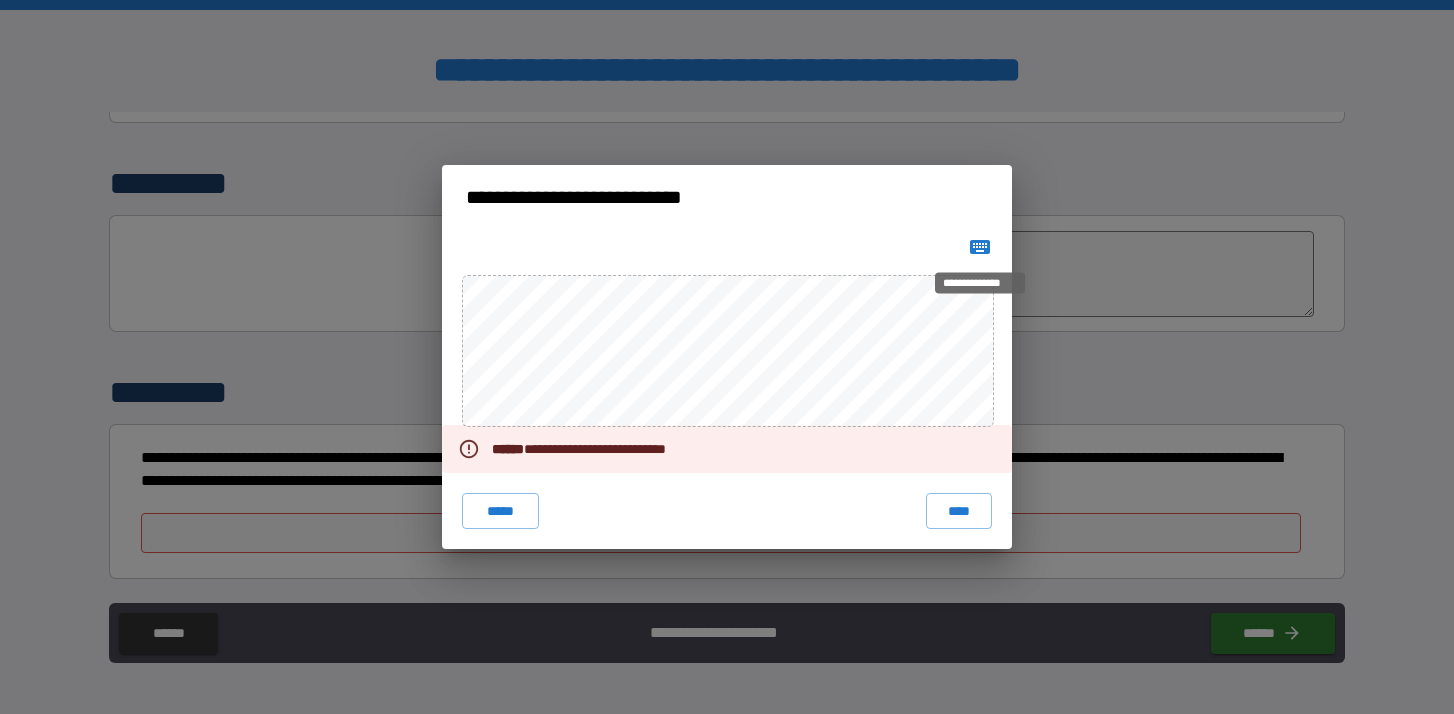 click on "**********" at bounding box center (980, 283) 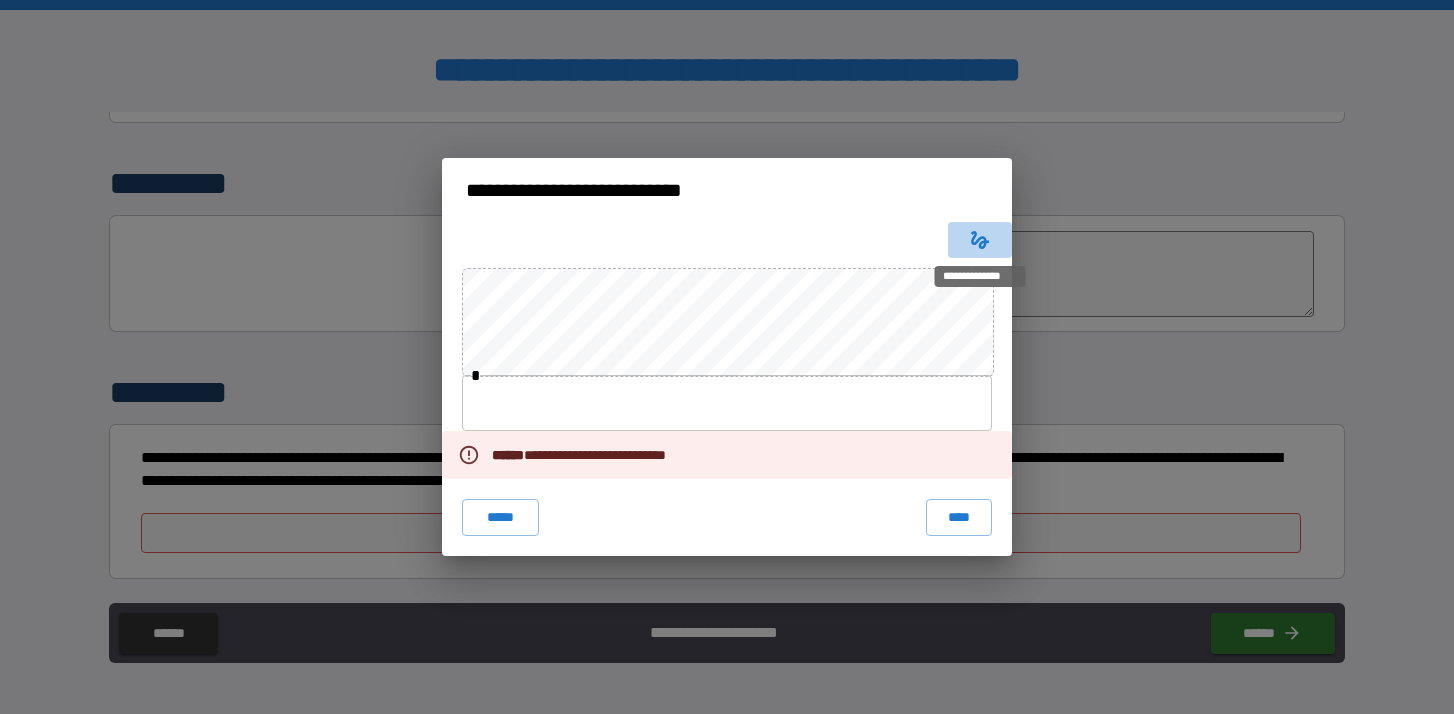 click 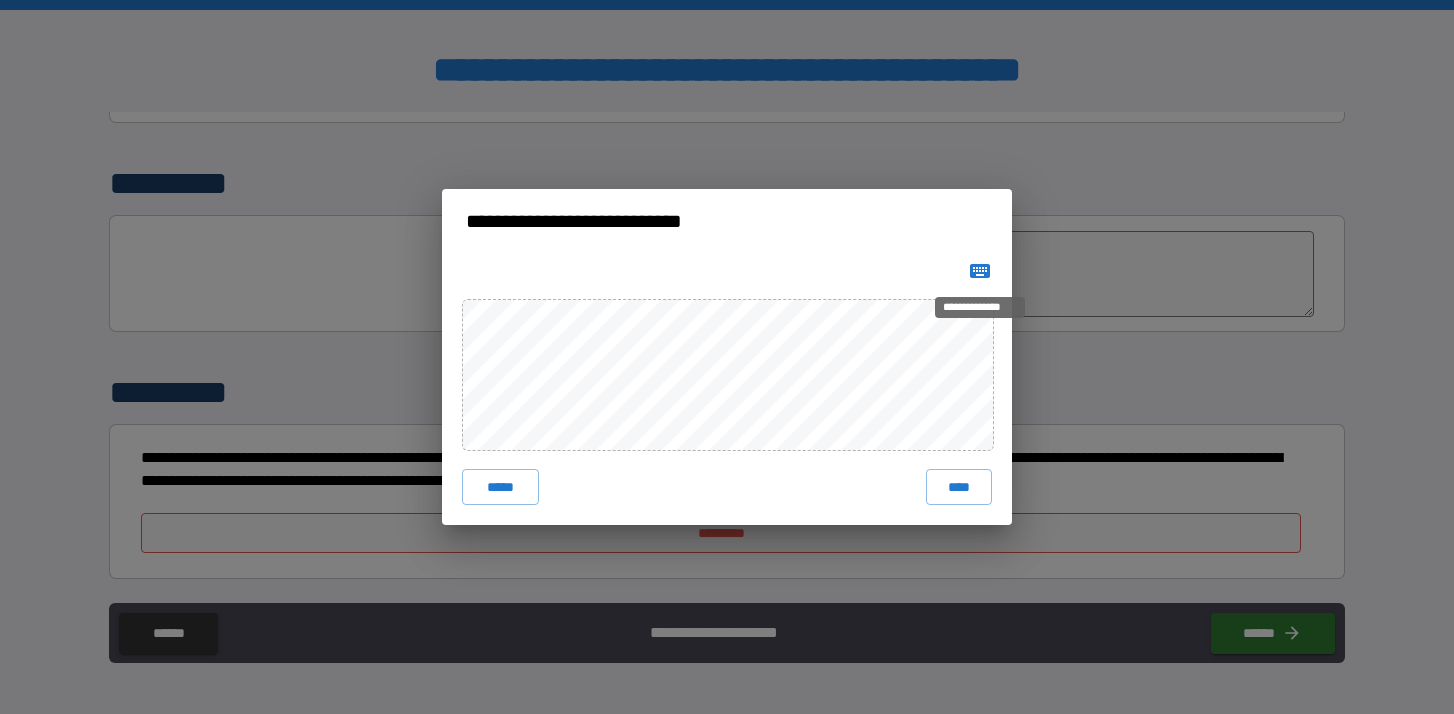 click 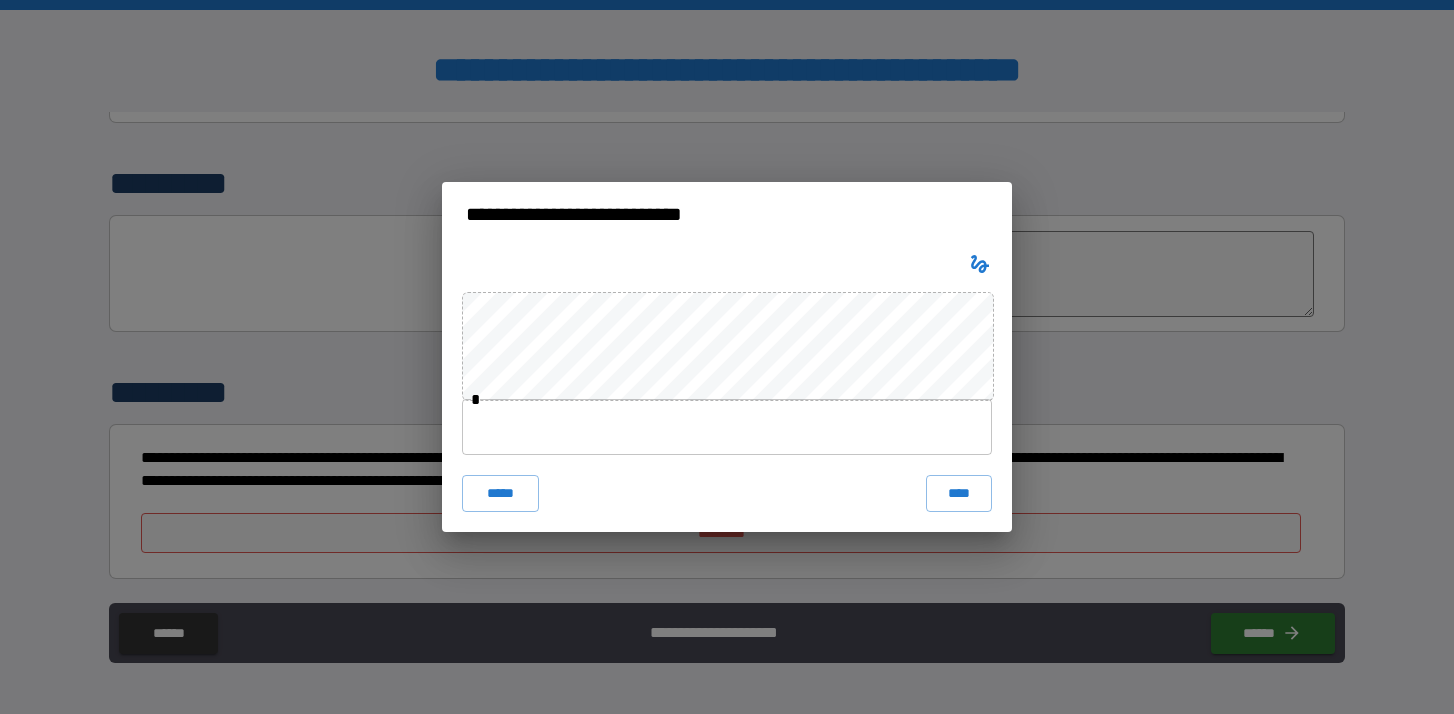 click at bounding box center [727, 427] 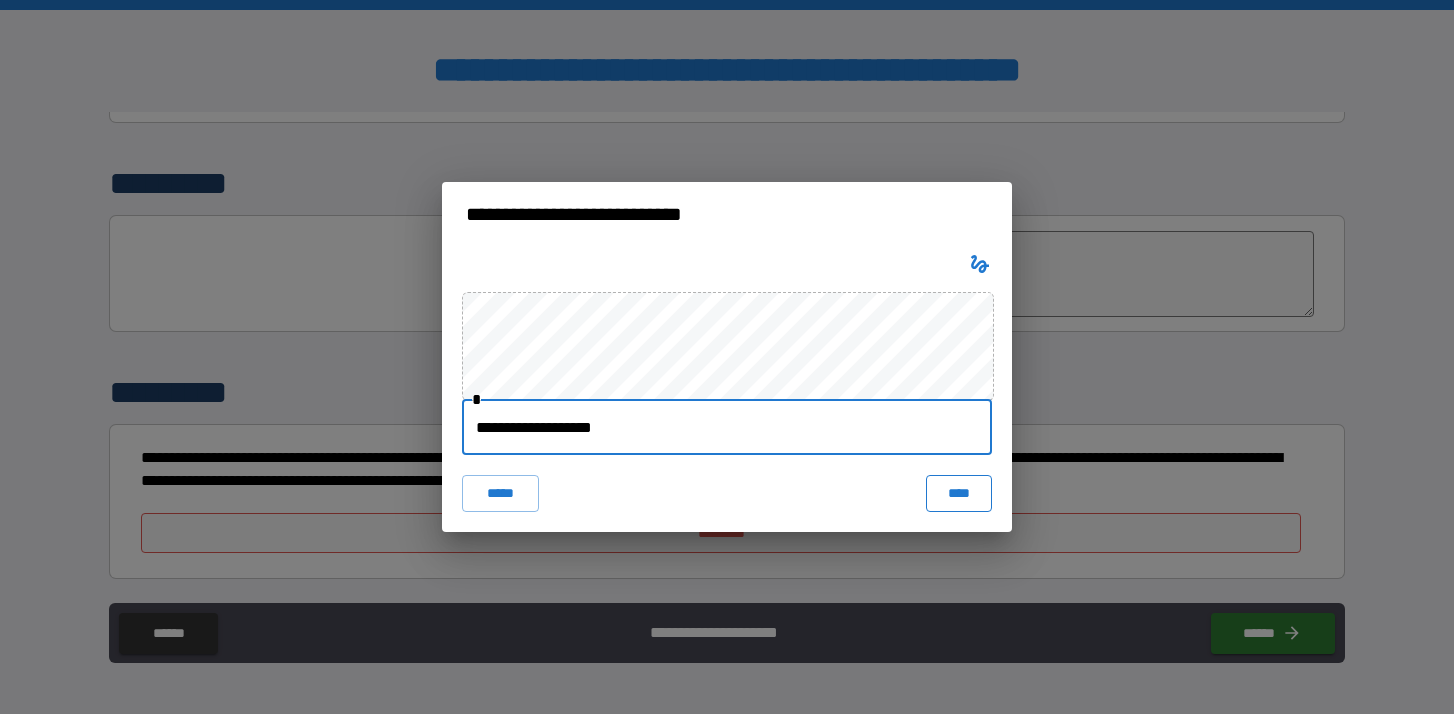 type on "**********" 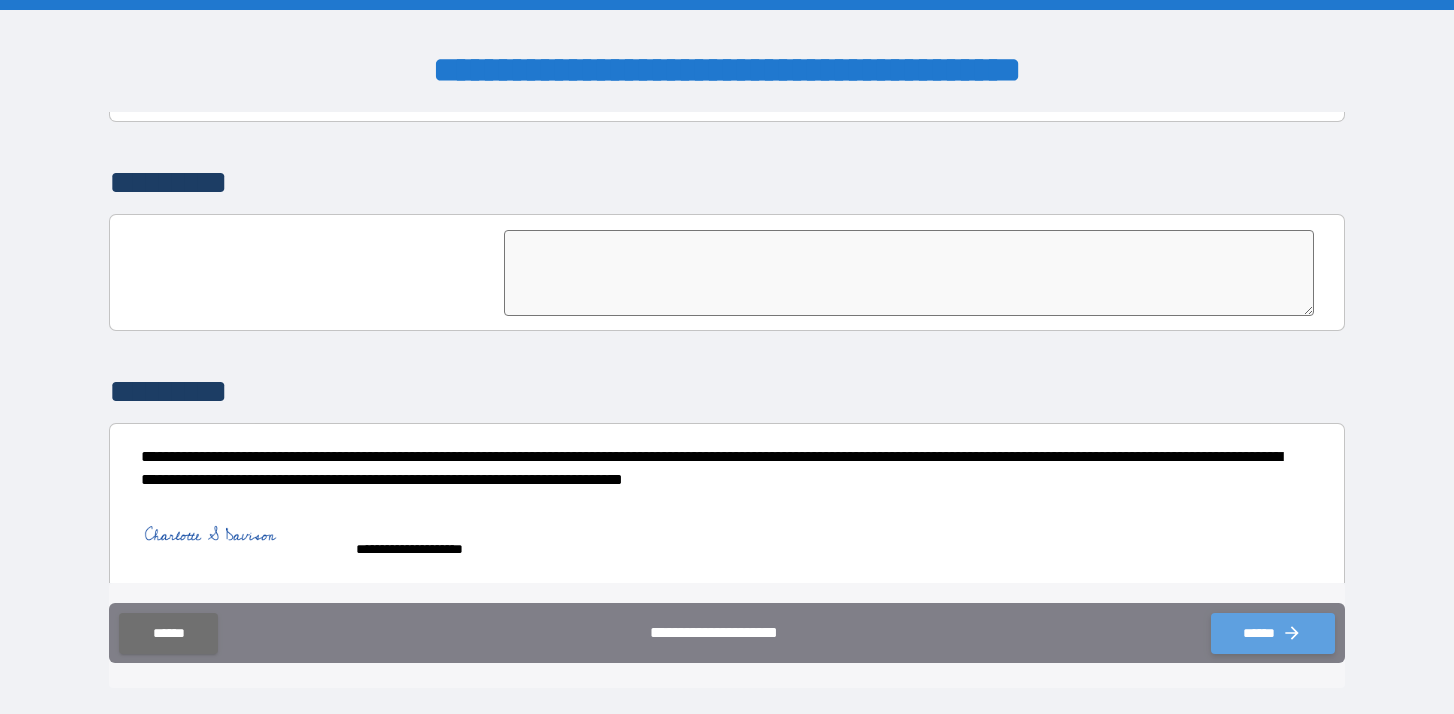 click on "******" at bounding box center (1273, 633) 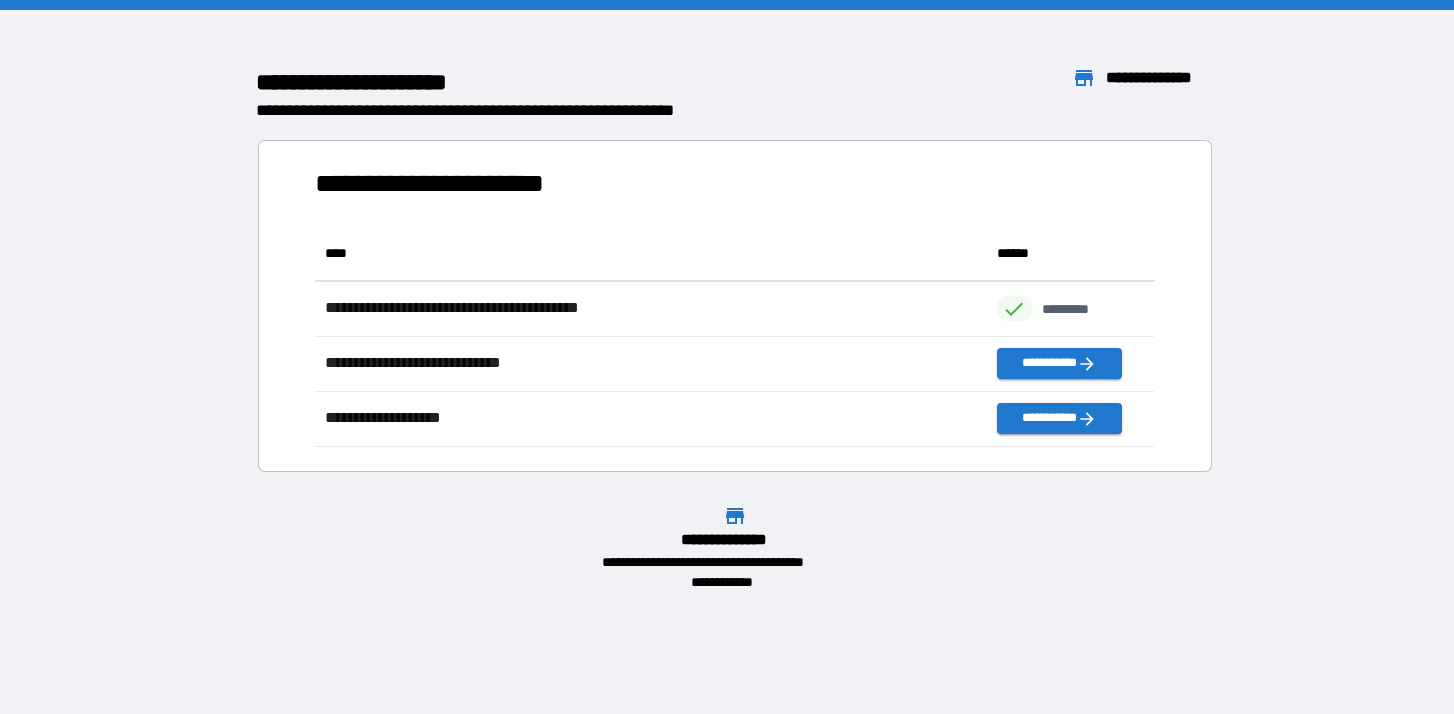 scroll, scrollTop: 16, scrollLeft: 15, axis: both 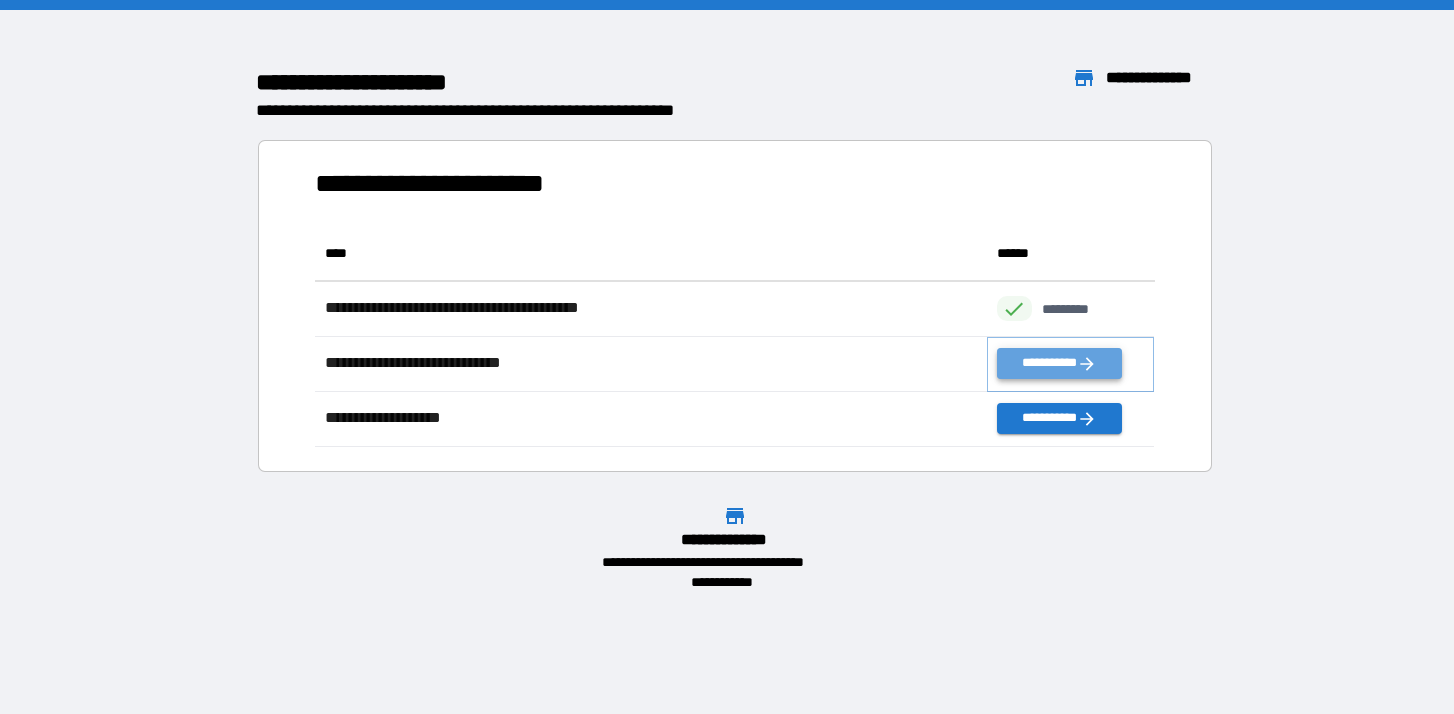 click on "**********" at bounding box center [1059, 363] 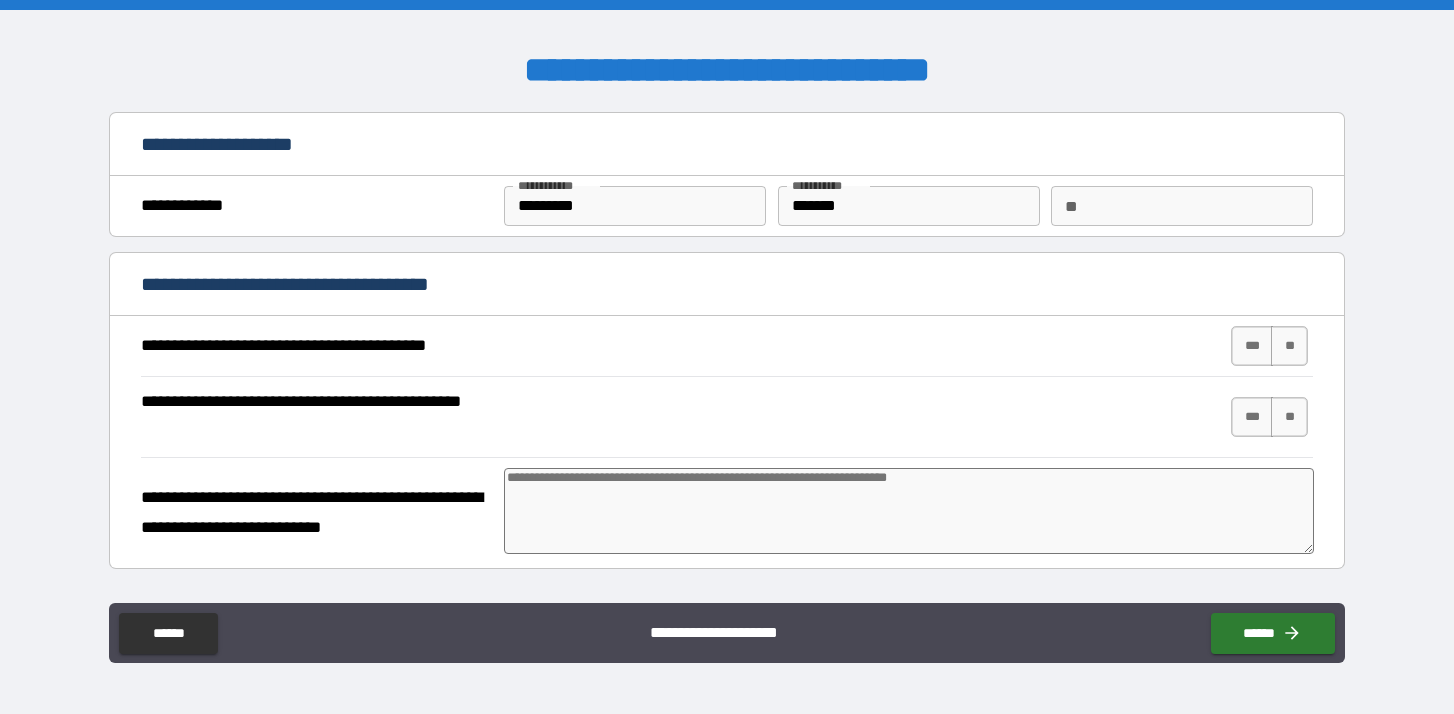 type on "*" 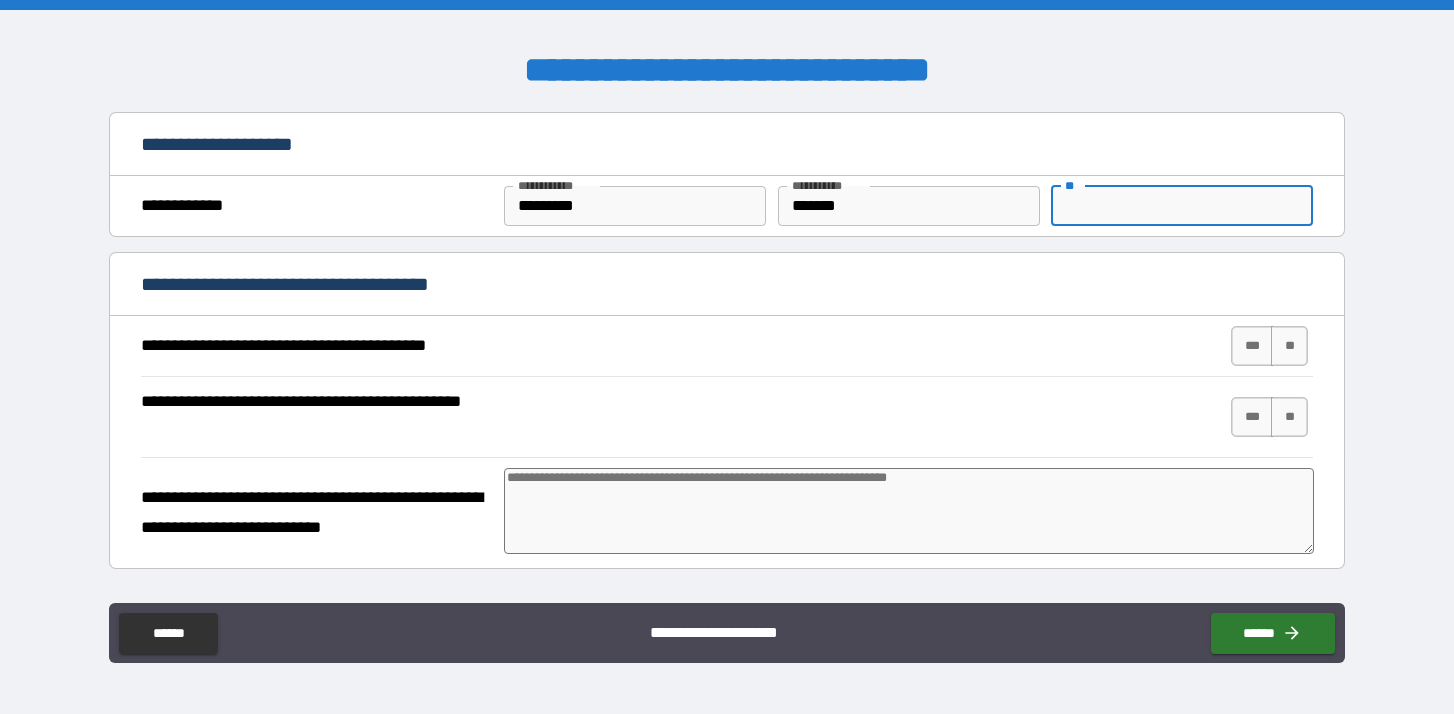 click on "**" at bounding box center [1182, 206] 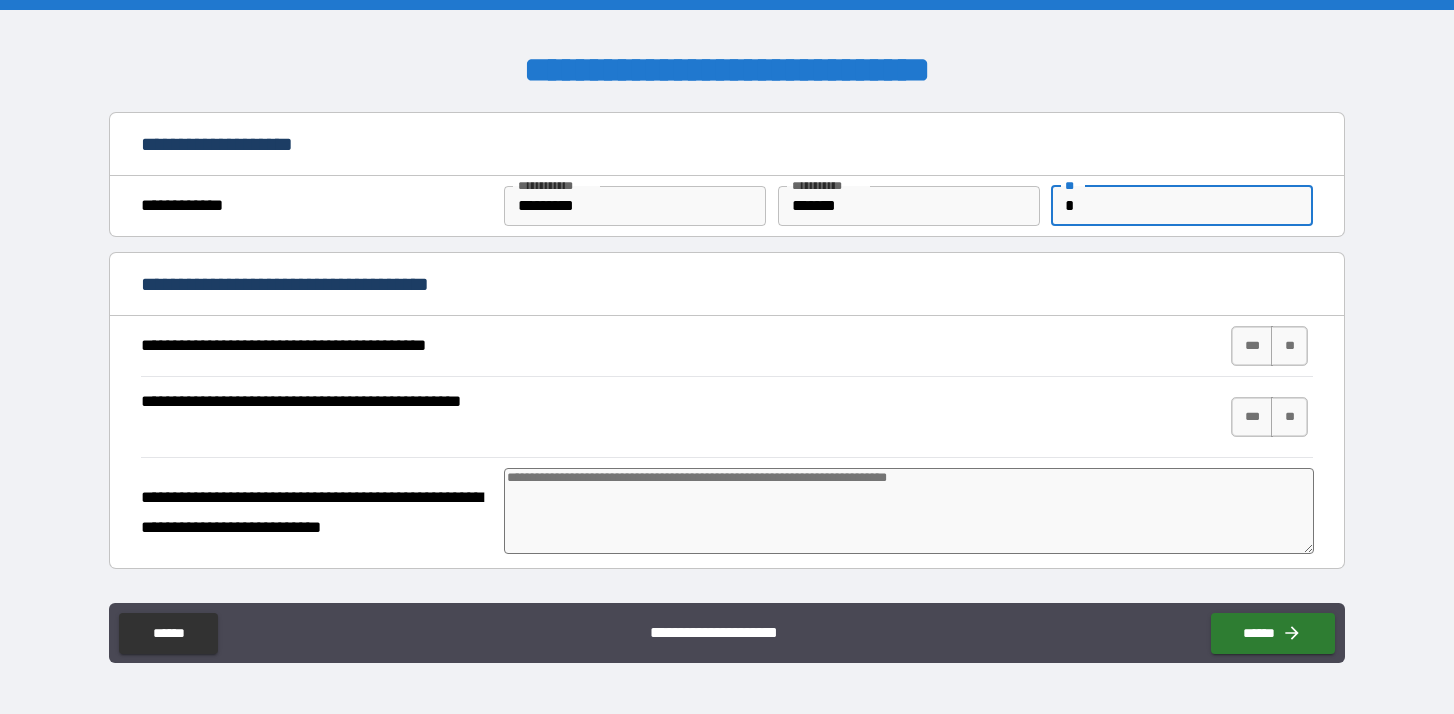 type on "*" 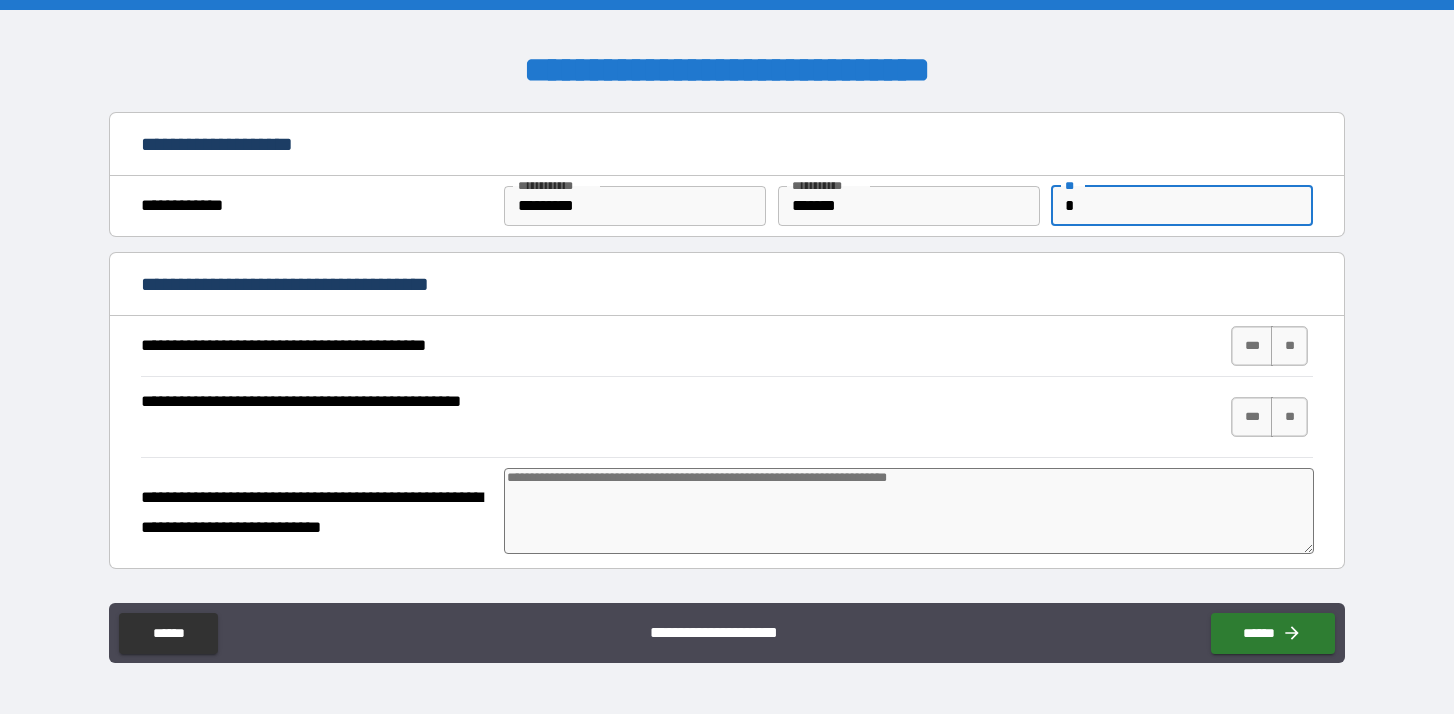 type on "*" 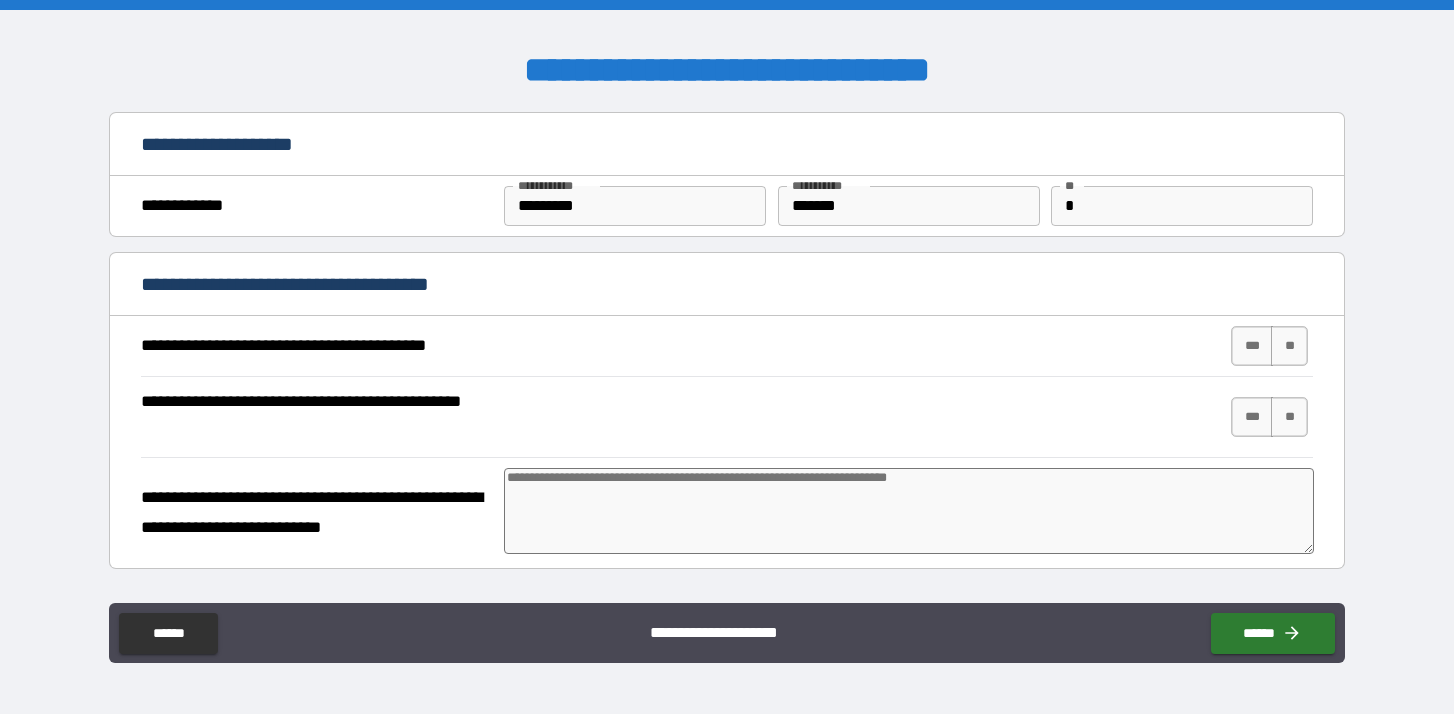 click on "**********" at bounding box center [727, 417] 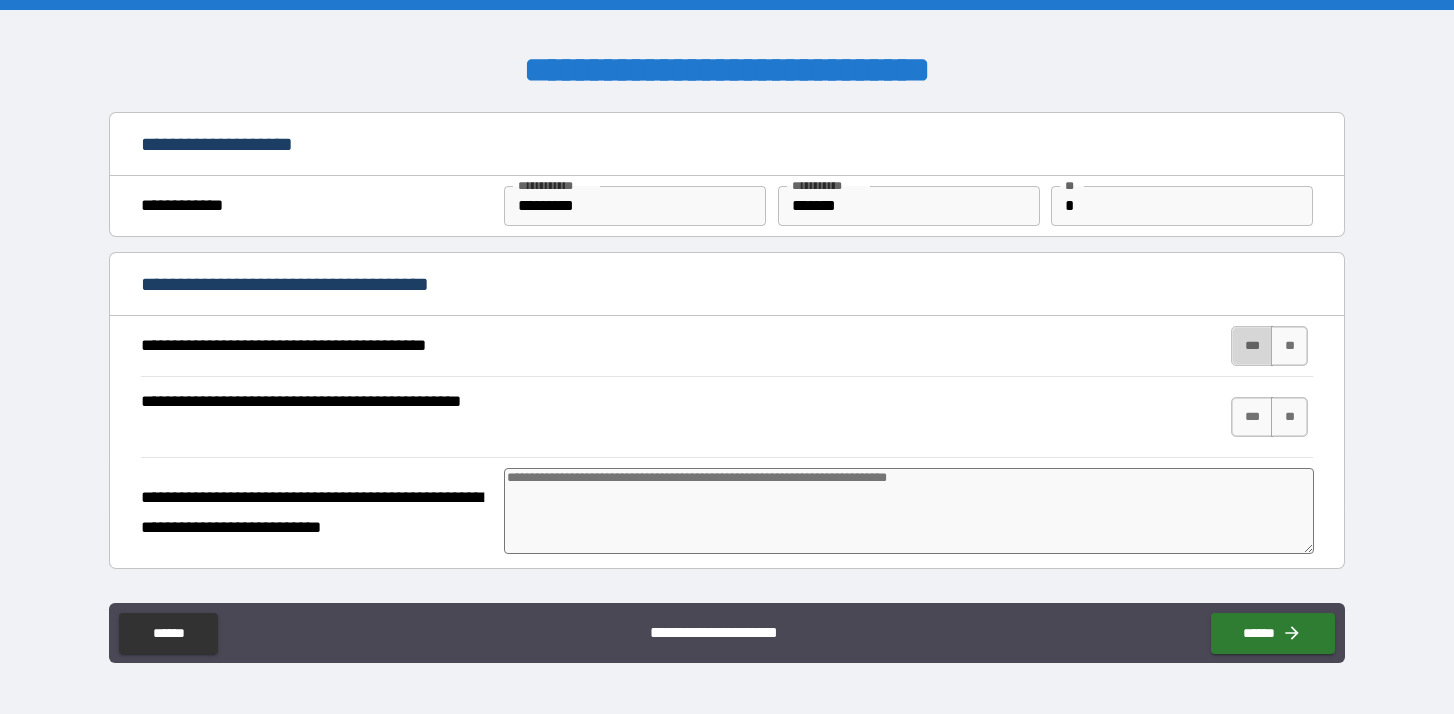 click on "***" at bounding box center [1252, 346] 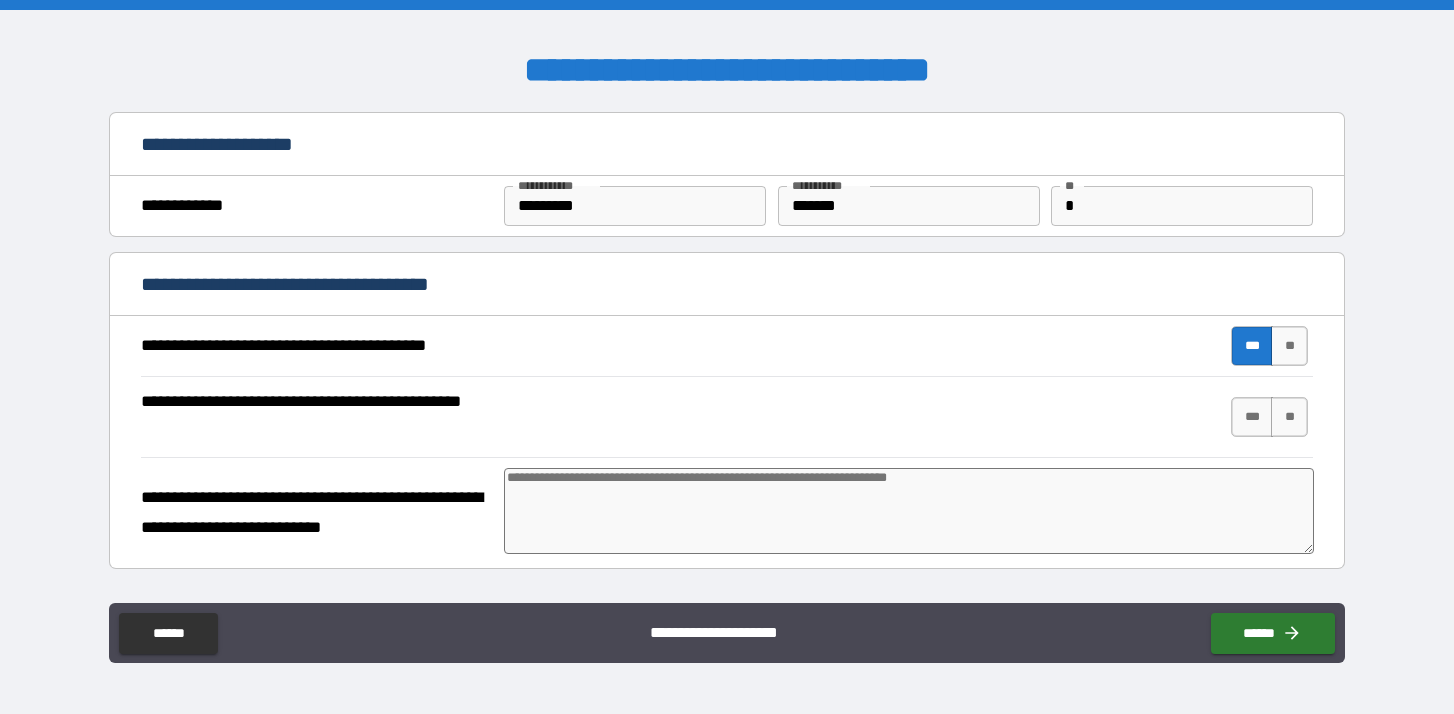 type on "*" 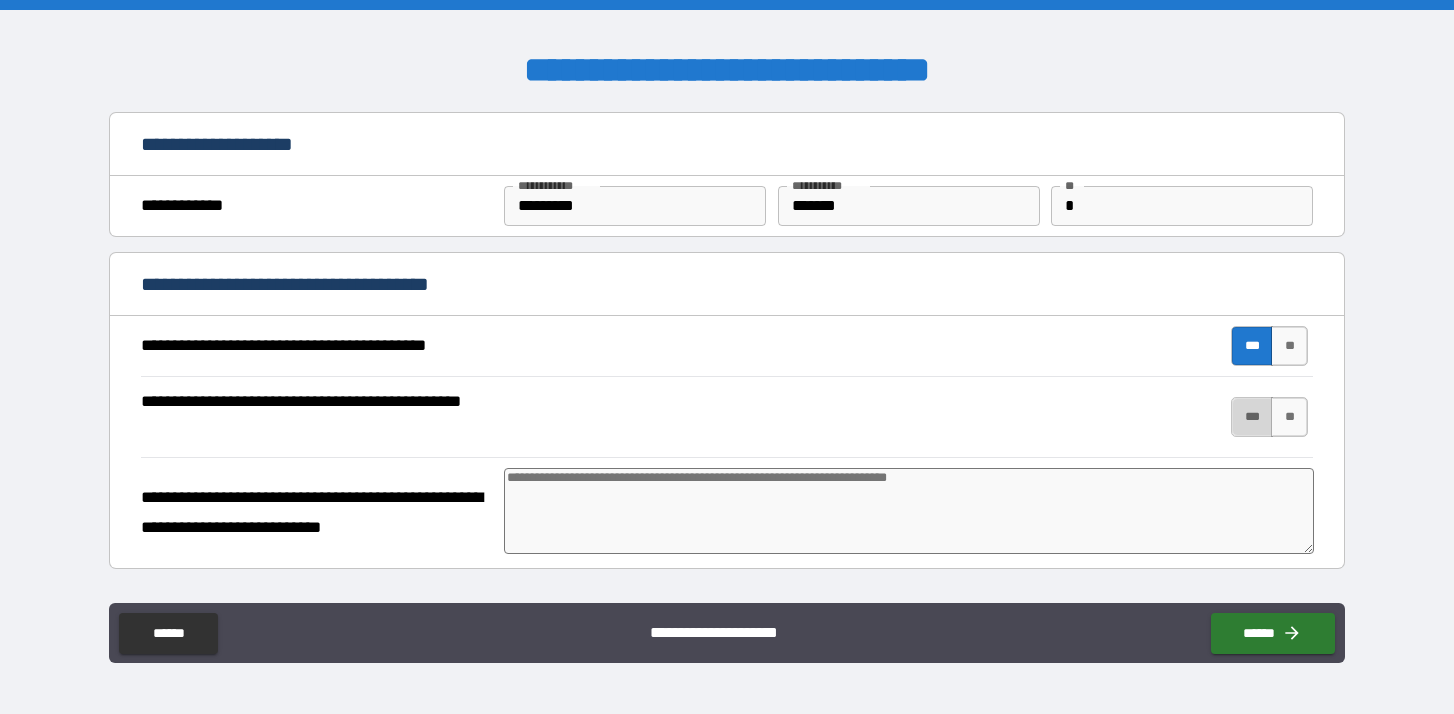 click on "***" at bounding box center [1252, 417] 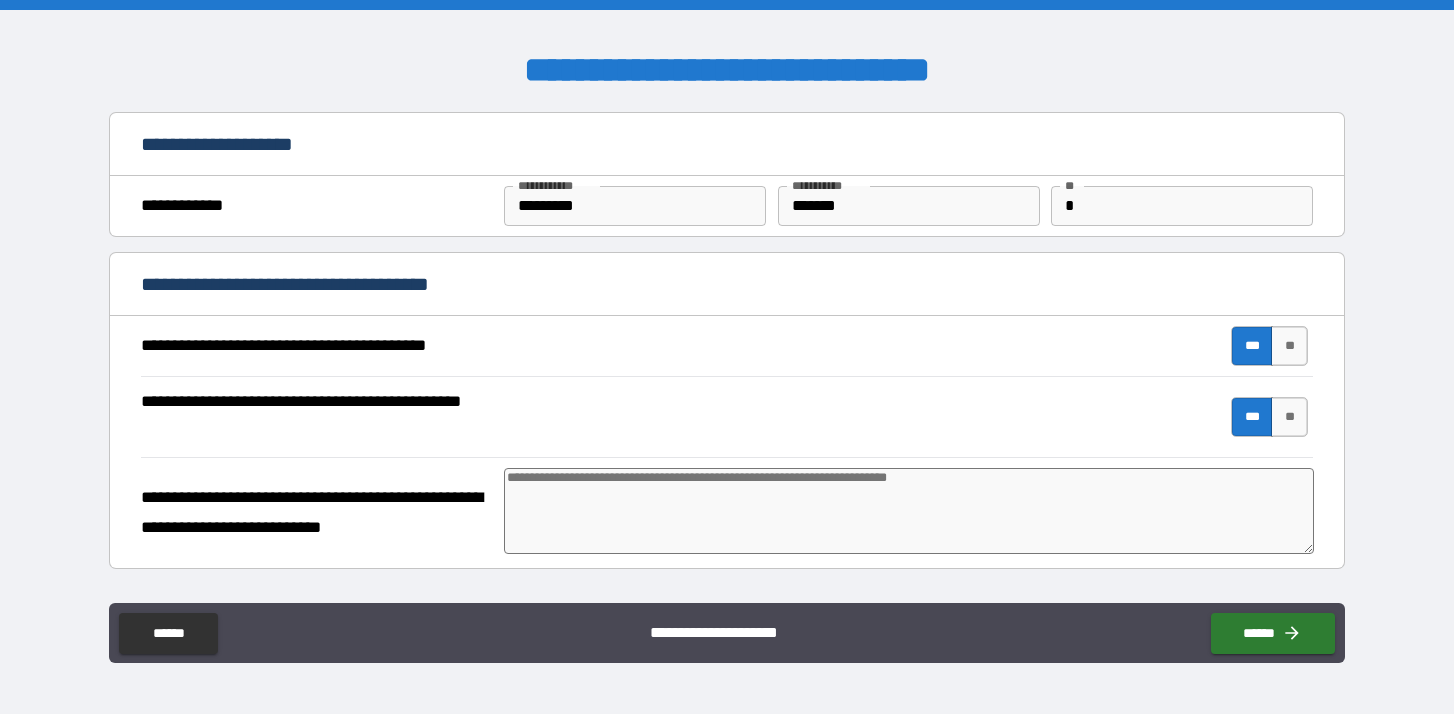 click at bounding box center (909, 511) 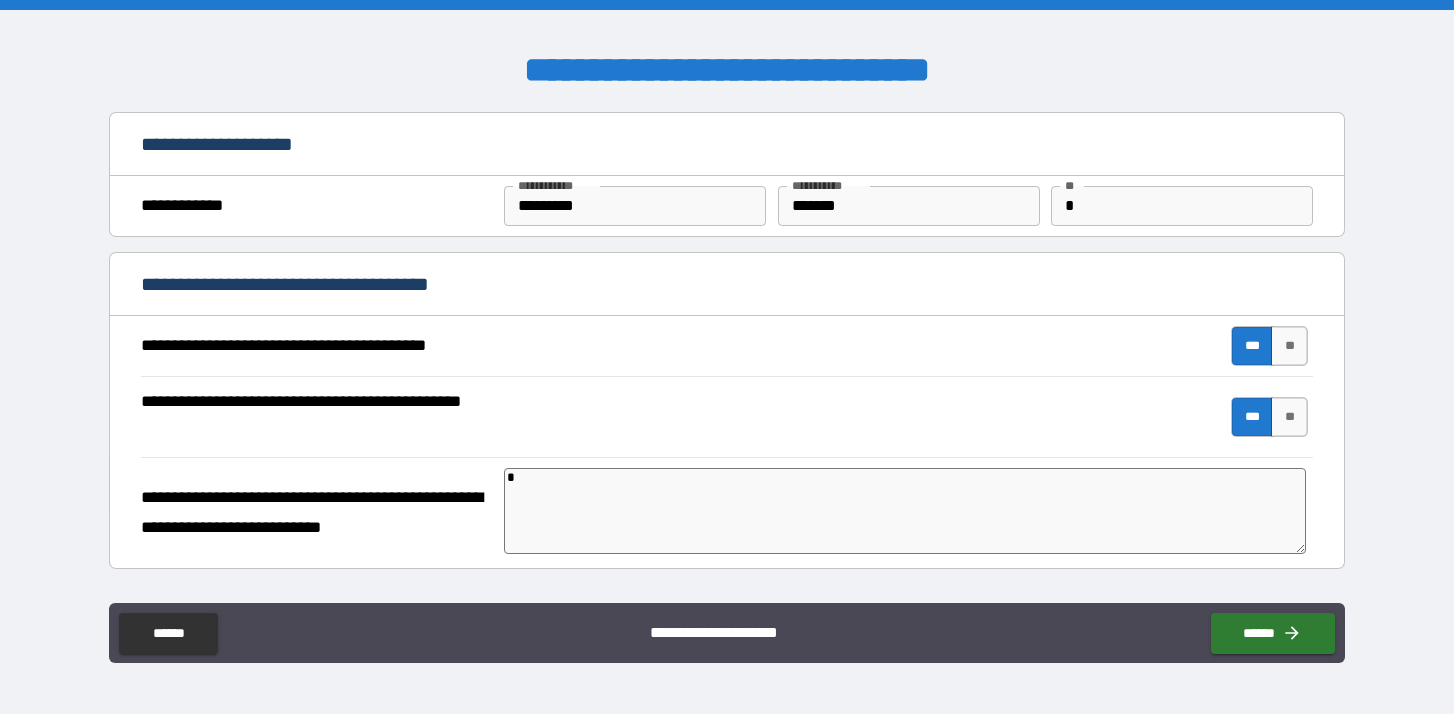 type on "**" 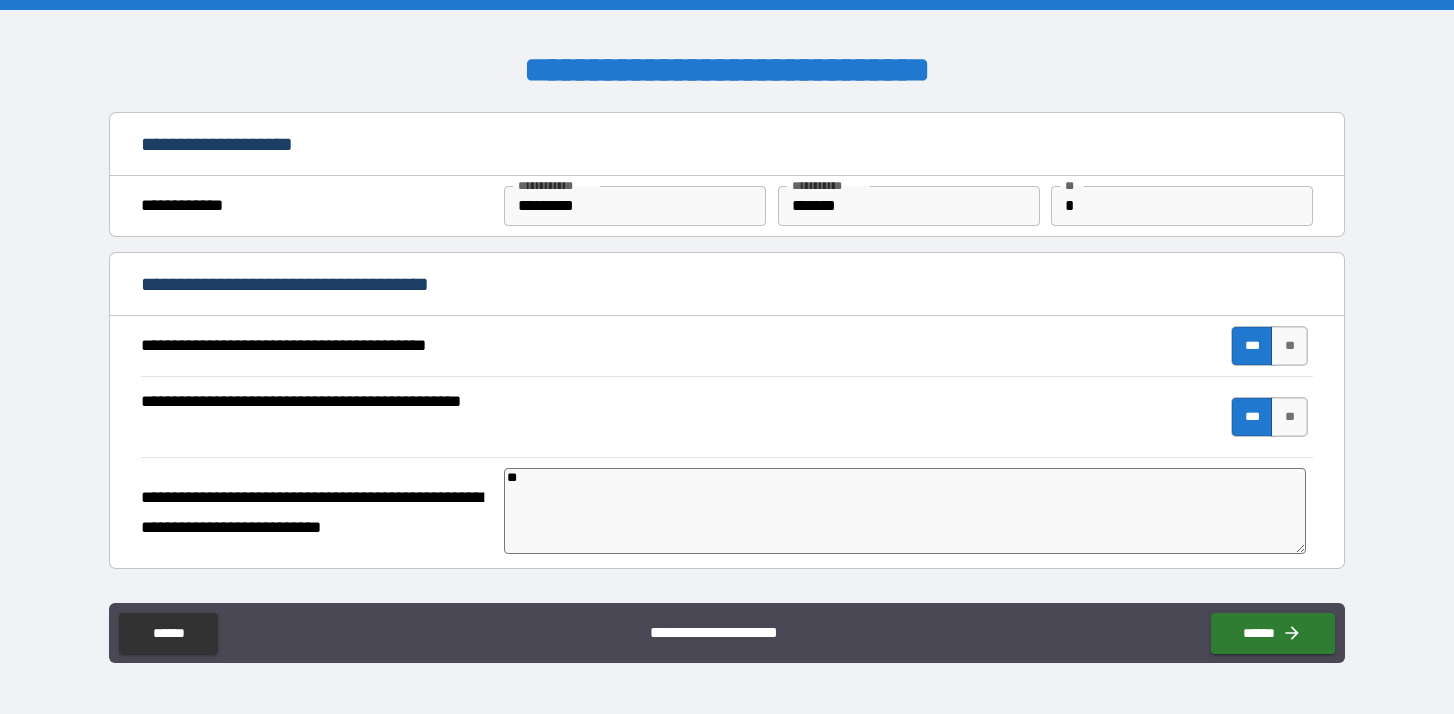 type on "*" 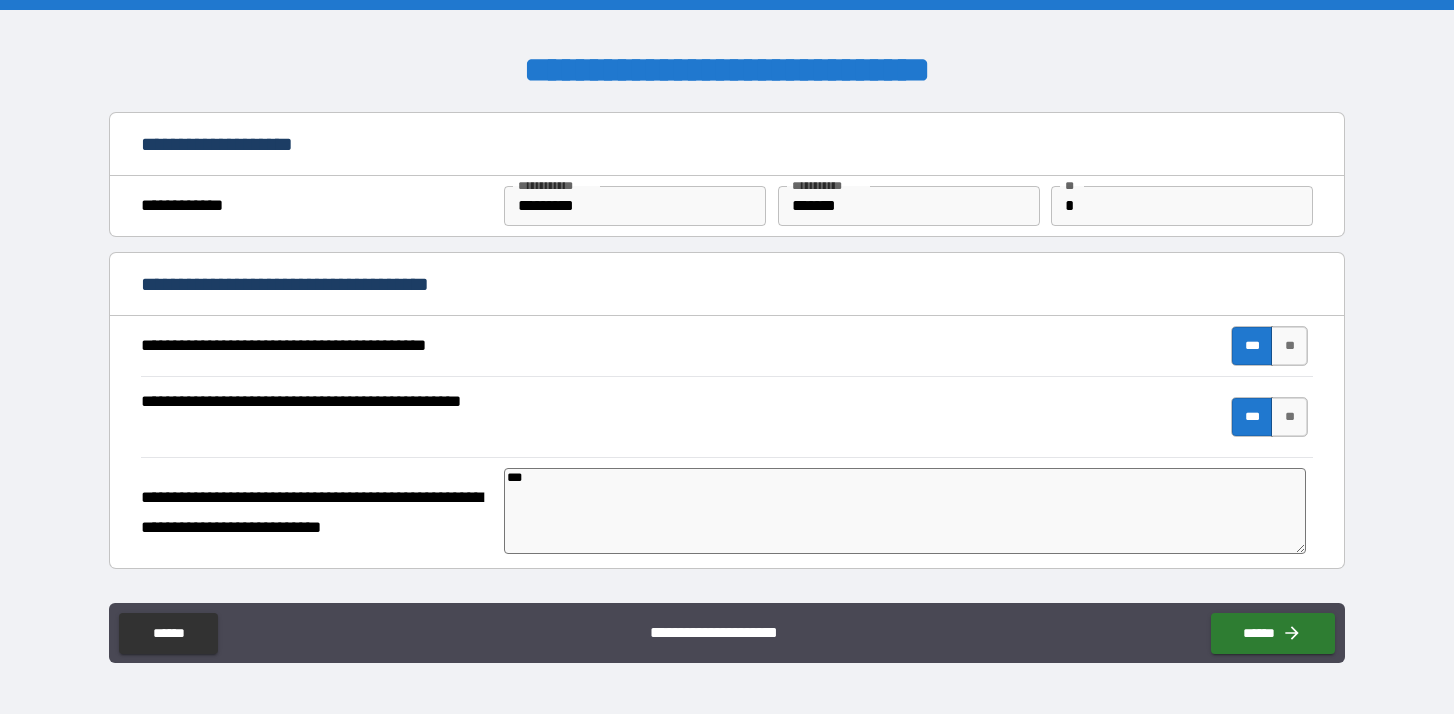 type on "****" 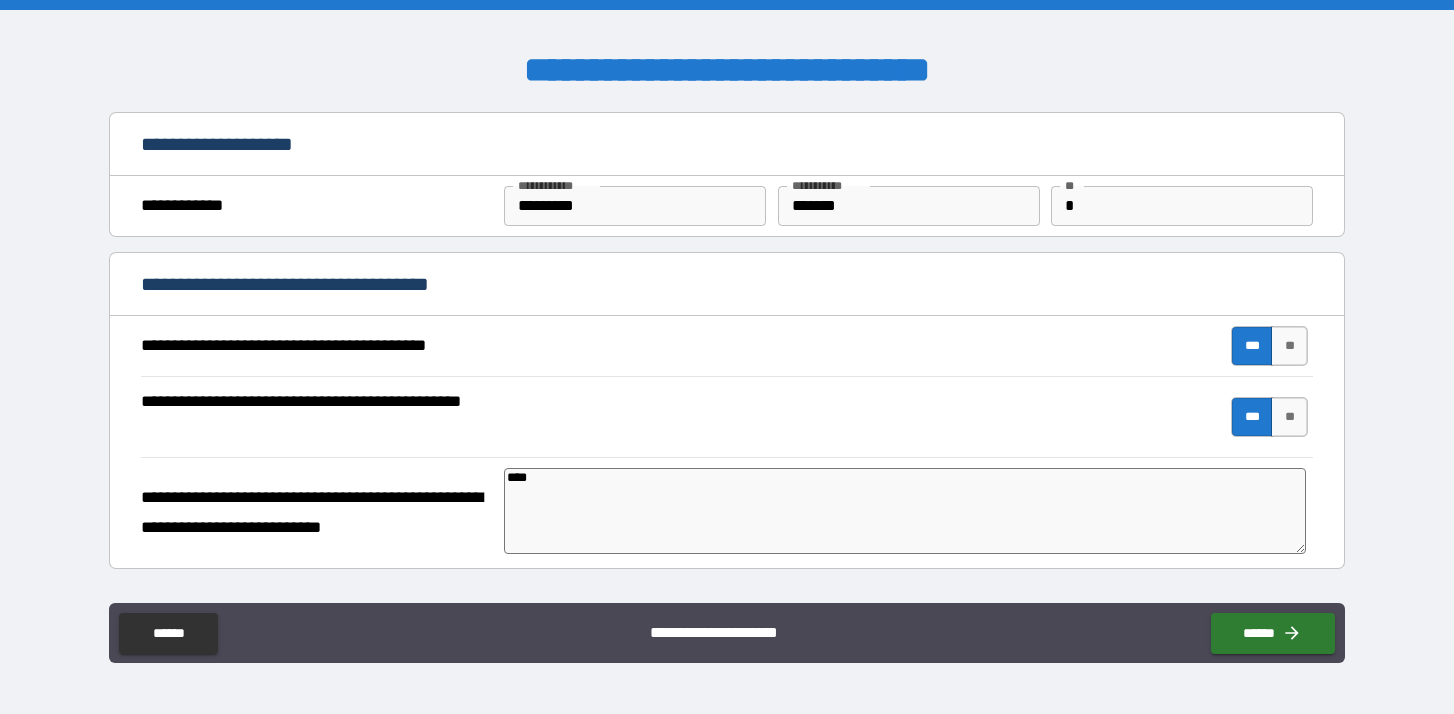 type on "*****" 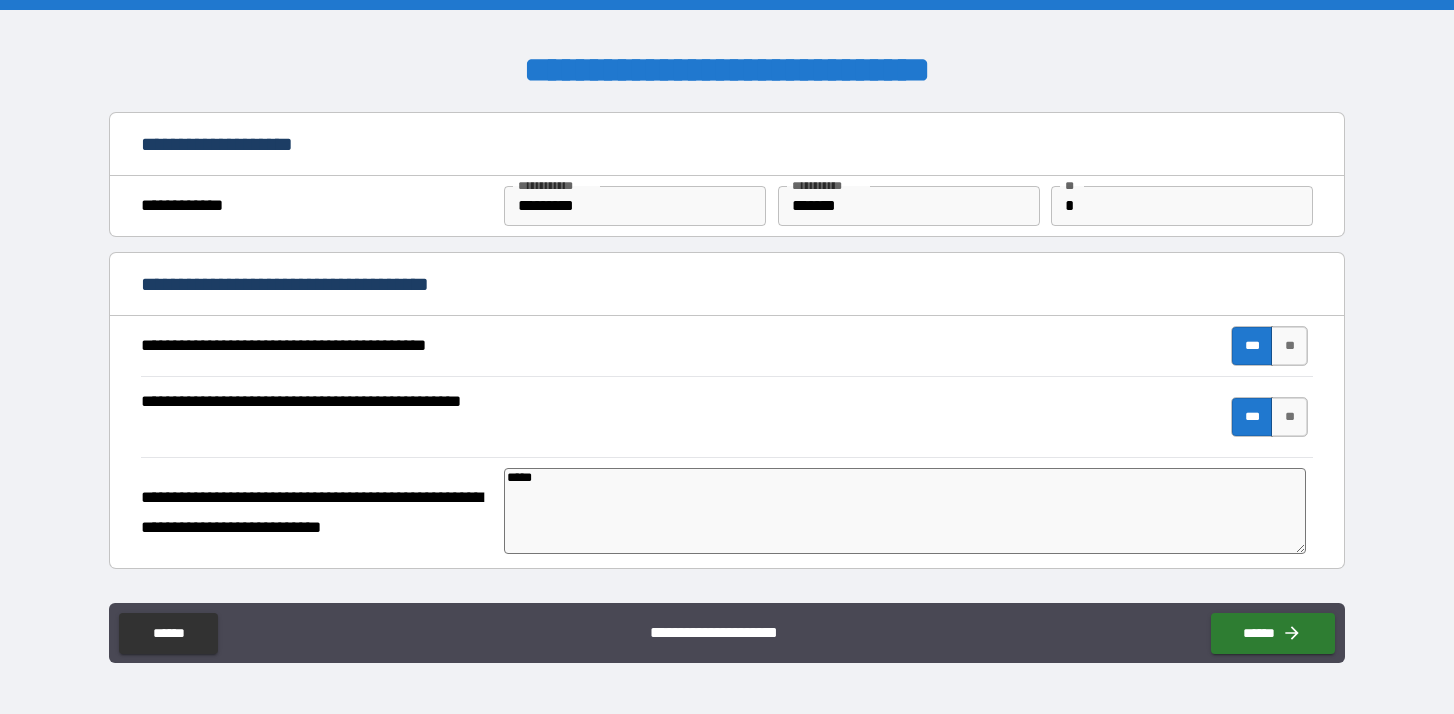 type on "*" 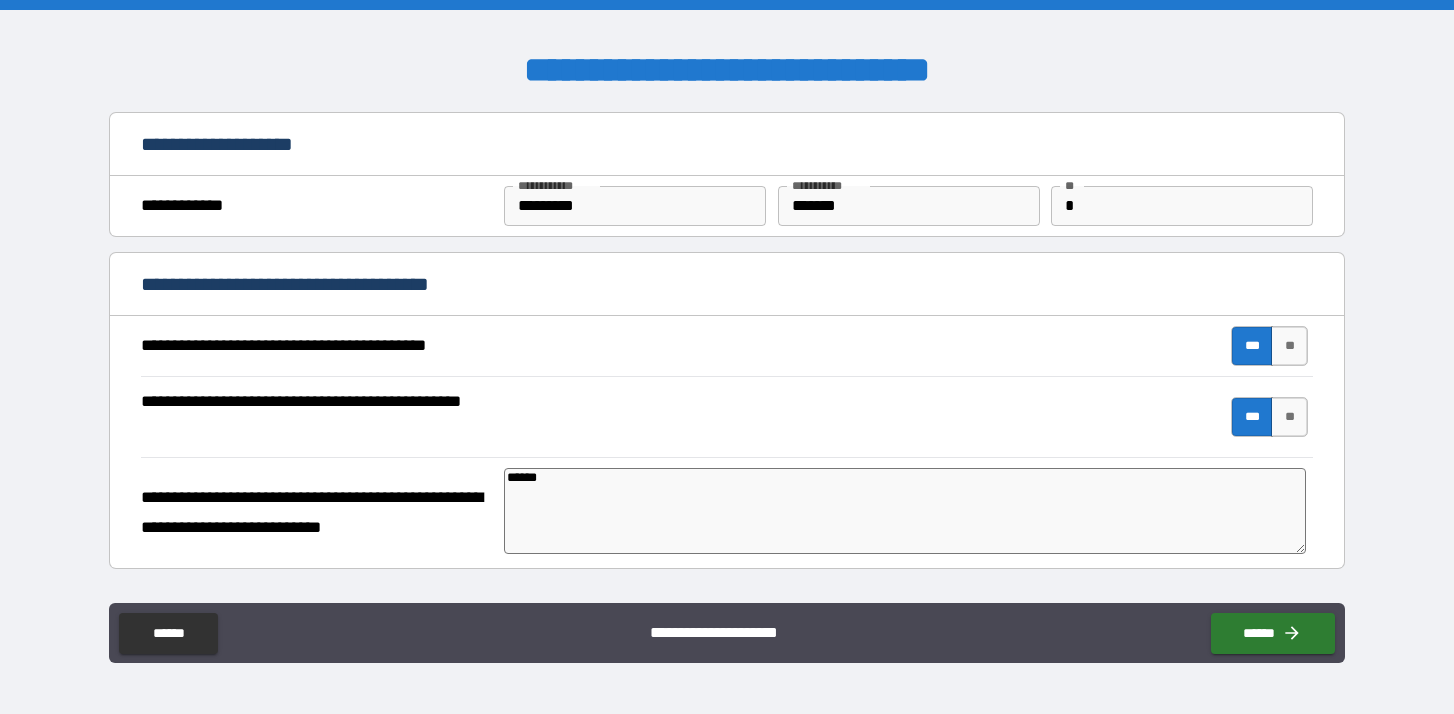 type on "*" 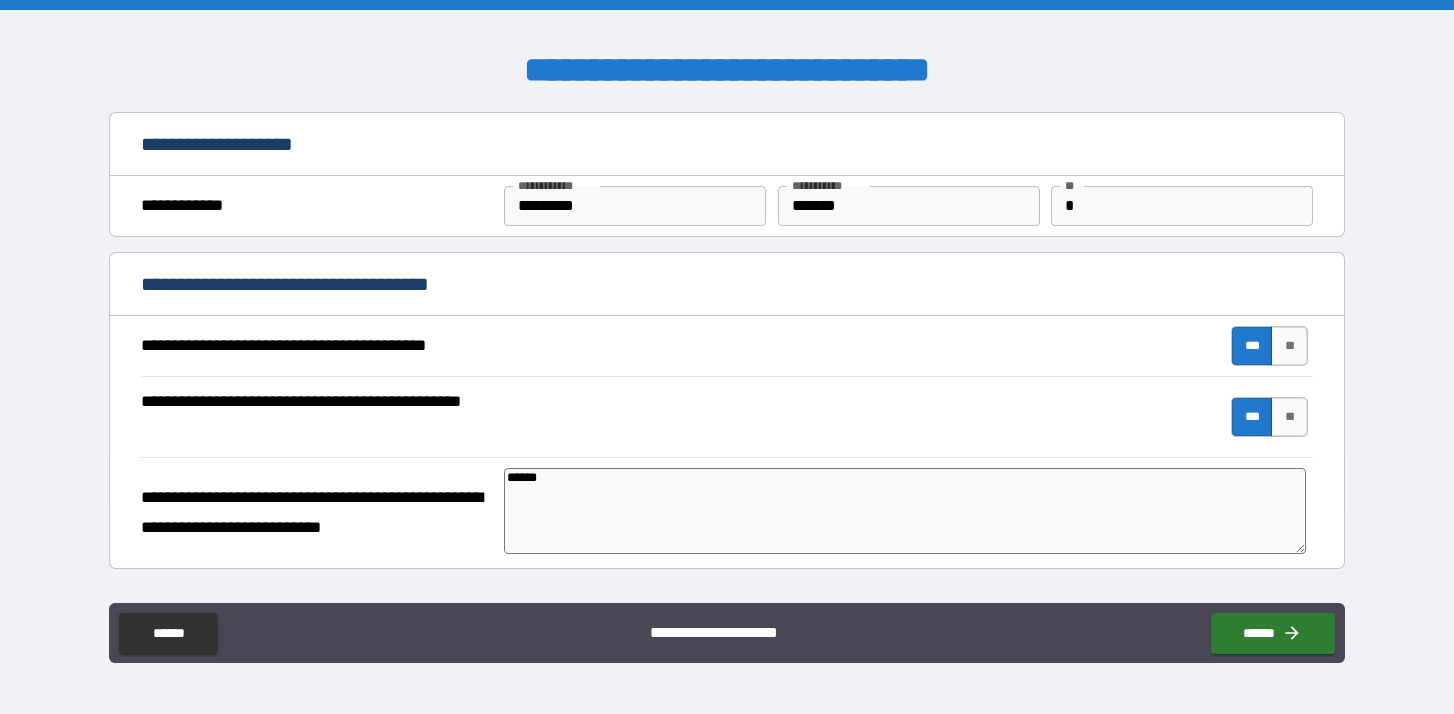 type on "**********" 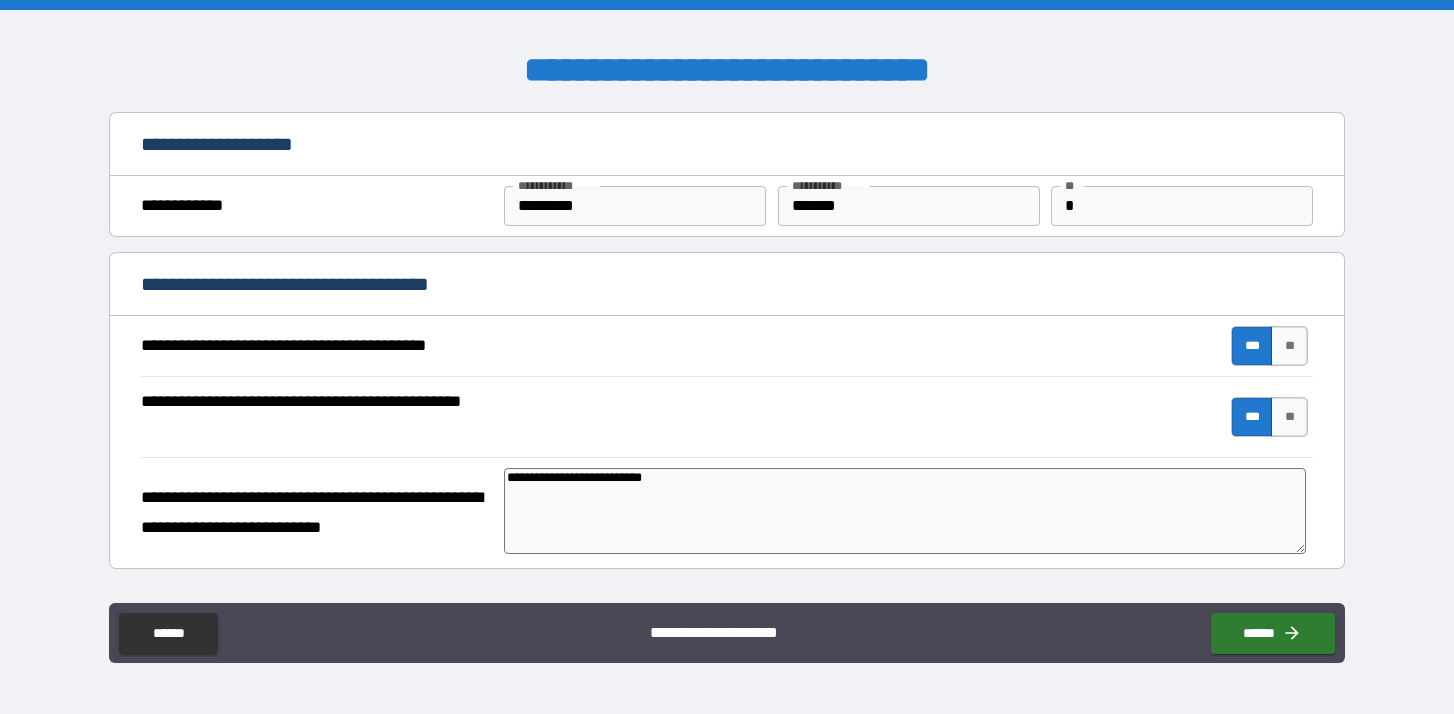 type on "**********" 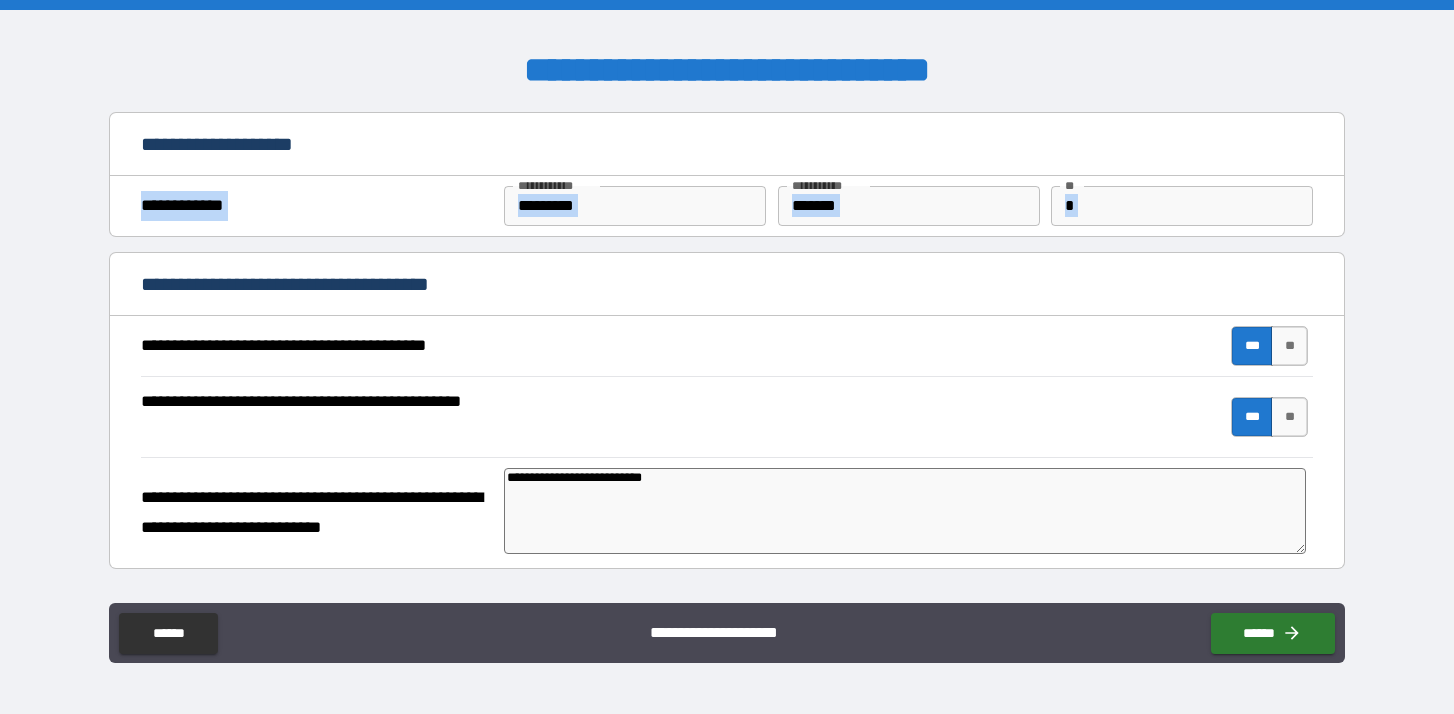 drag, startPoint x: 1332, startPoint y: 172, endPoint x: 1336, endPoint y: 191, distance: 19.416489 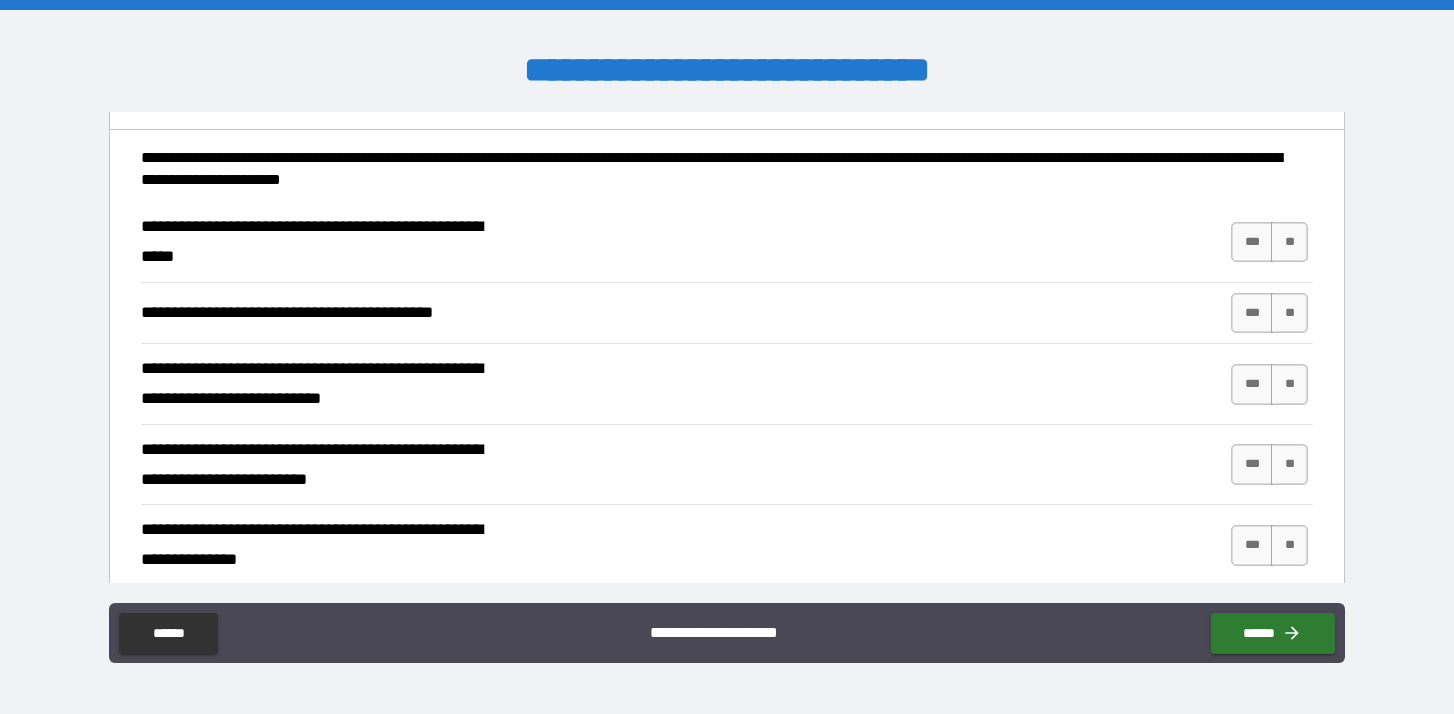 scroll, scrollTop: 524, scrollLeft: 0, axis: vertical 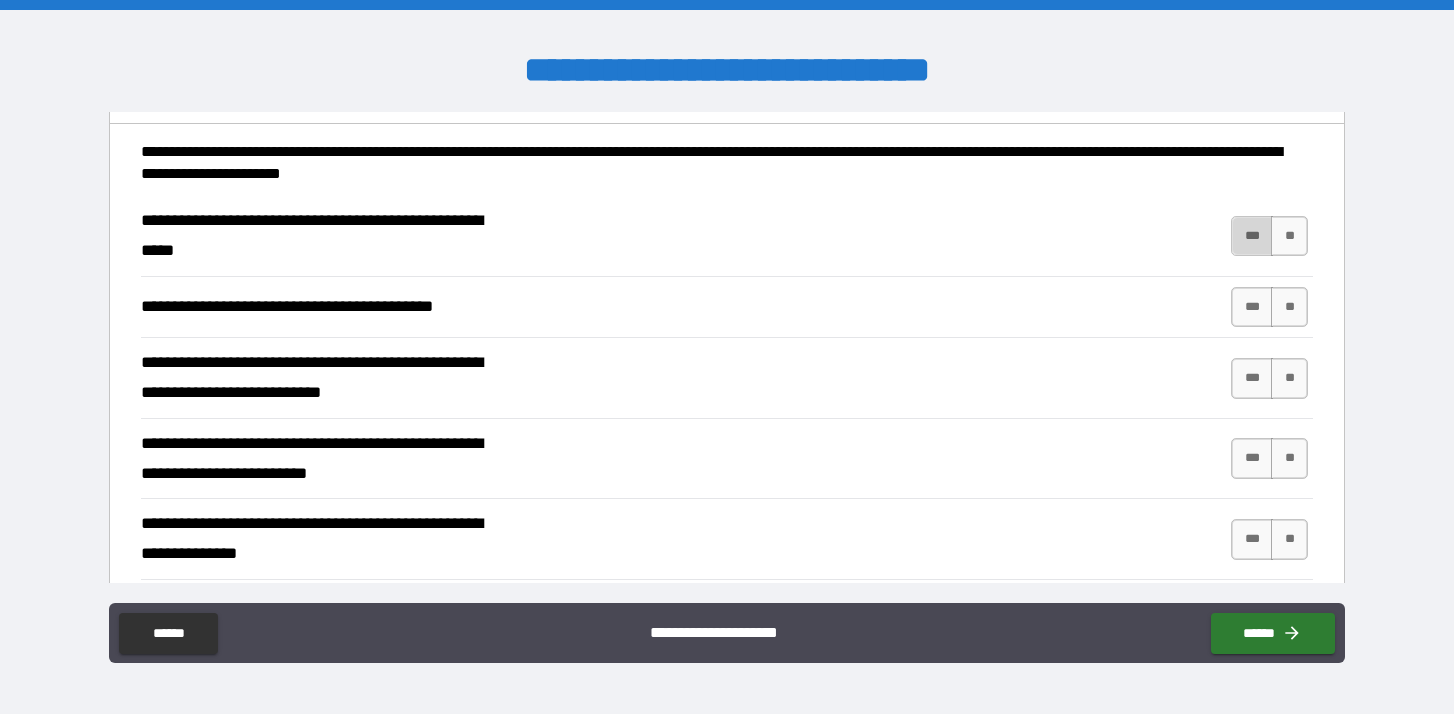 click on "***" at bounding box center (1252, 236) 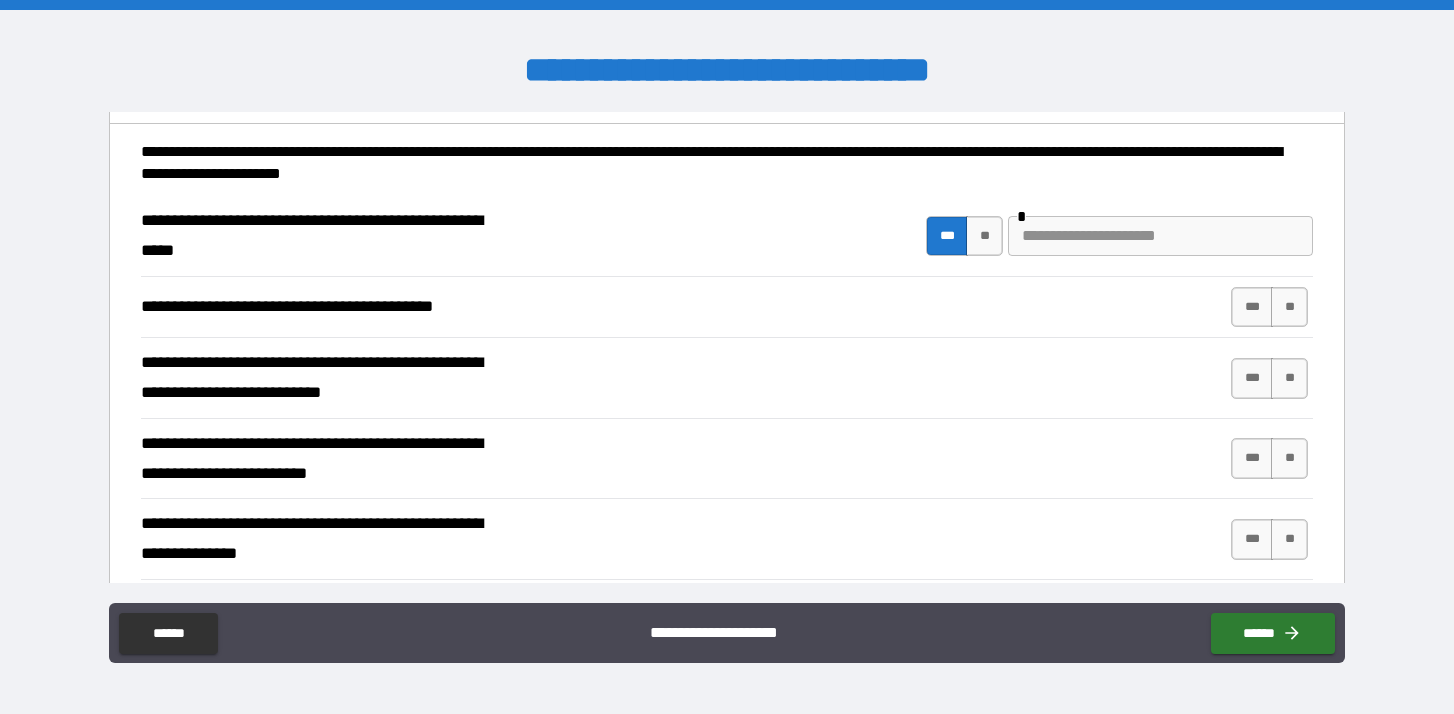 type on "*" 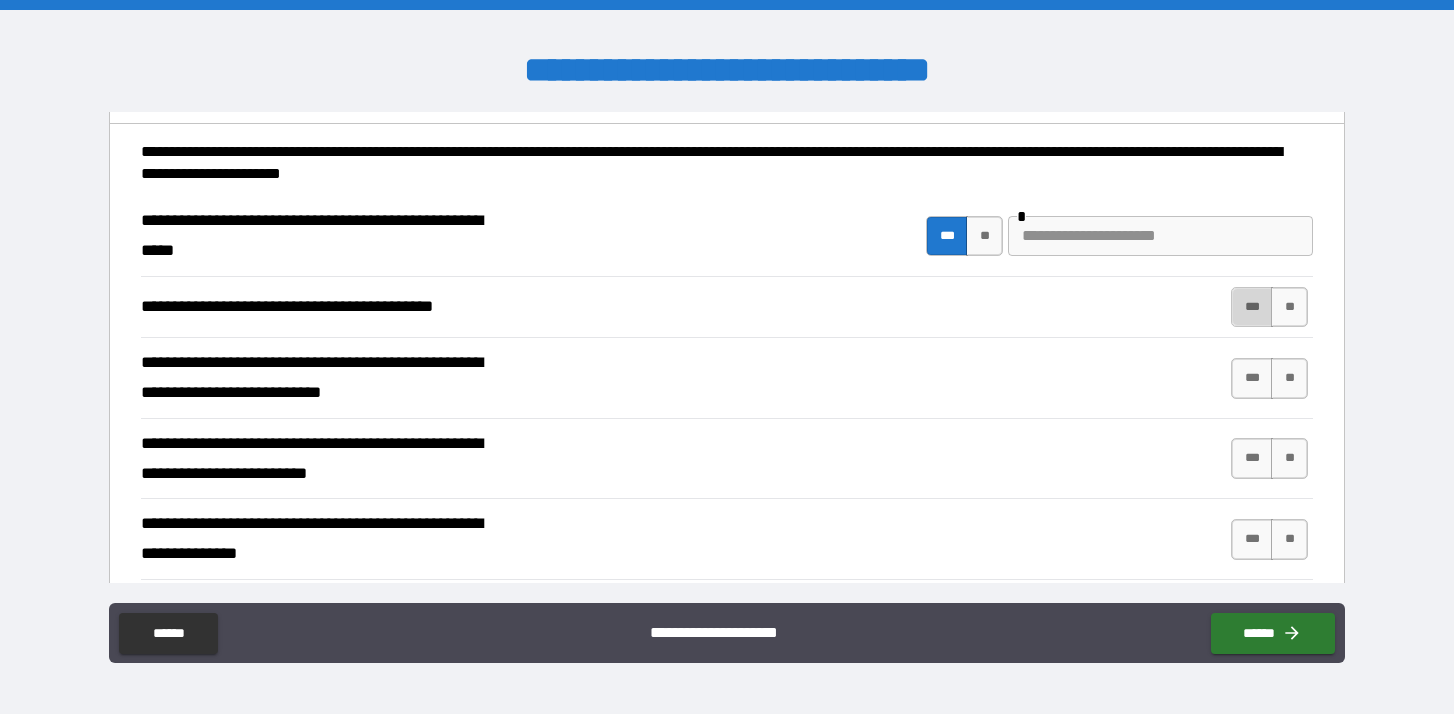 click on "***" at bounding box center [1252, 307] 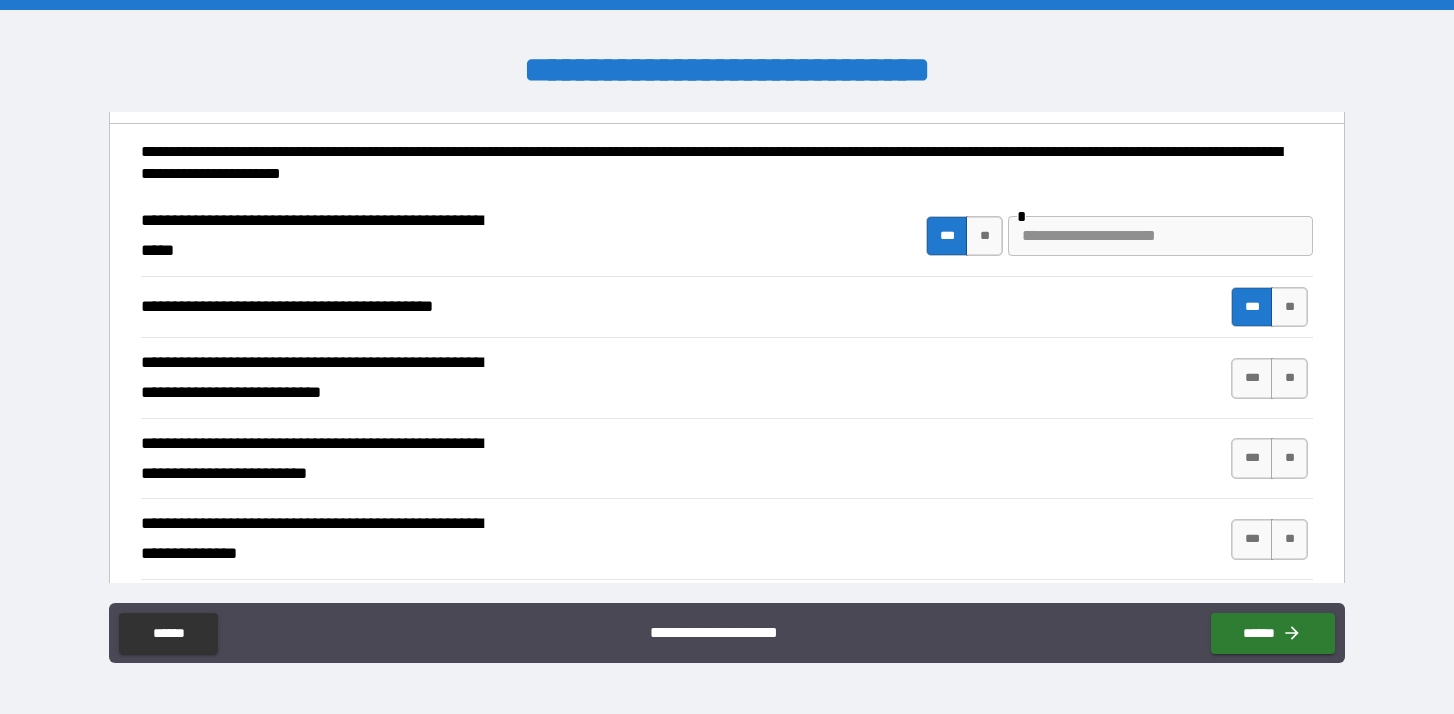 type on "*" 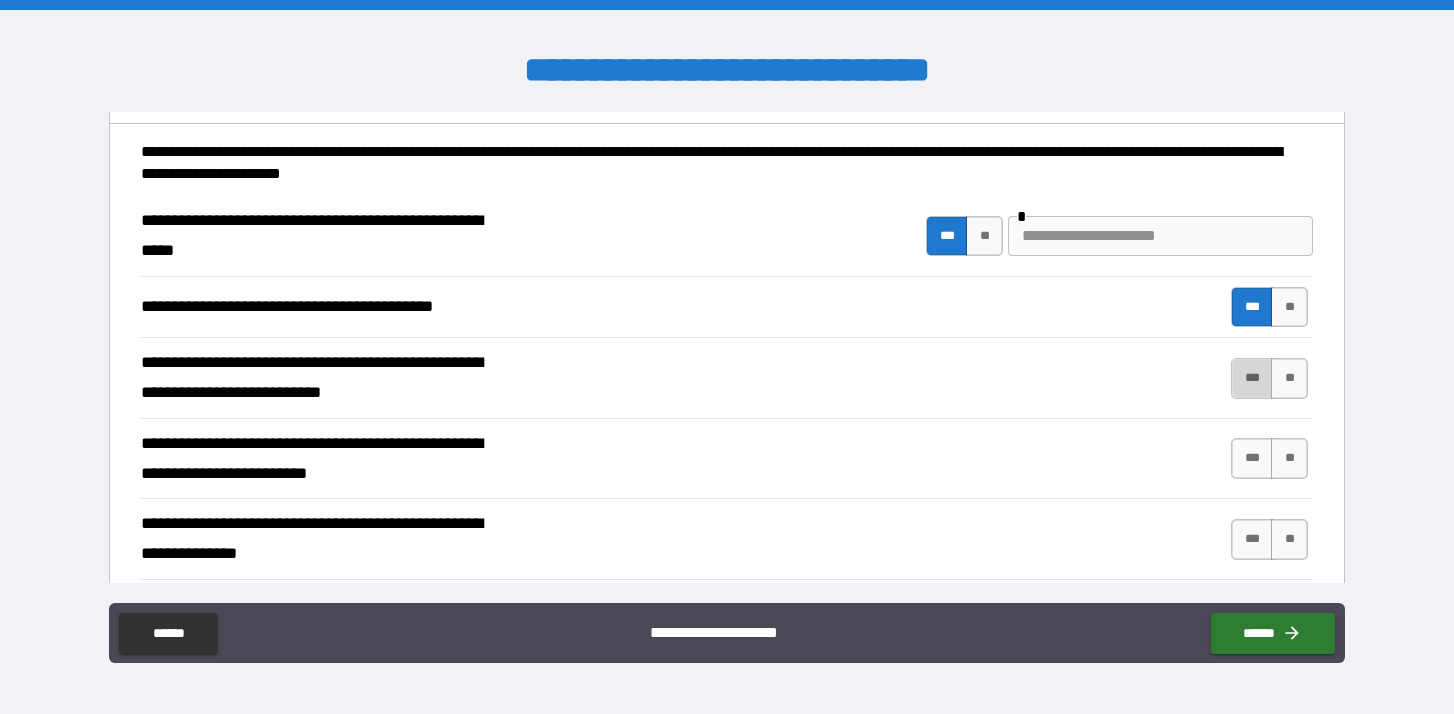 click on "***" at bounding box center (1252, 378) 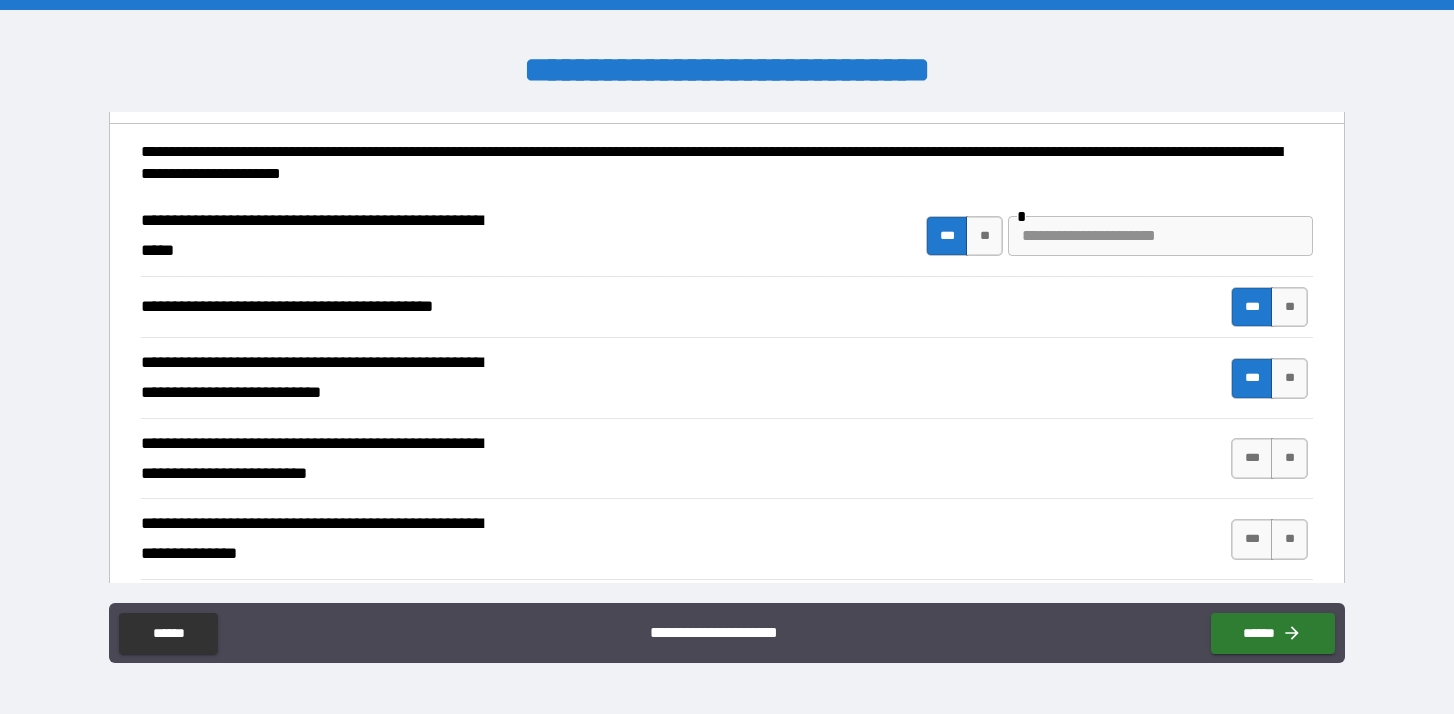 type on "*" 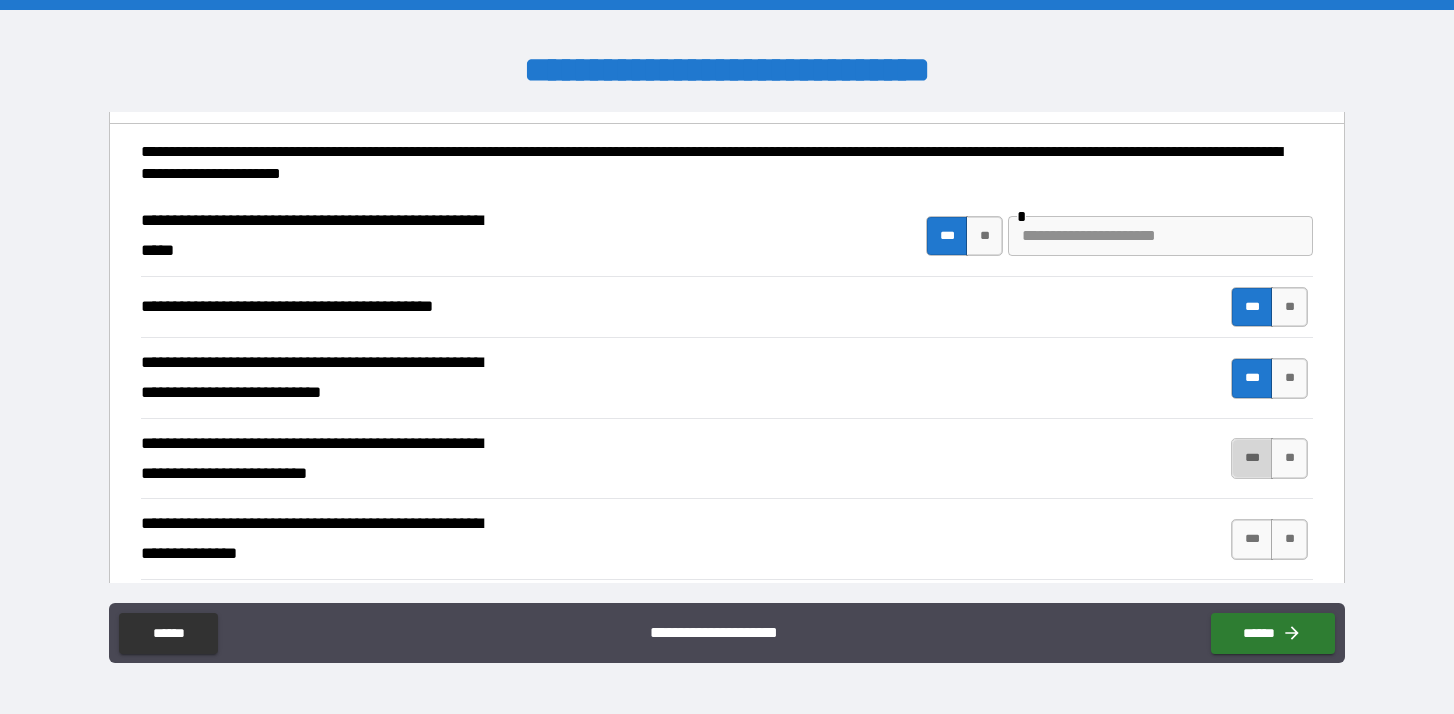 click on "***" at bounding box center (1252, 458) 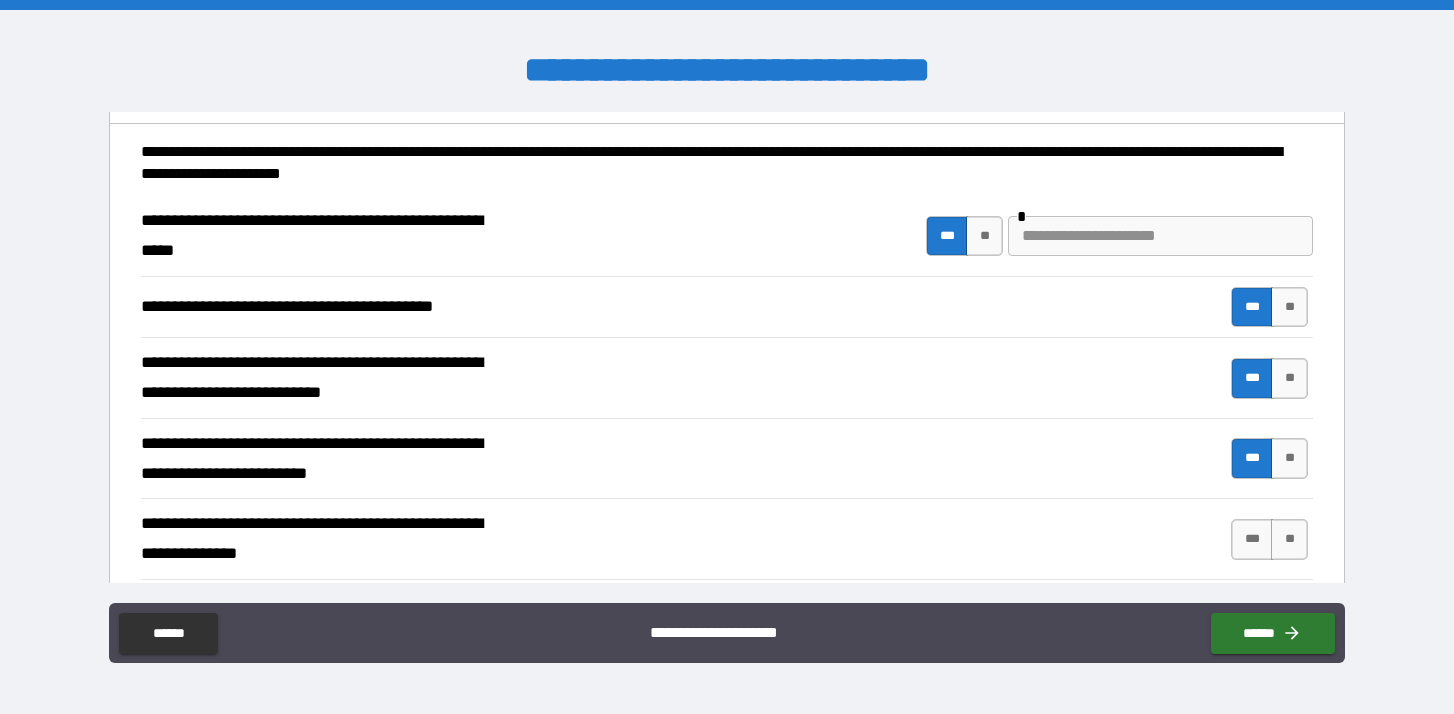 type on "*" 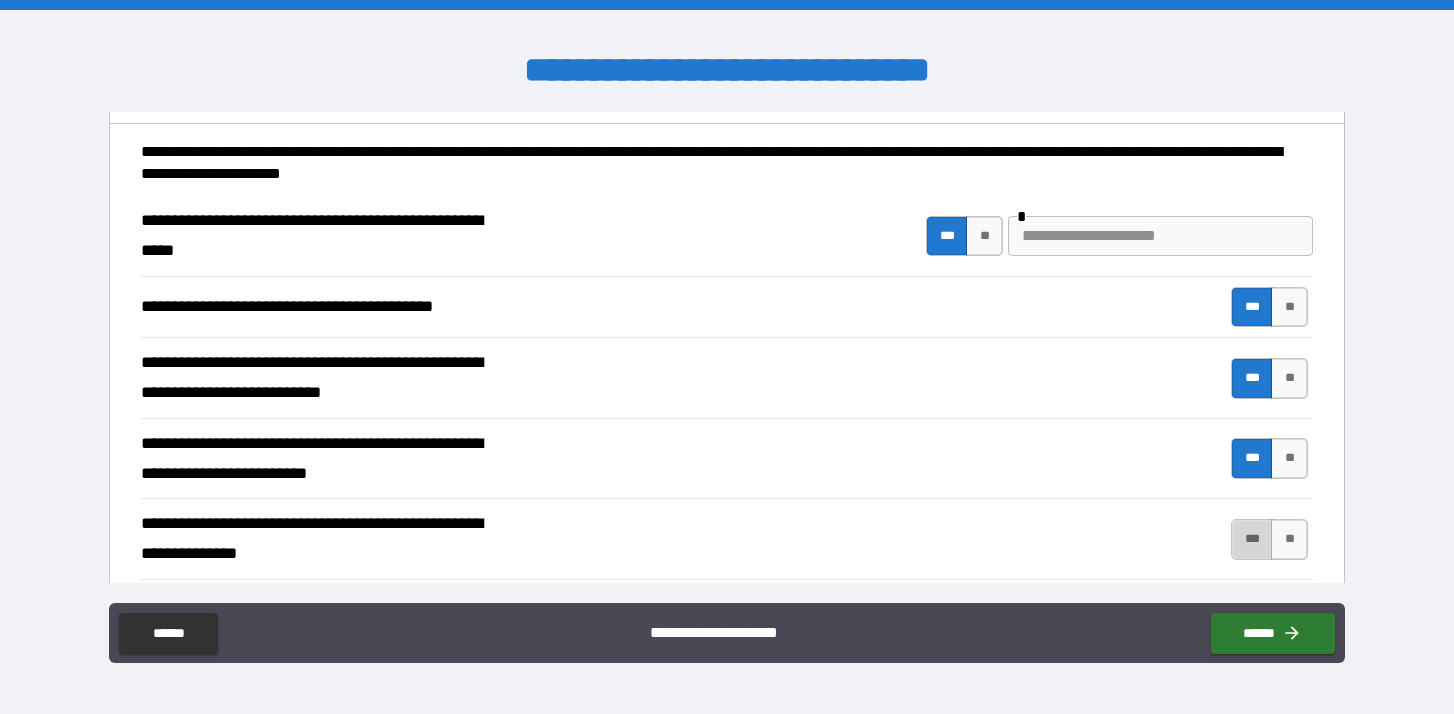 click on "***" at bounding box center (1252, 539) 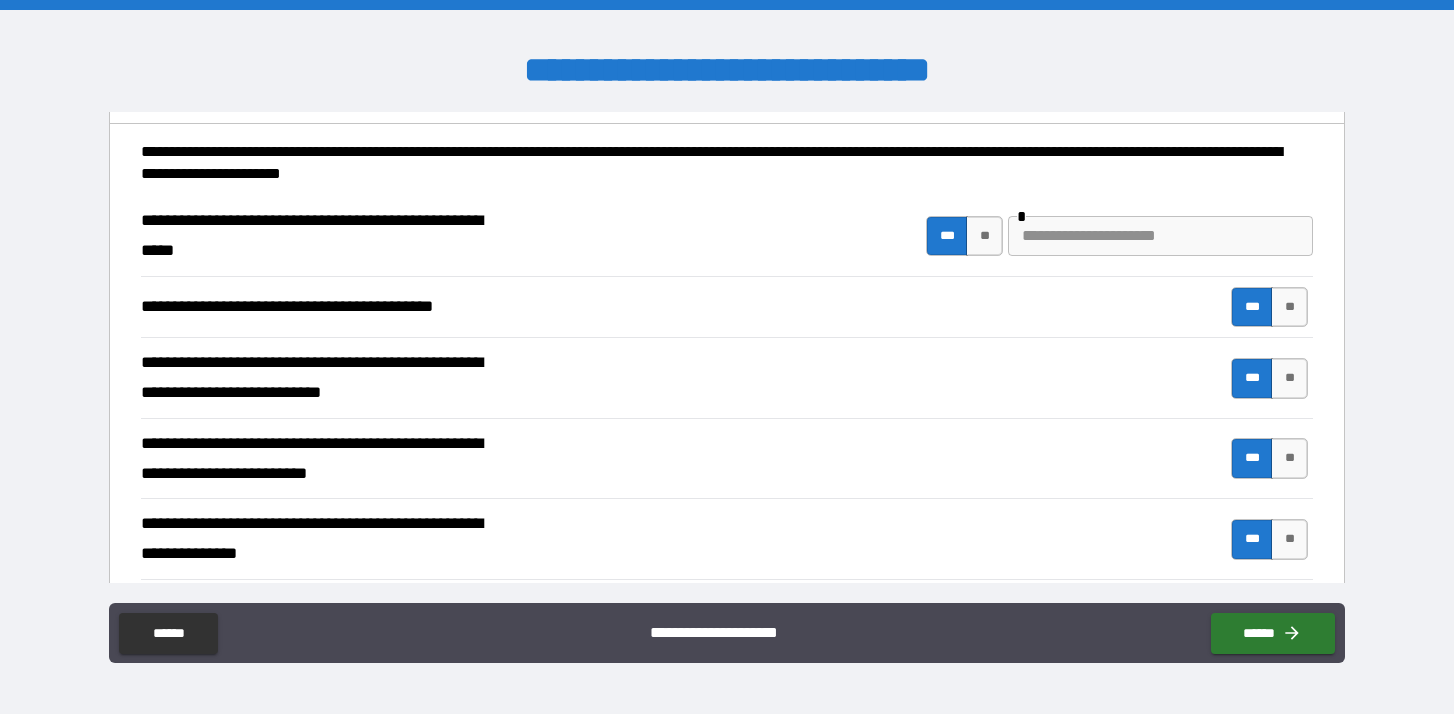 type on "*" 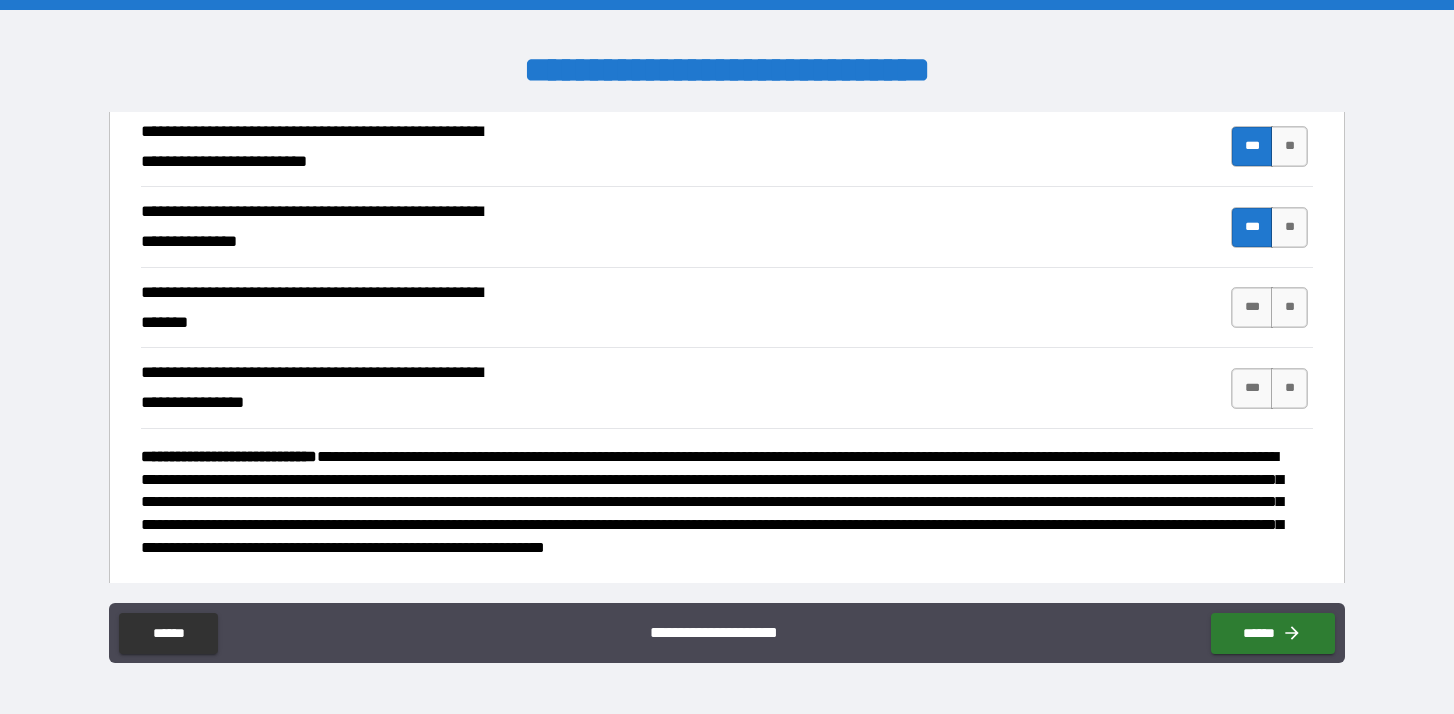 scroll, scrollTop: 839, scrollLeft: 0, axis: vertical 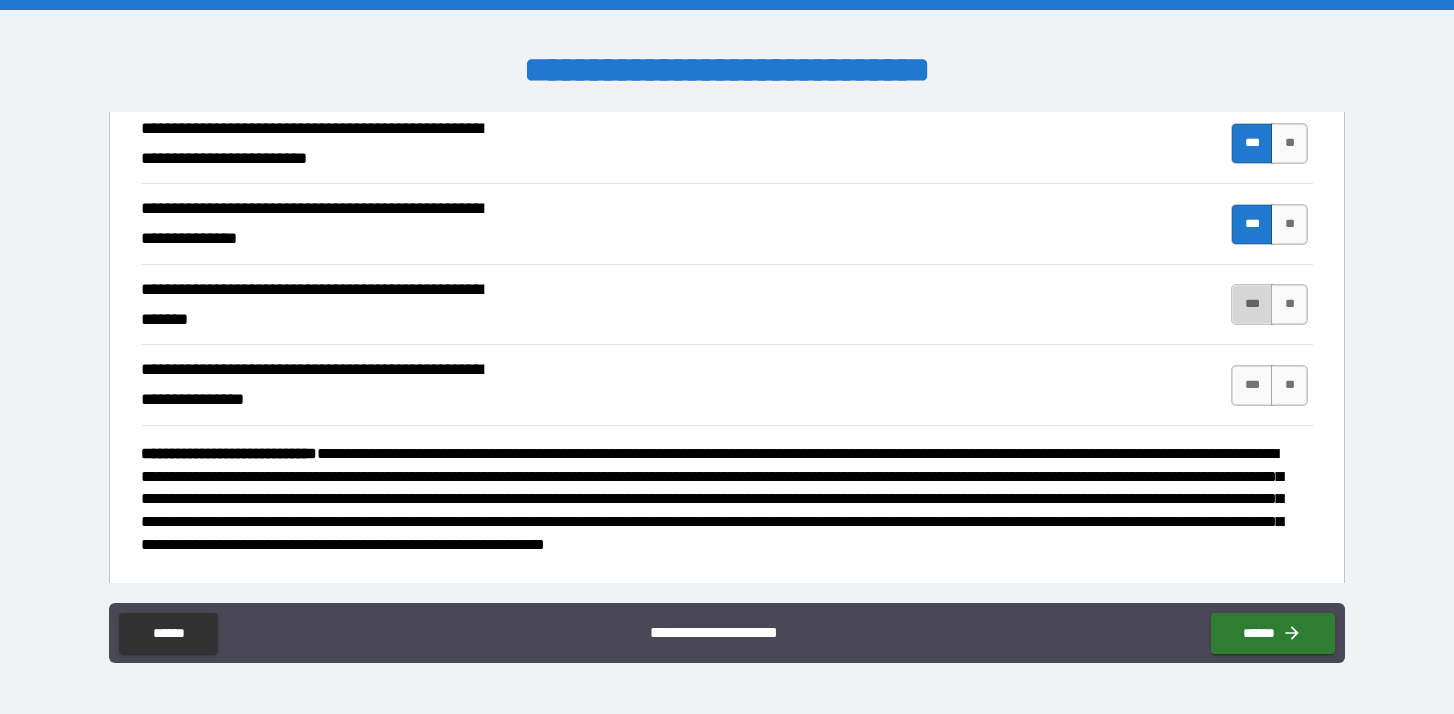 click on "***" at bounding box center (1252, 304) 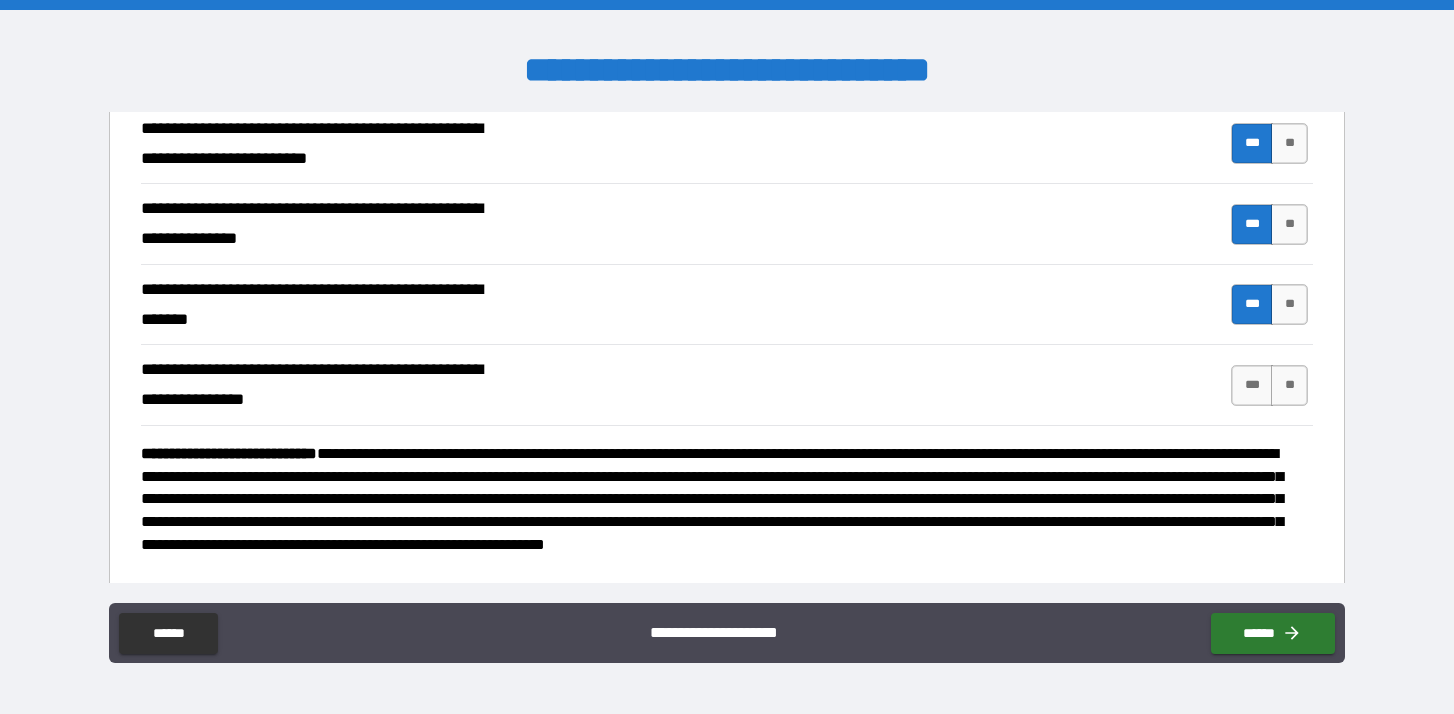 type on "*" 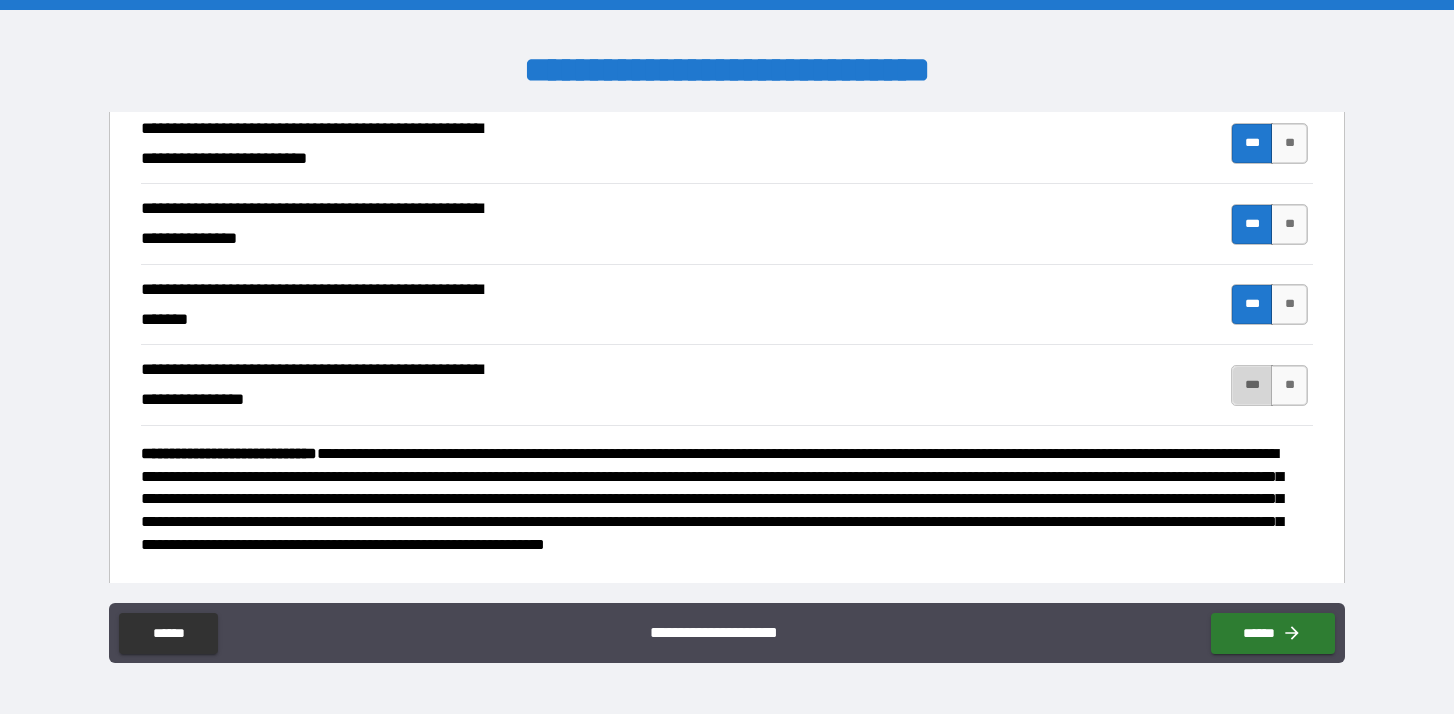 click on "***" at bounding box center [1252, 385] 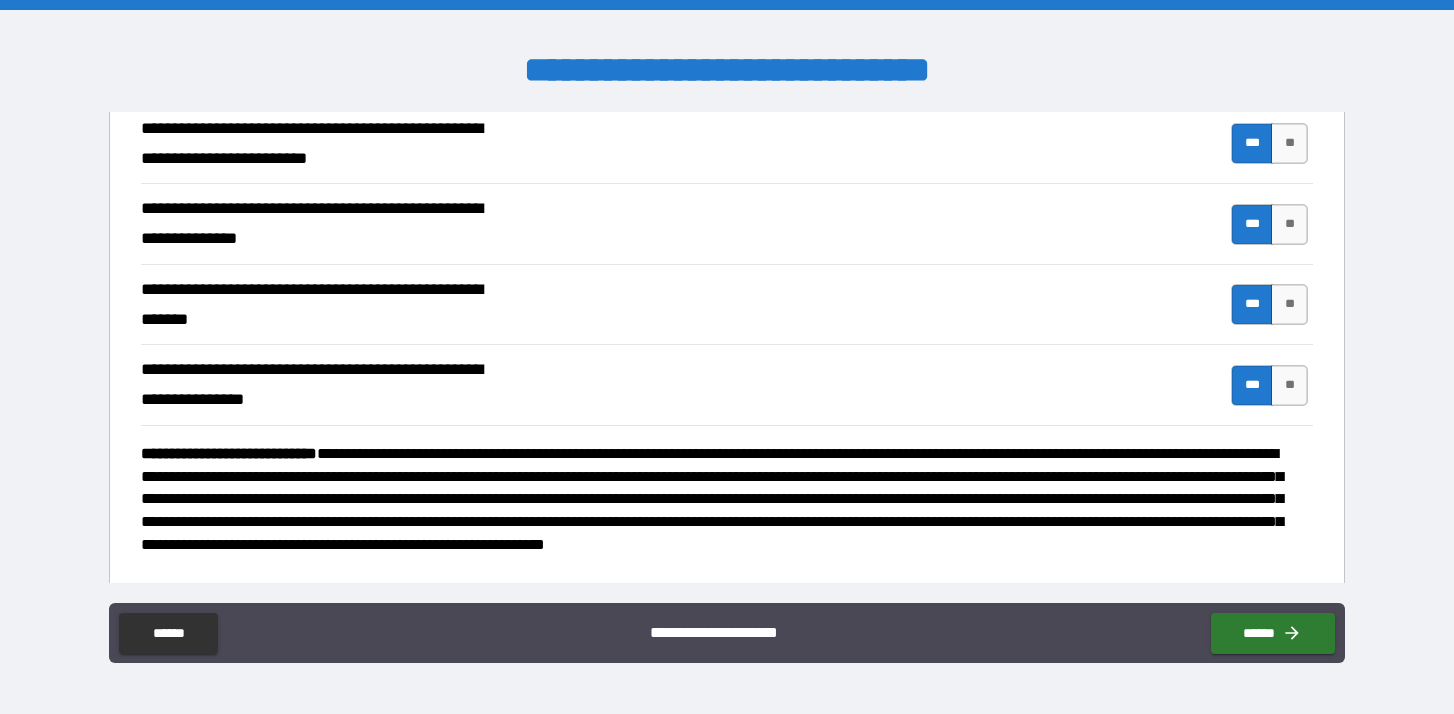 type on "*" 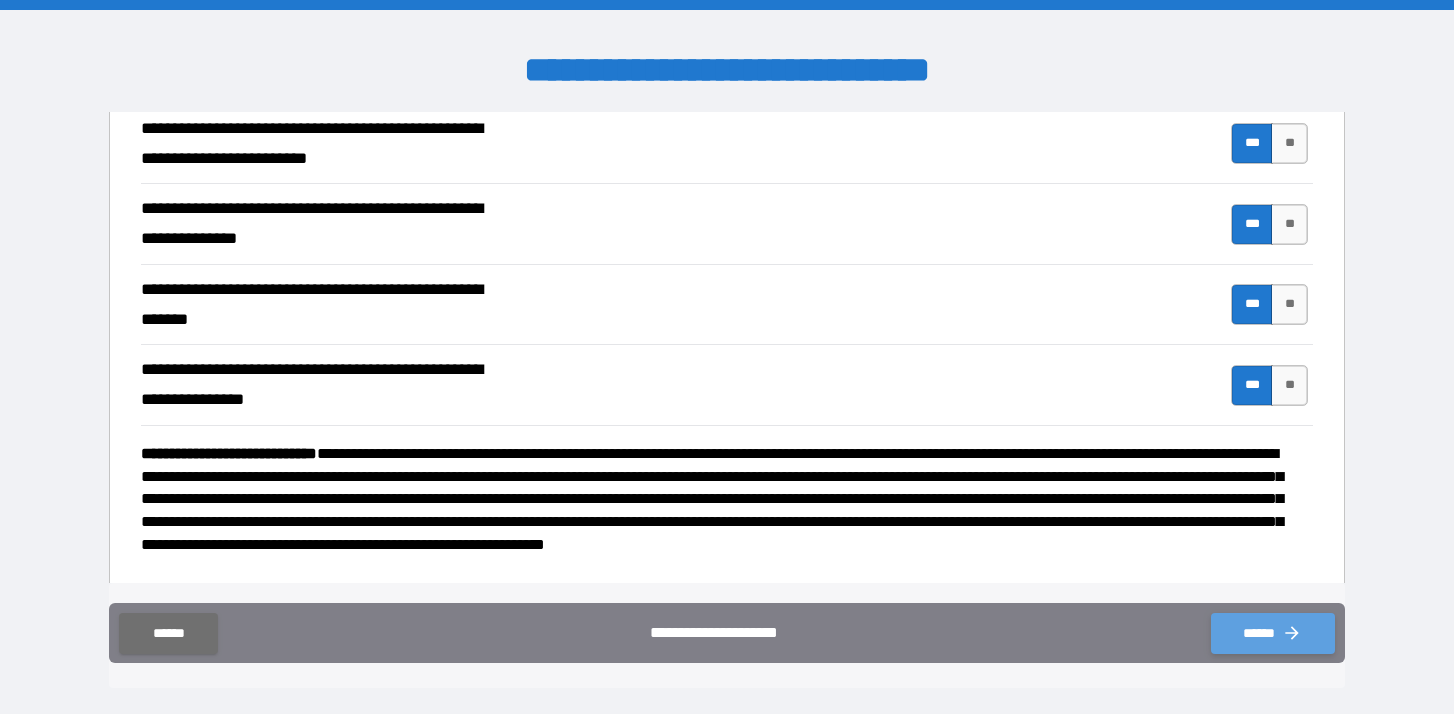 click on "******" at bounding box center (1273, 633) 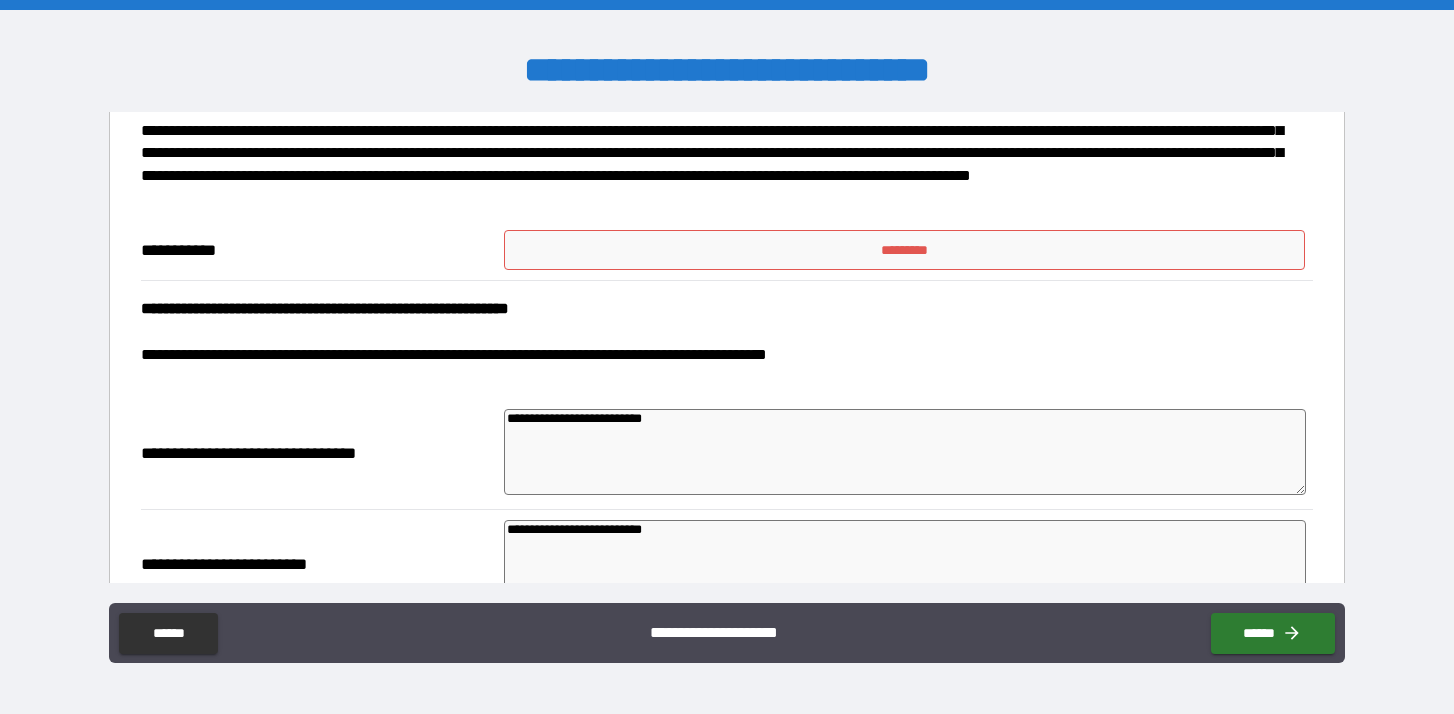 scroll, scrollTop: 1612, scrollLeft: 0, axis: vertical 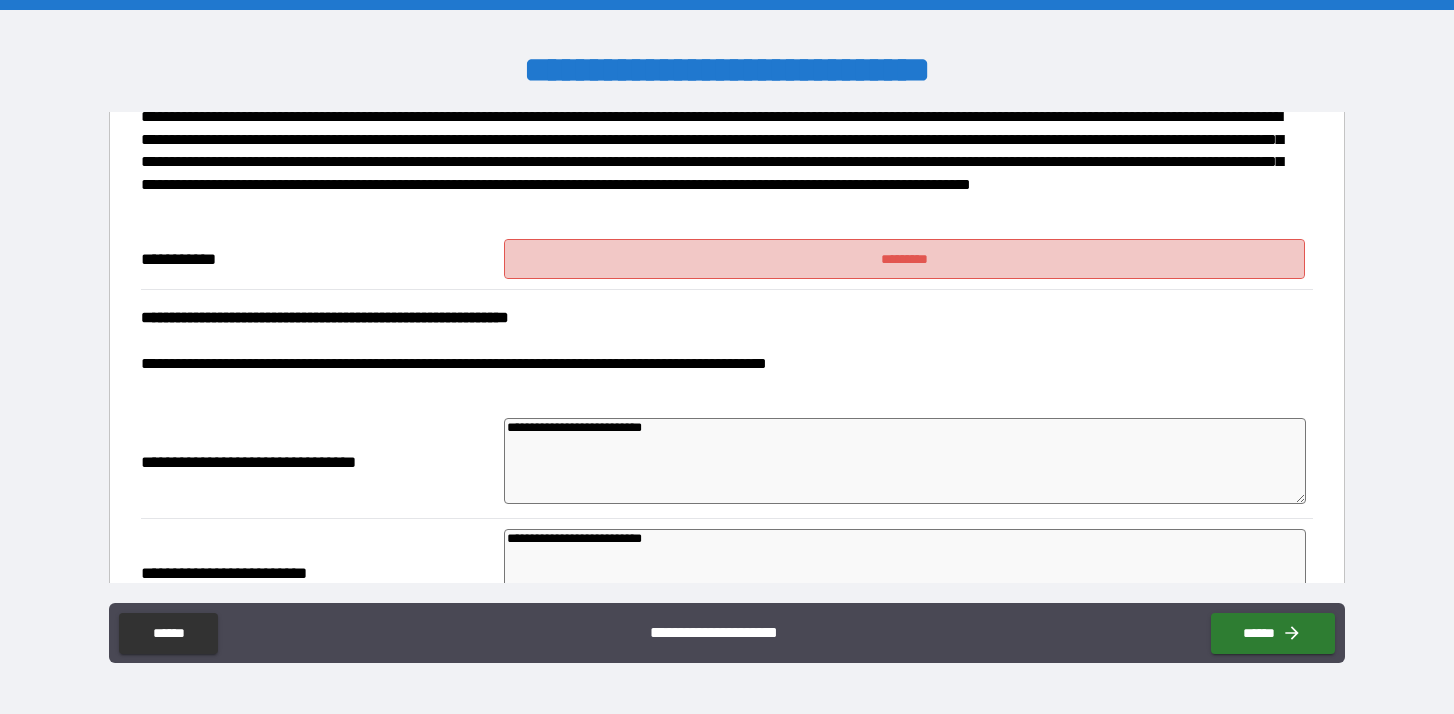click on "*********" at bounding box center (904, 259) 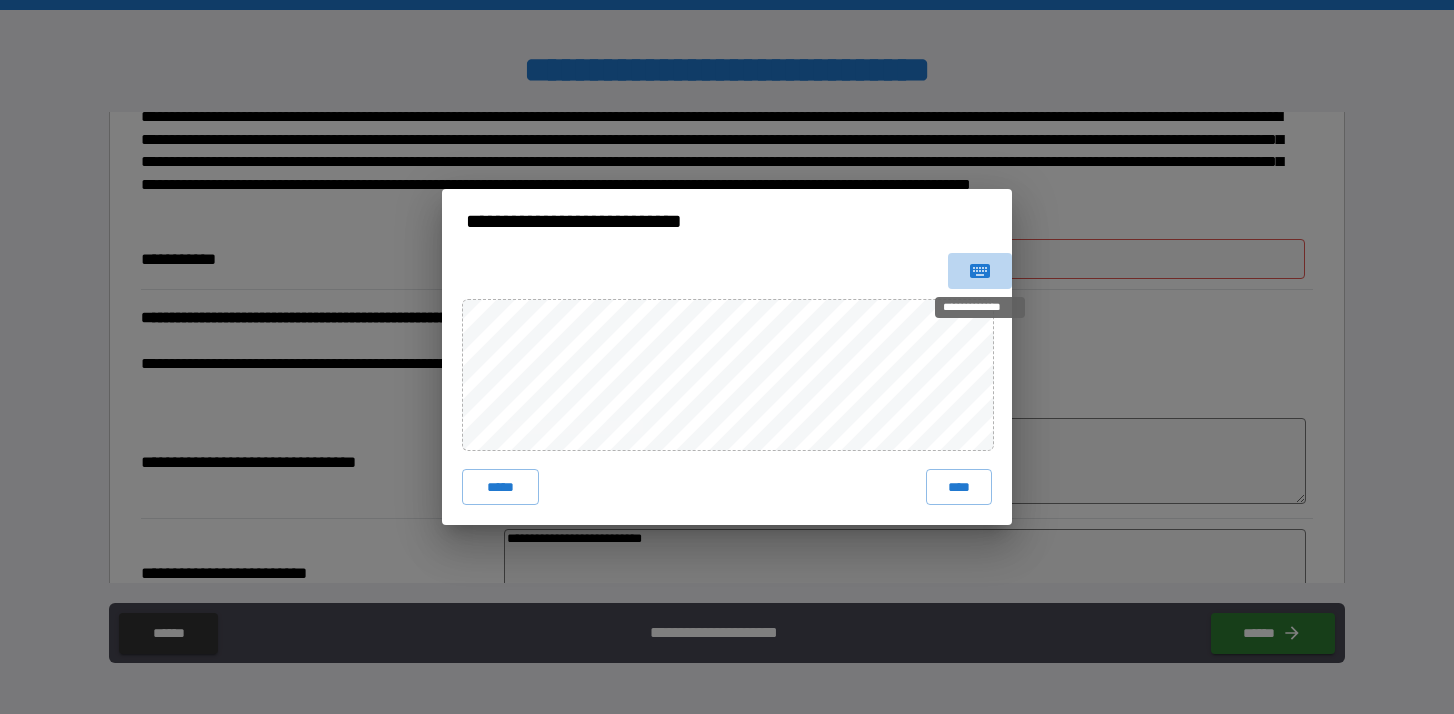 click 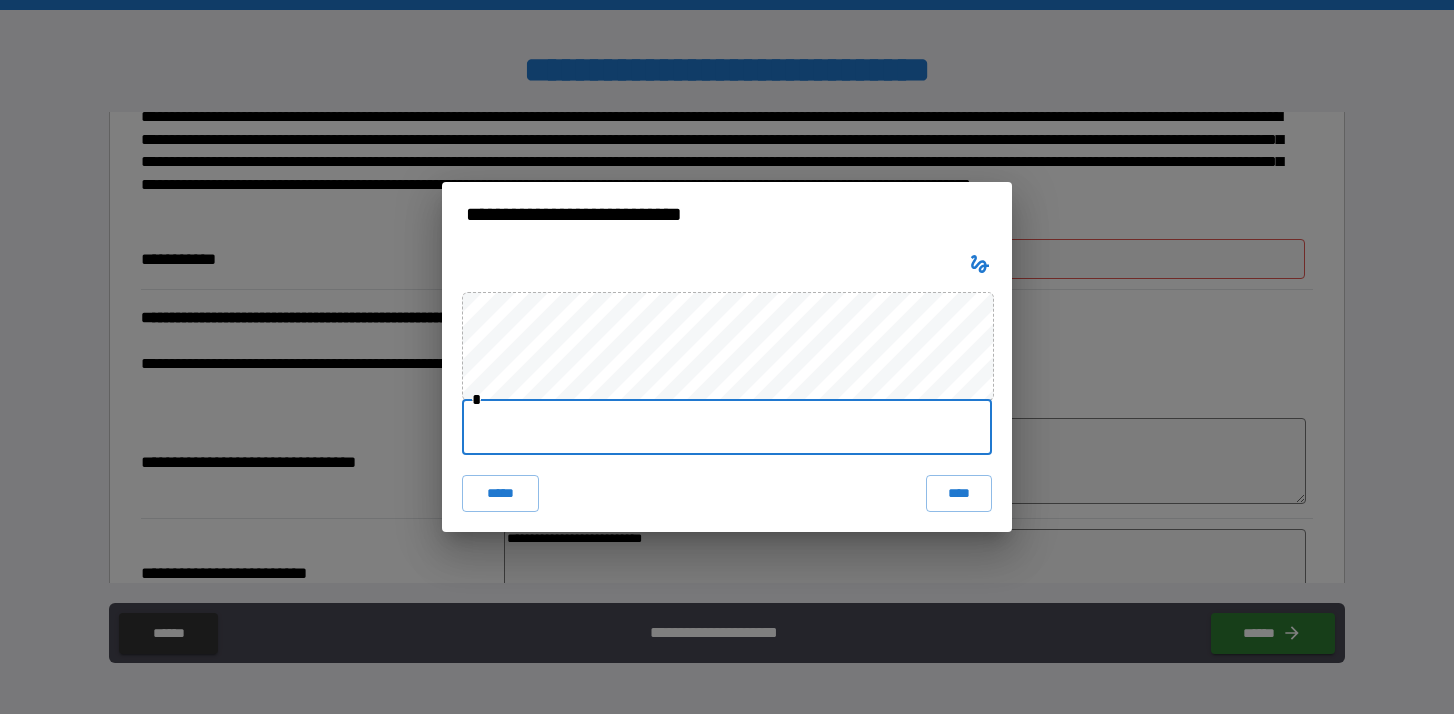 click at bounding box center [727, 427] 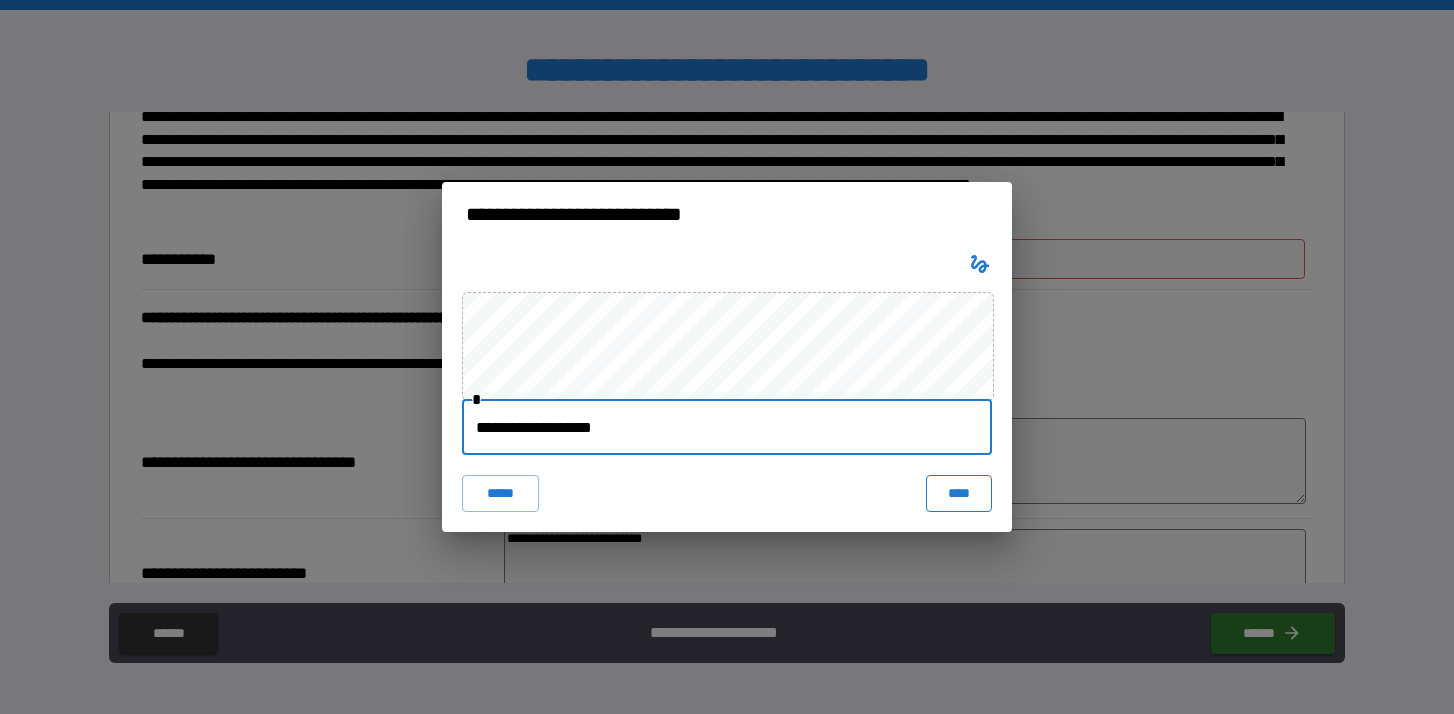type on "**********" 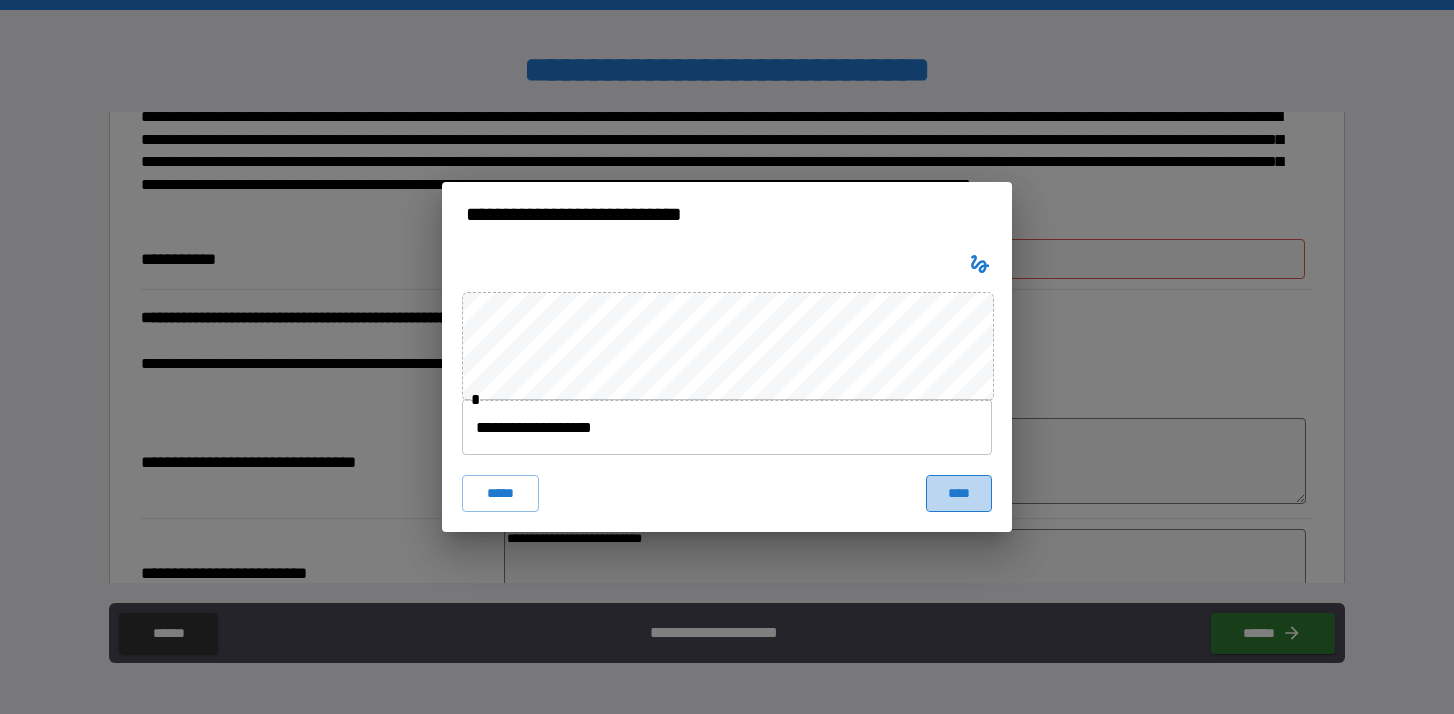 click on "****" at bounding box center [959, 493] 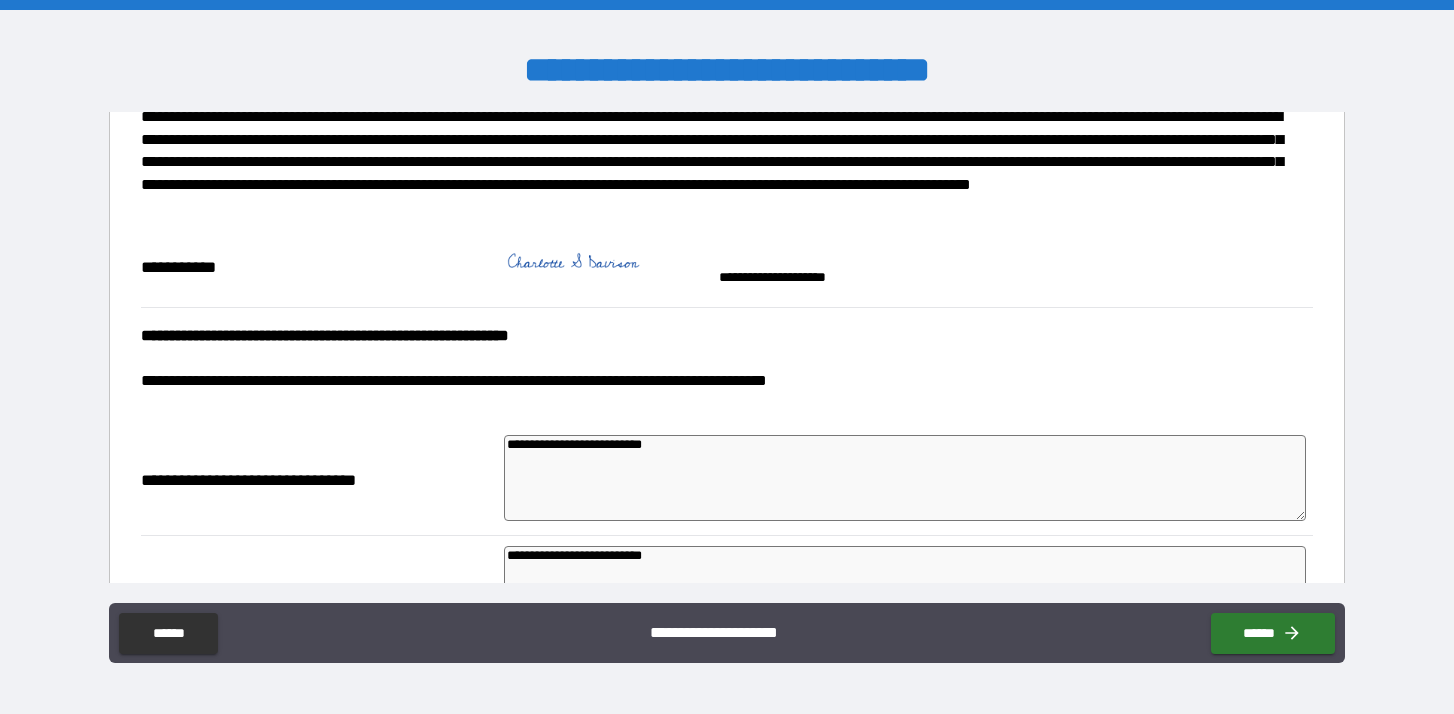 type on "*" 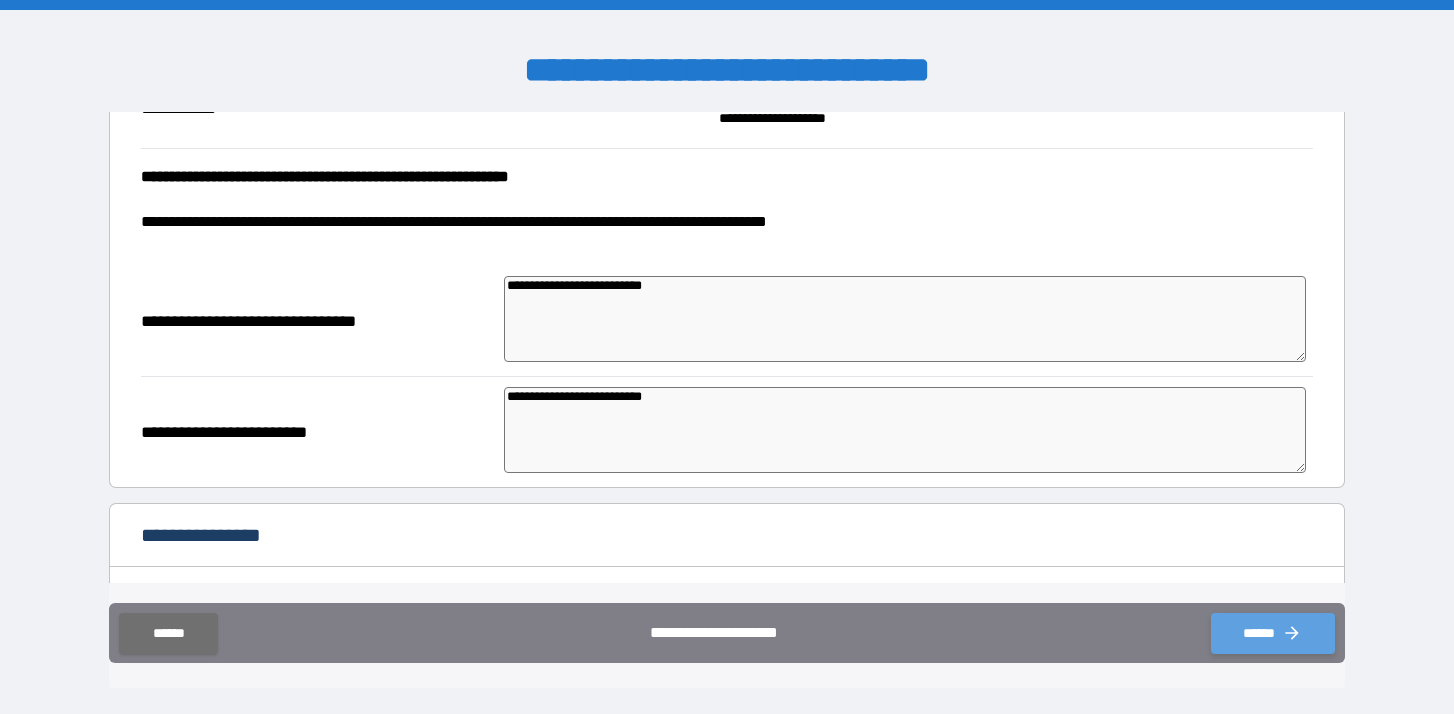 click 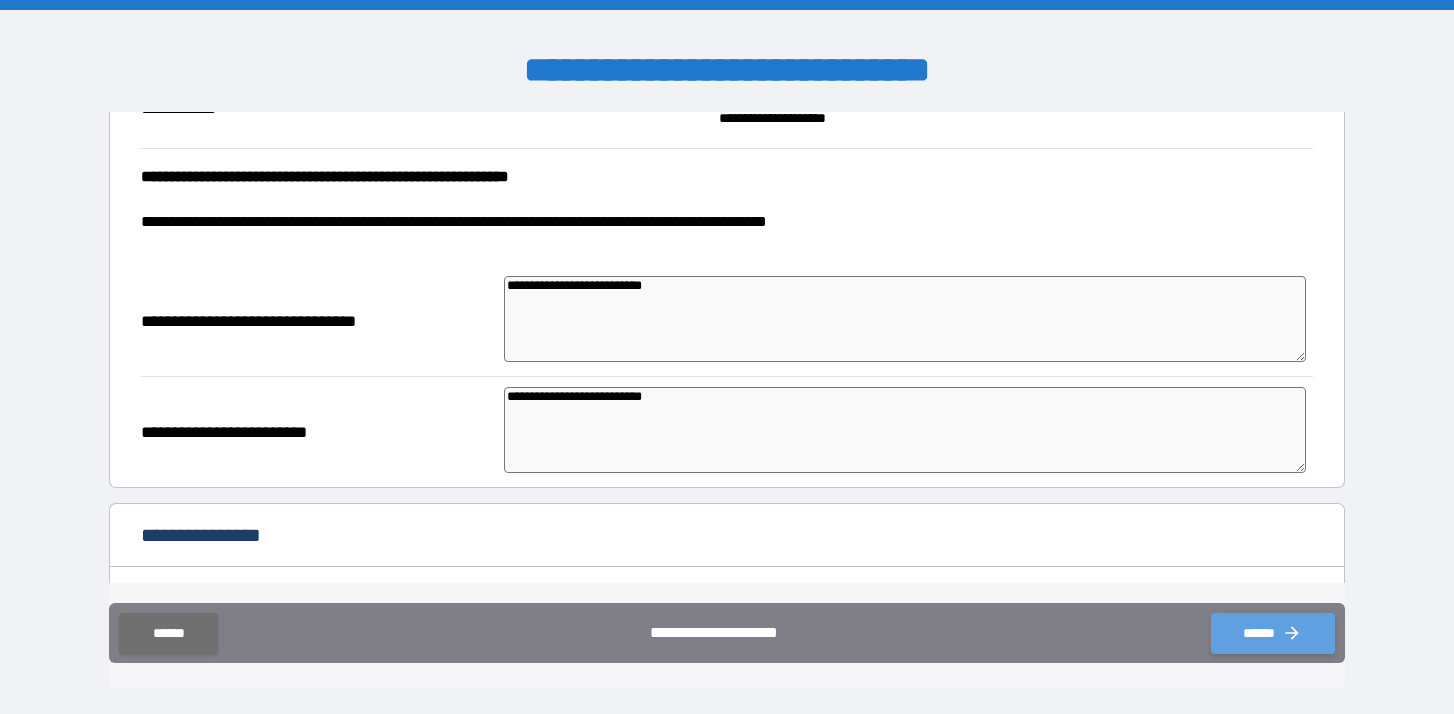 type on "*" 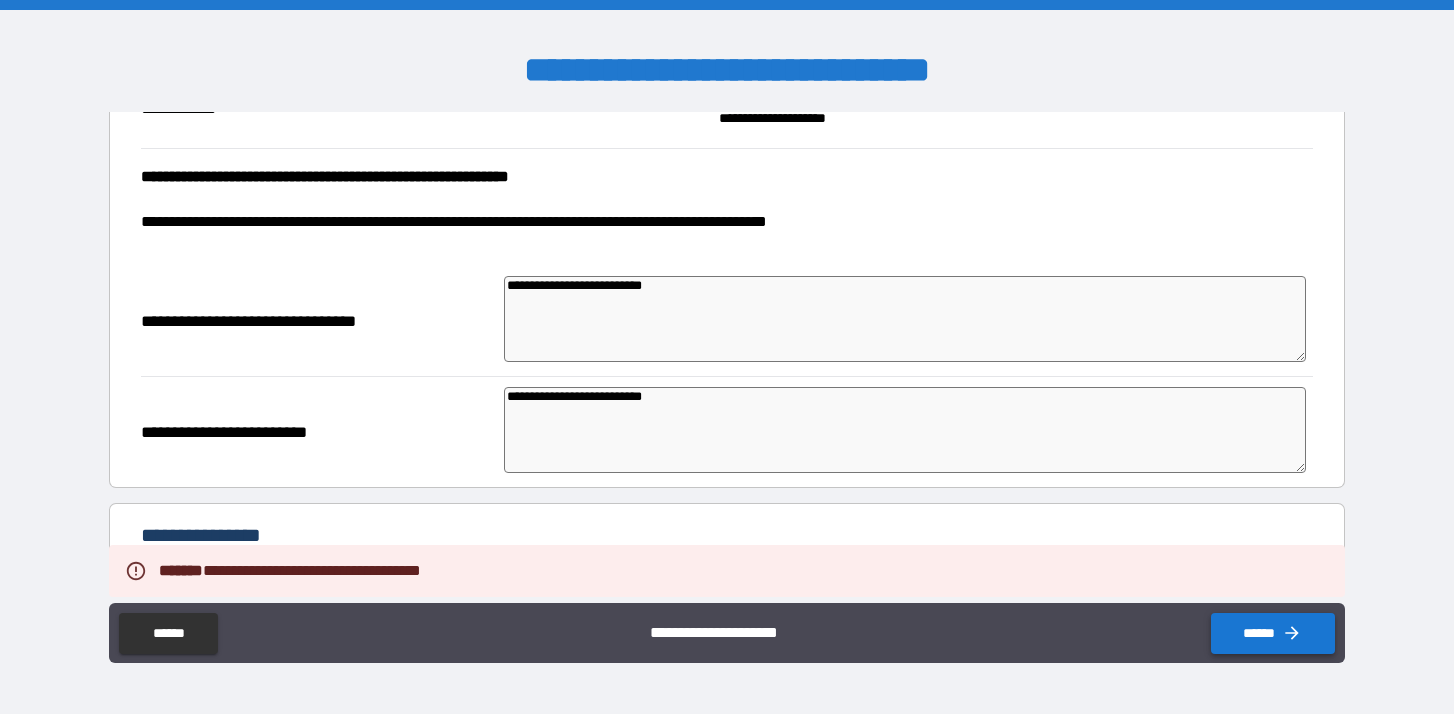 type on "*" 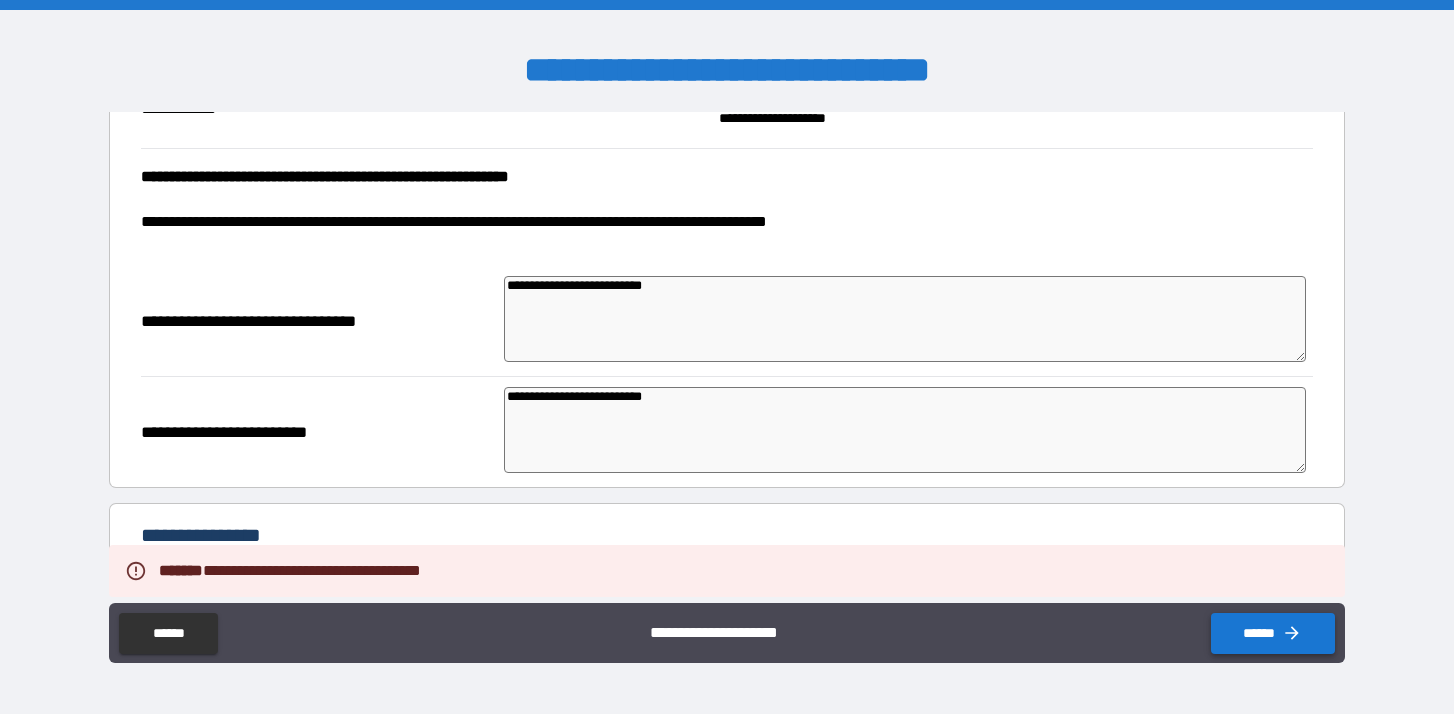 type on "*" 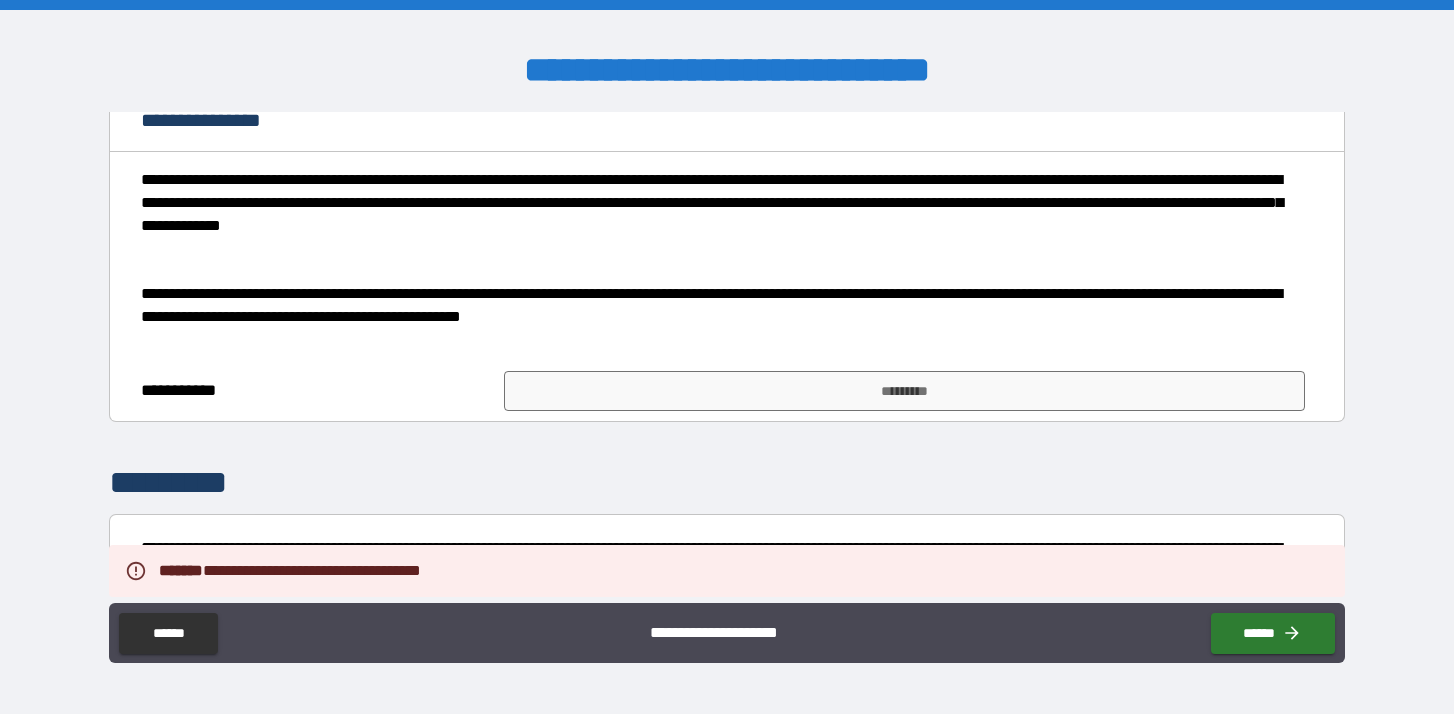 scroll, scrollTop: 2210, scrollLeft: 0, axis: vertical 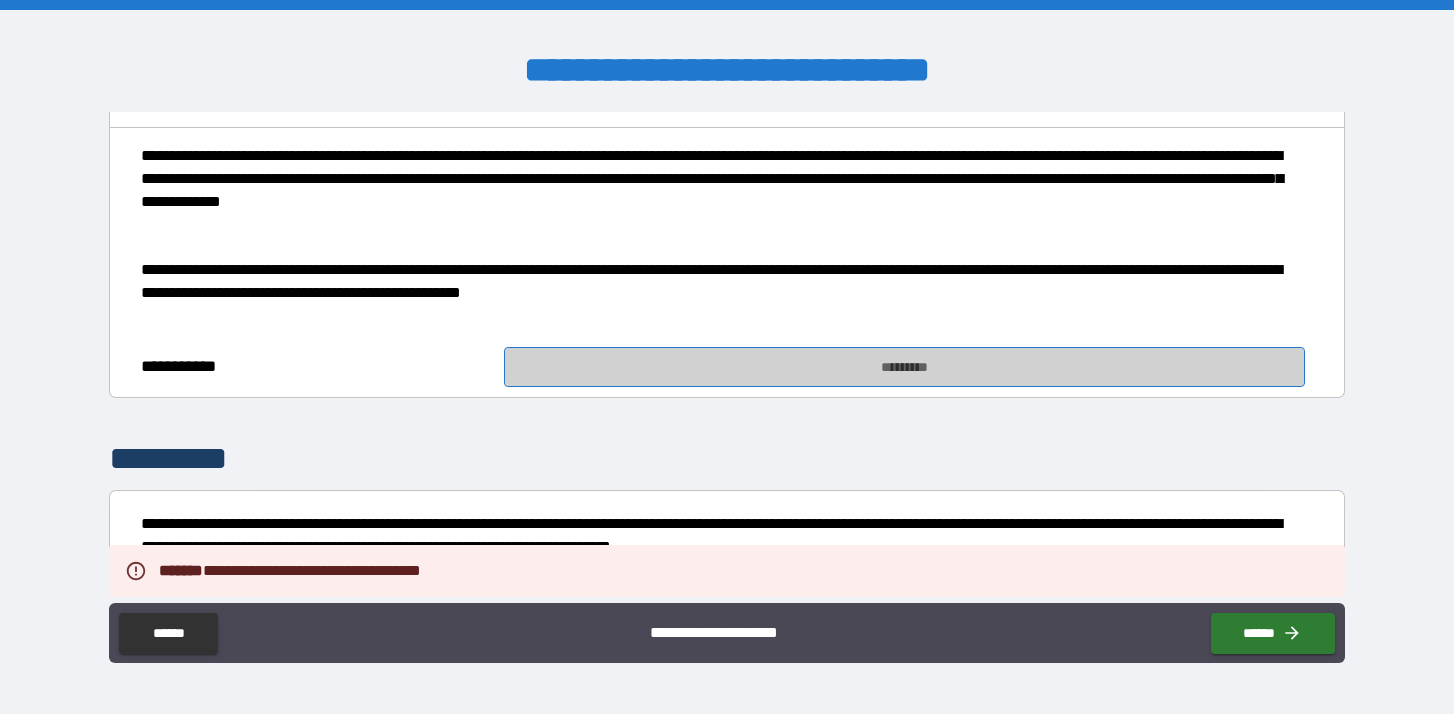 click on "*********" at bounding box center [904, 367] 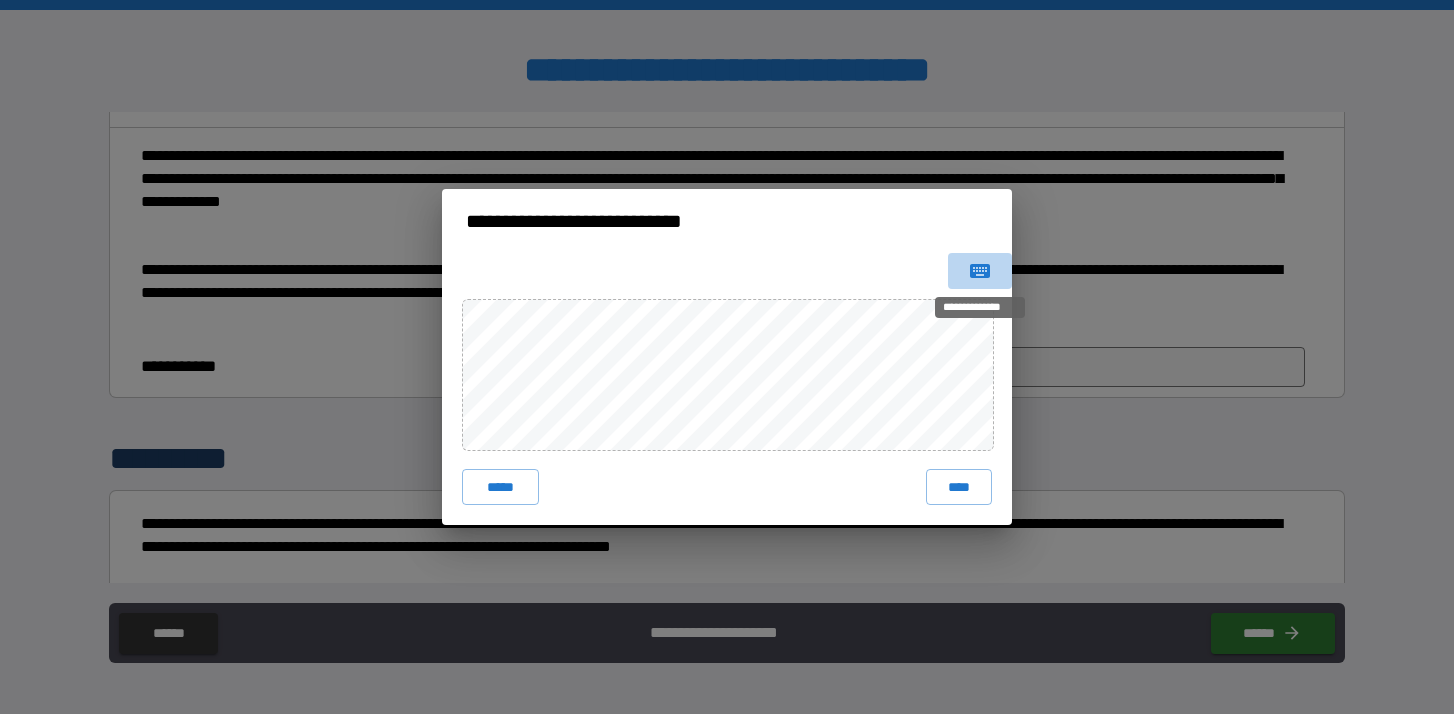 click 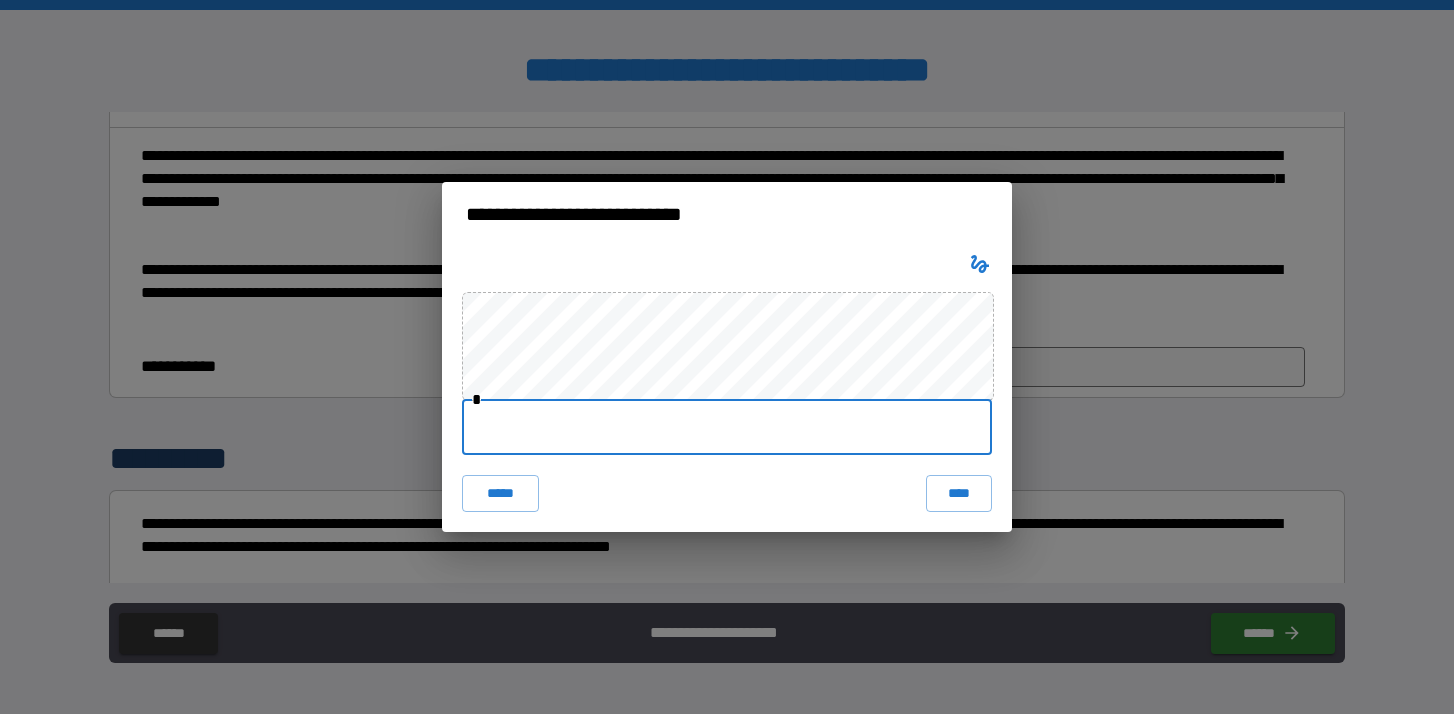 click at bounding box center (727, 427) 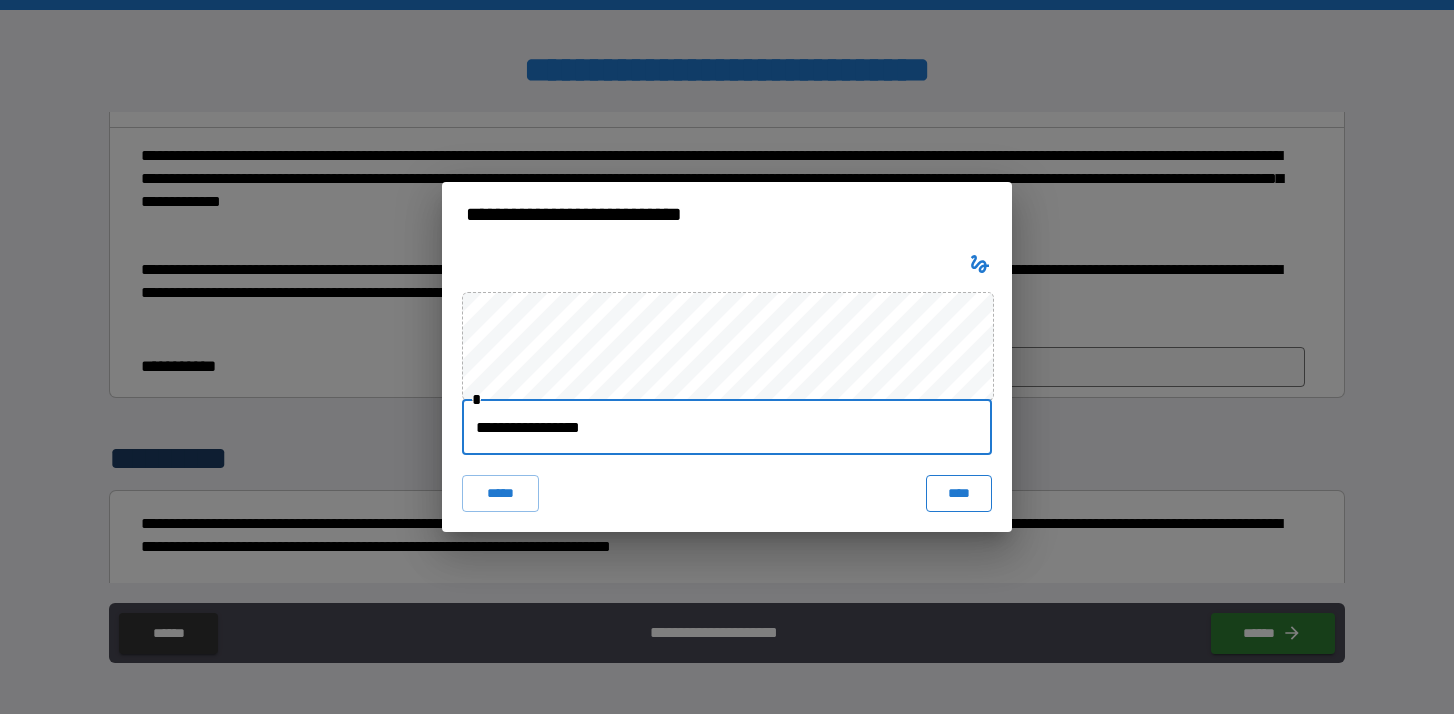 type on "**********" 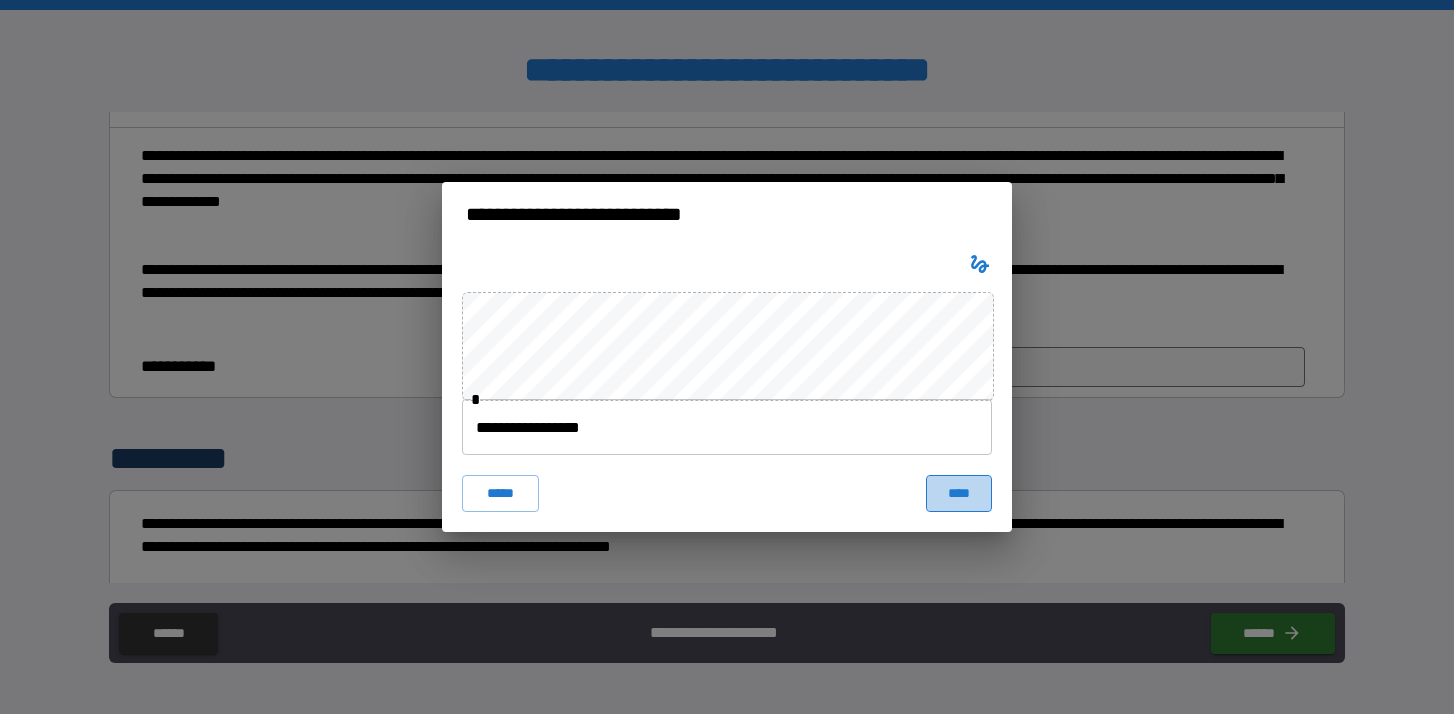 click on "****" at bounding box center (959, 493) 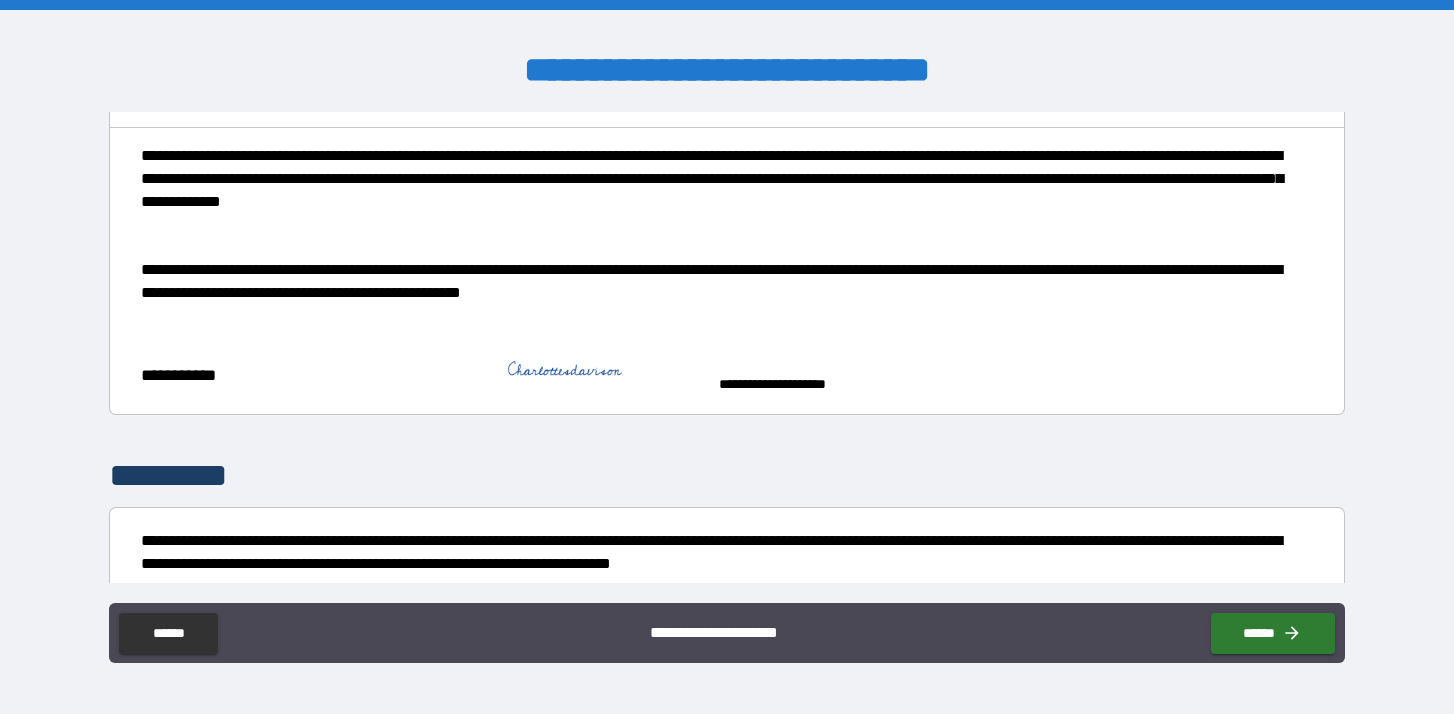 type on "*" 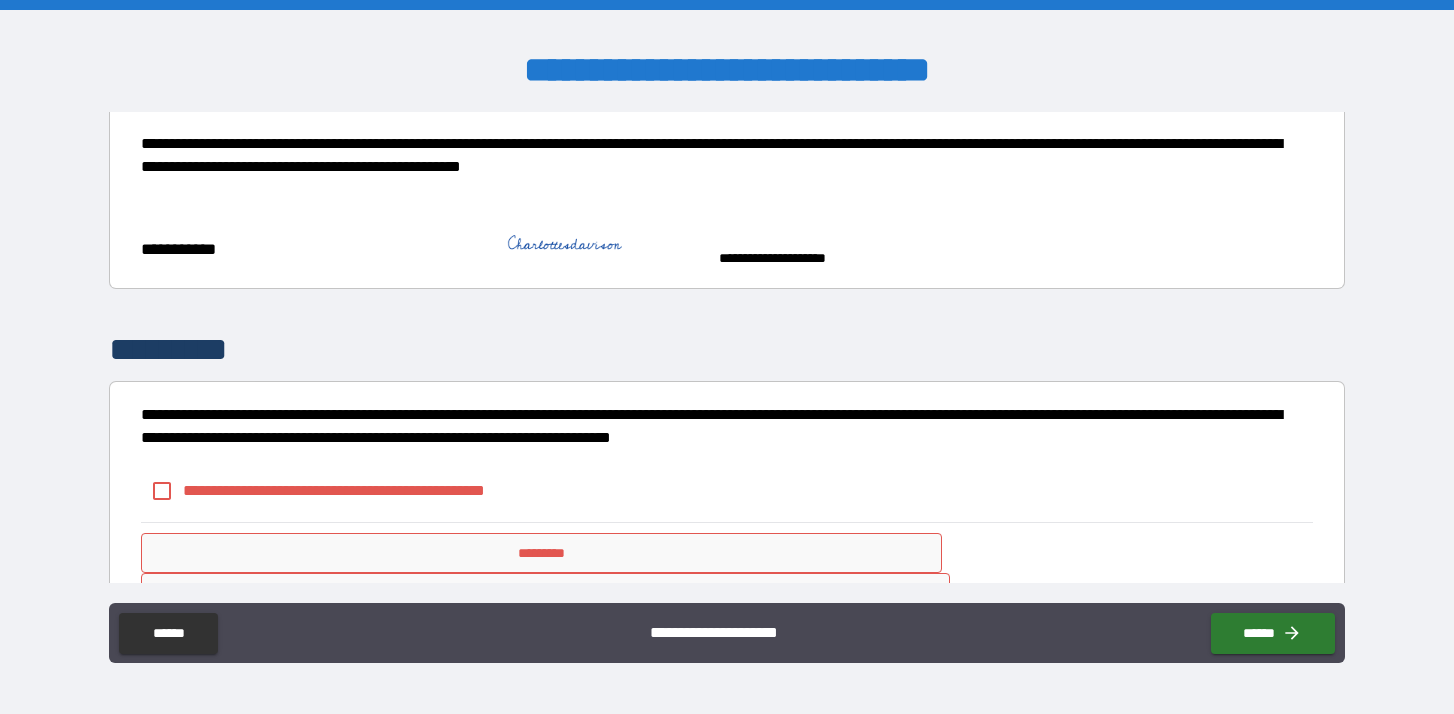 scroll, scrollTop: 2419, scrollLeft: 0, axis: vertical 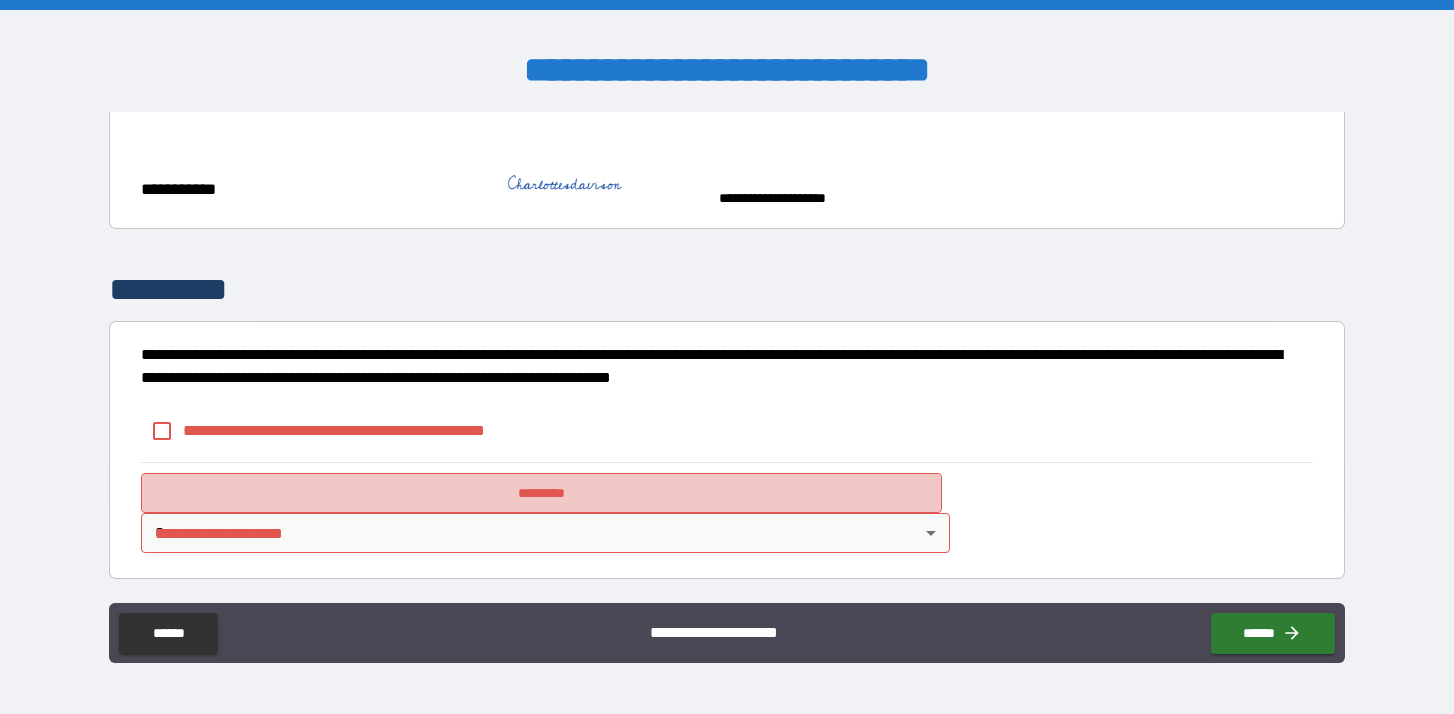 click on "*********" at bounding box center (541, 493) 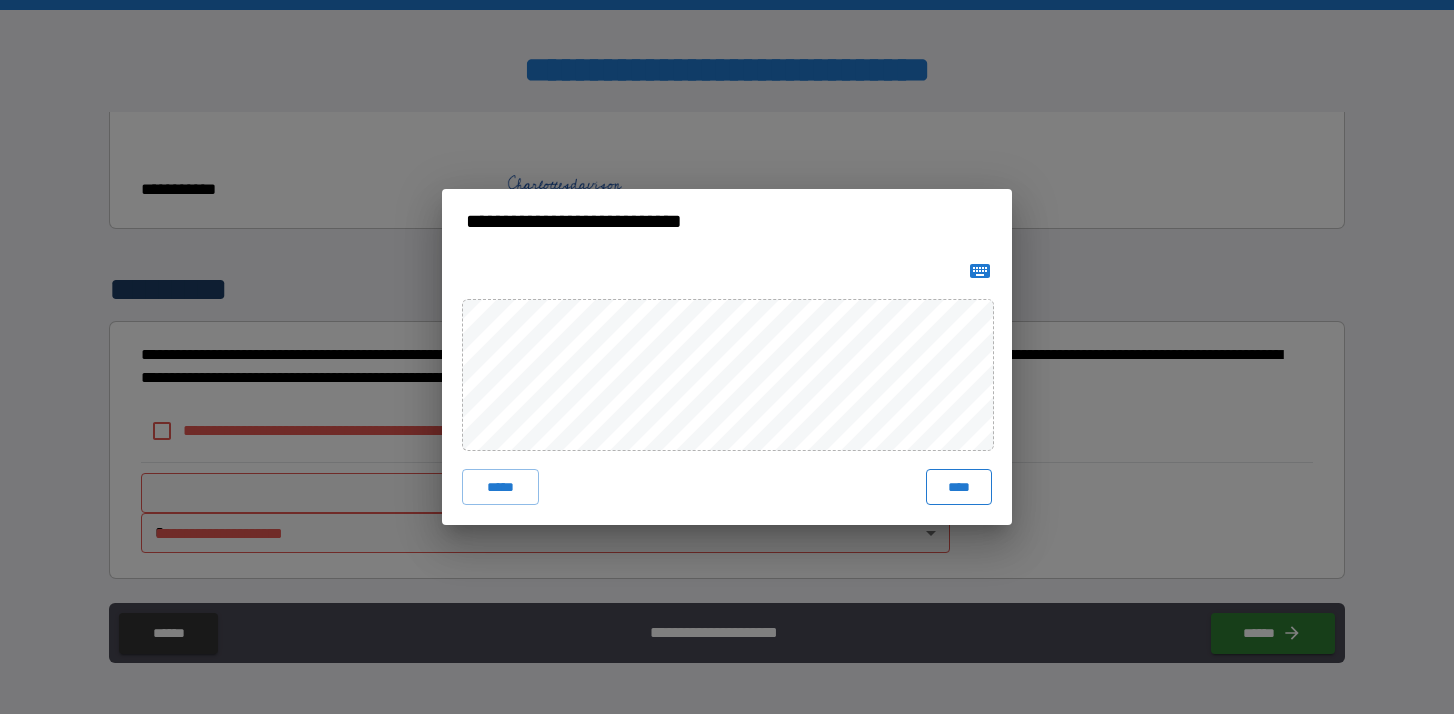 click on "****" at bounding box center [959, 487] 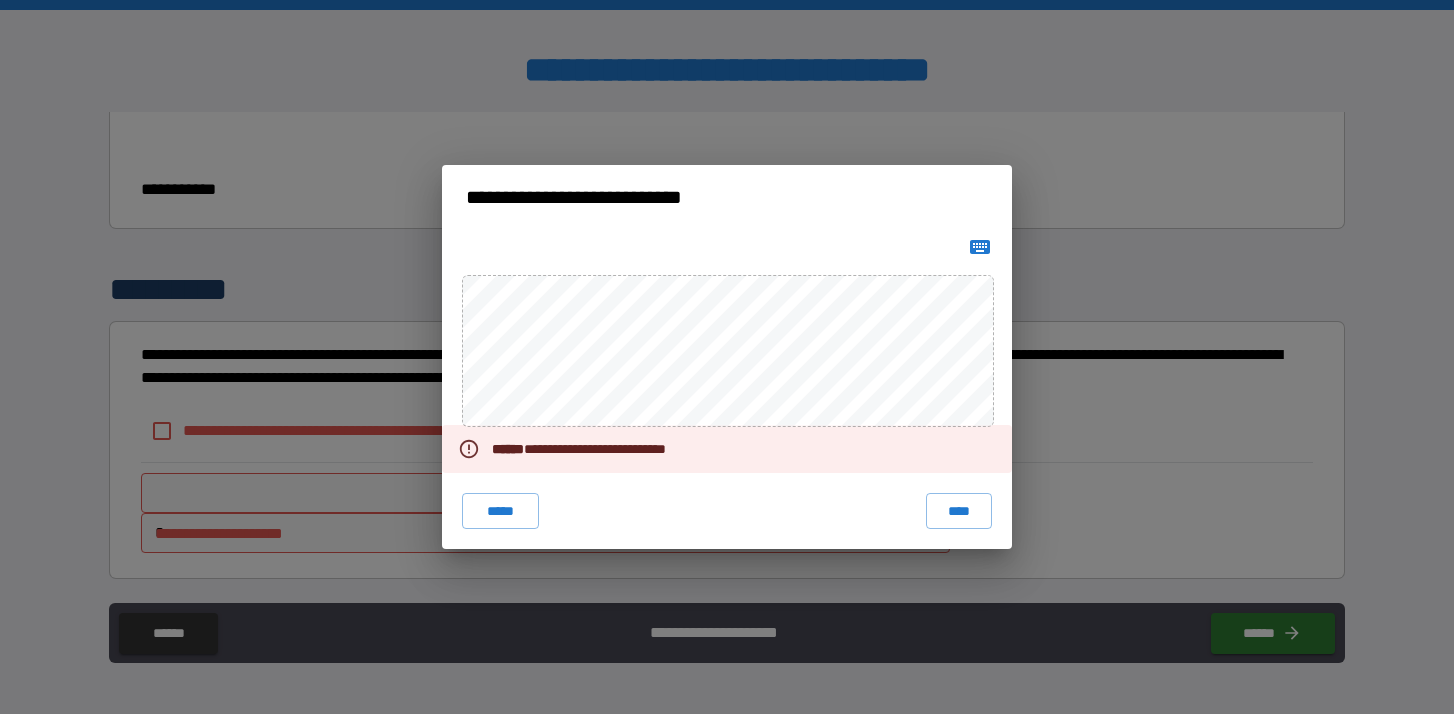 click on "**********" at bounding box center (727, 449) 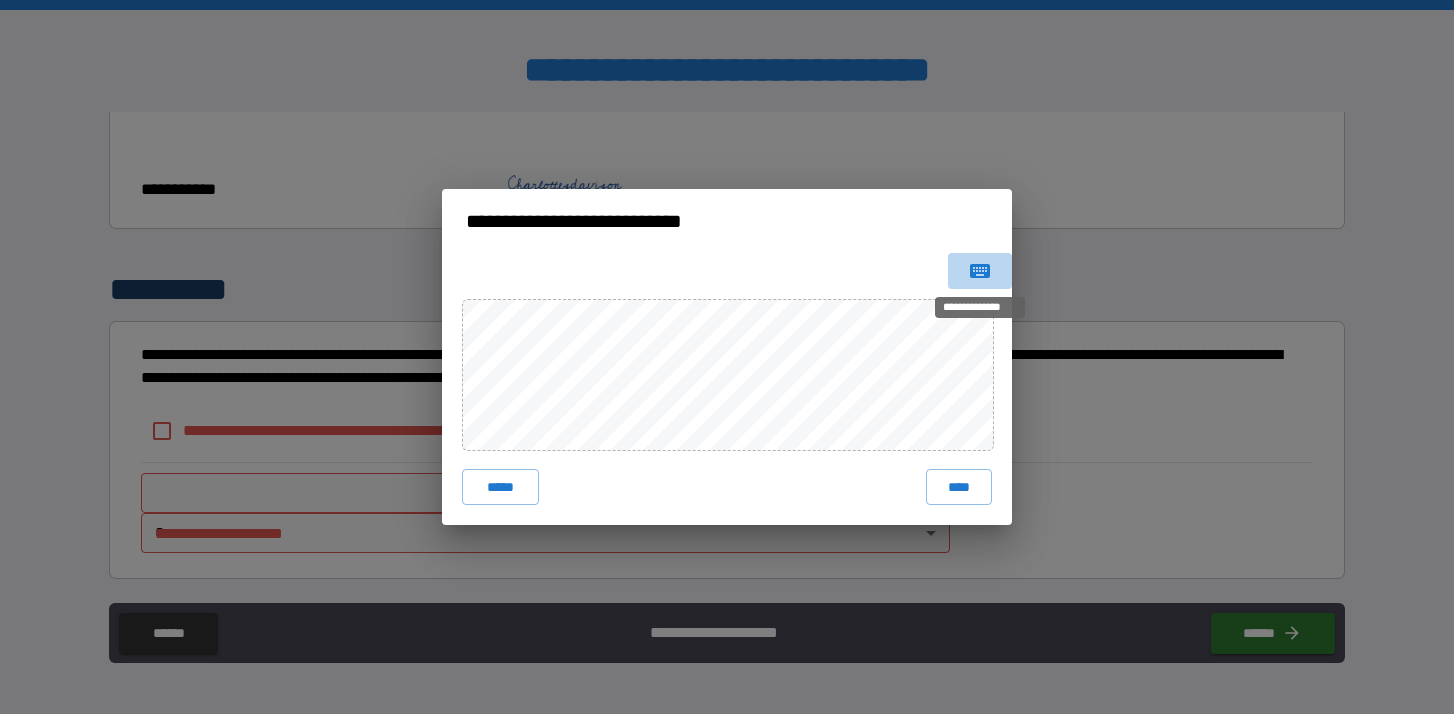 click 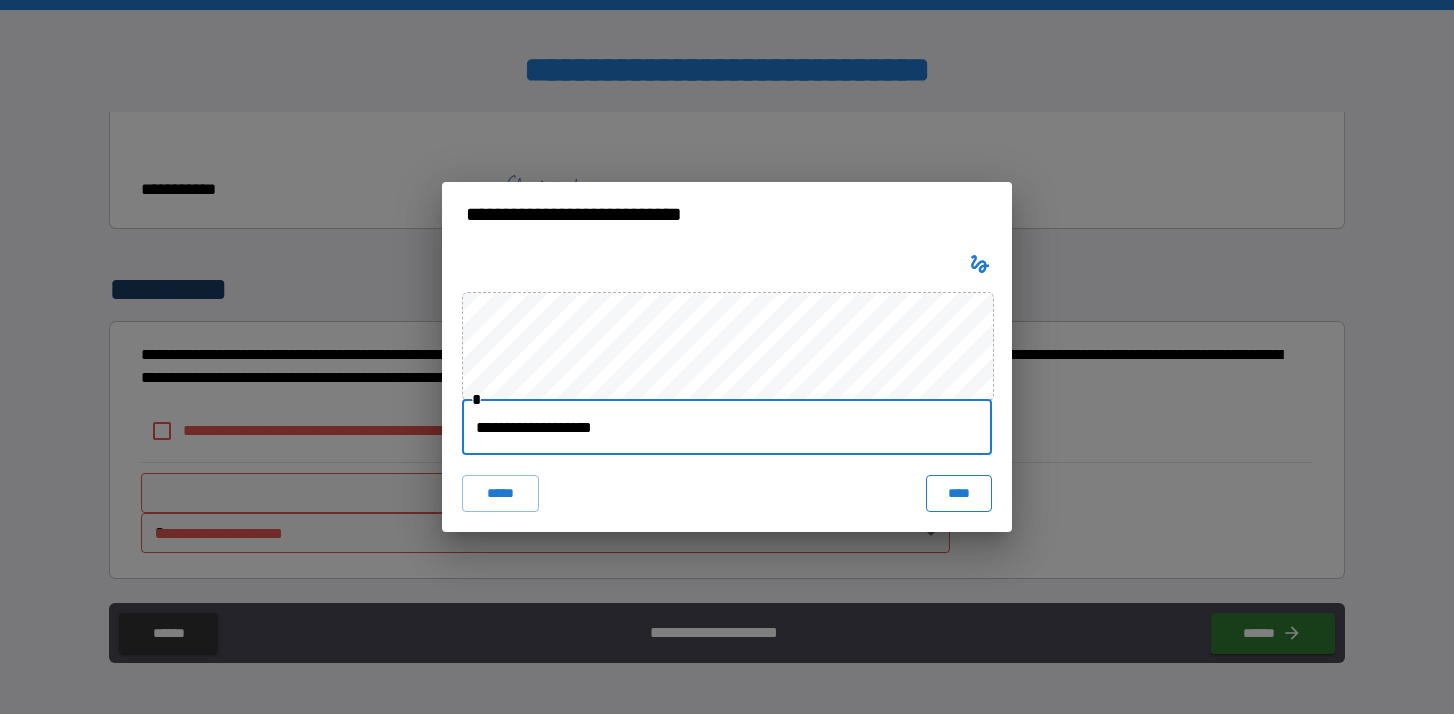 type on "**********" 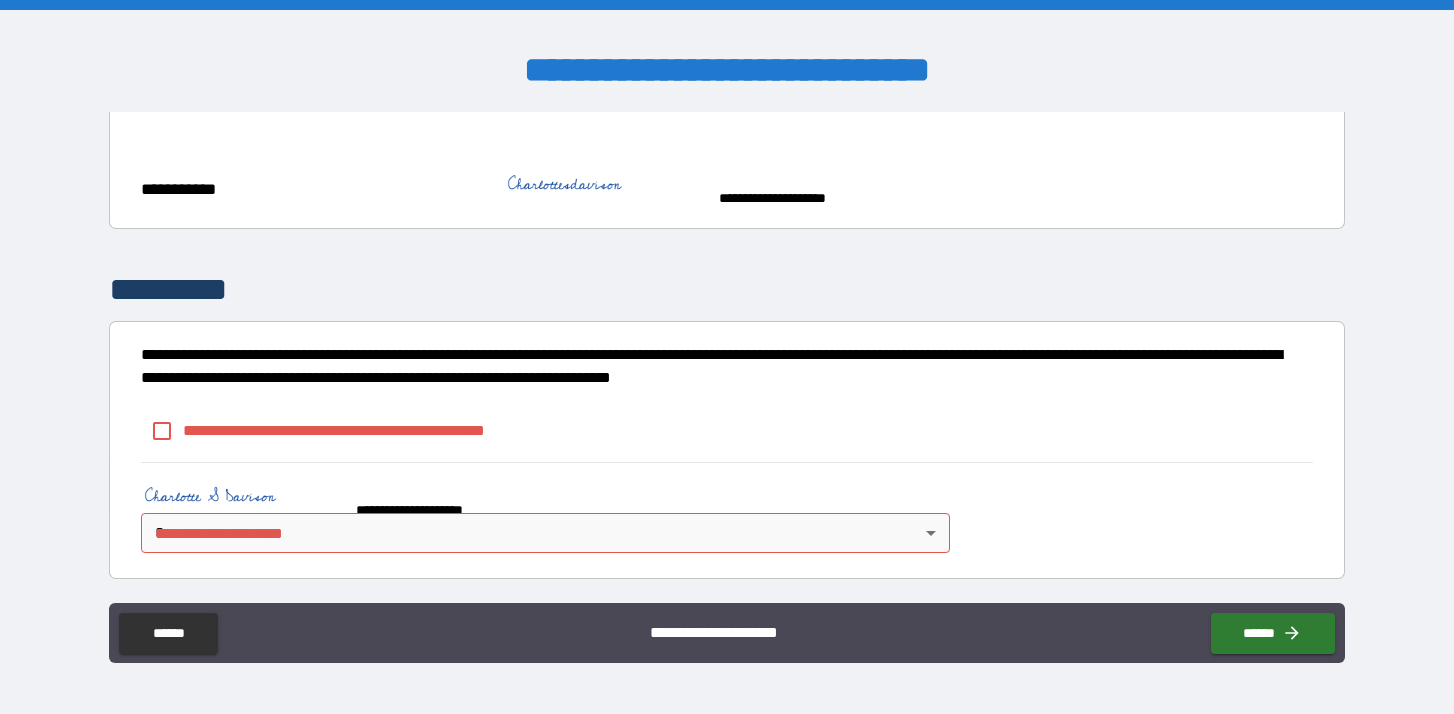 type on "*" 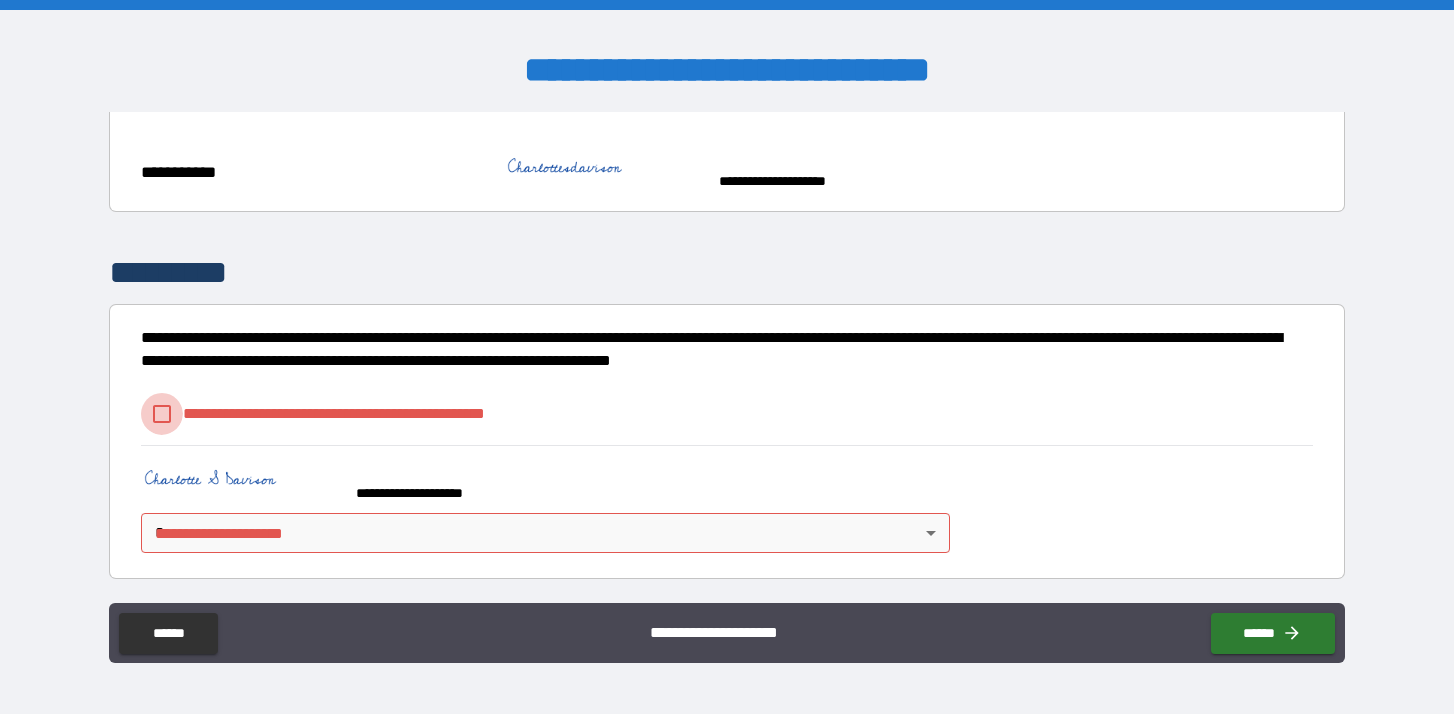 type on "*" 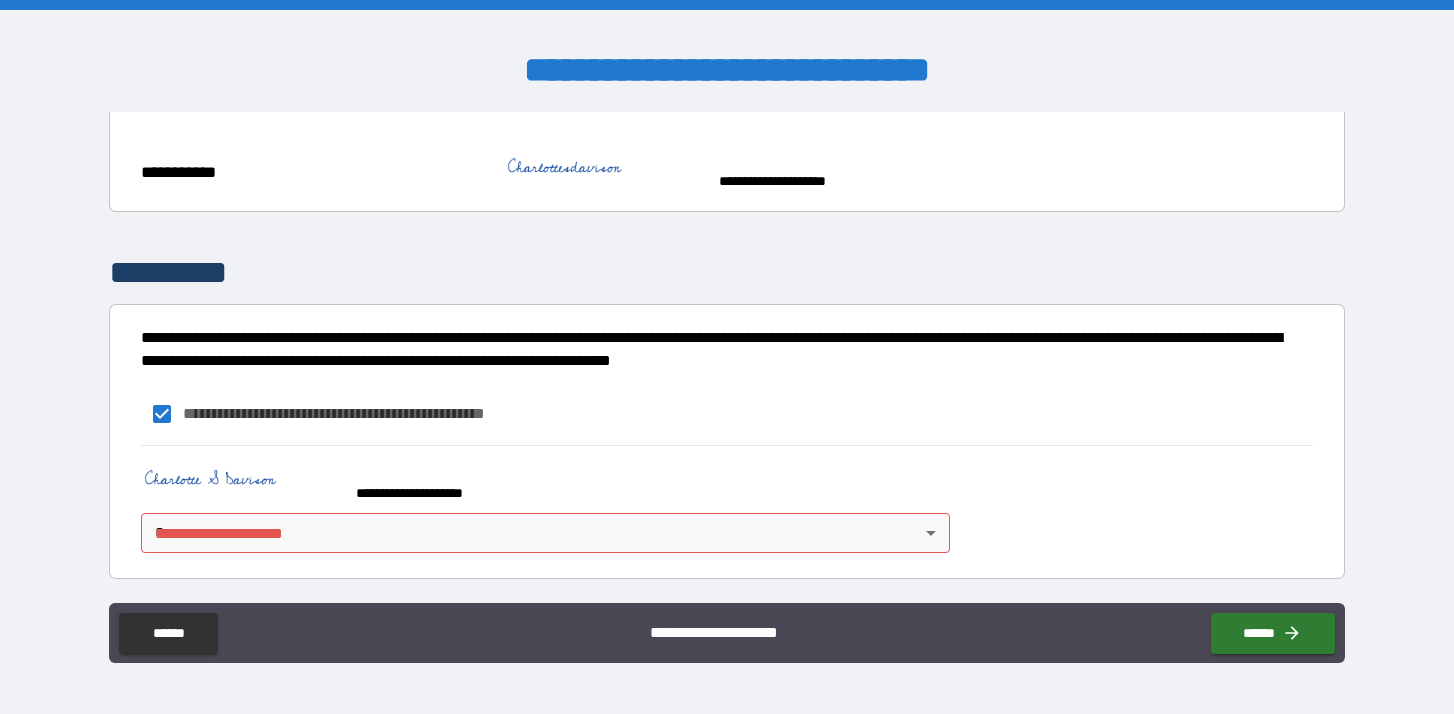 type on "*" 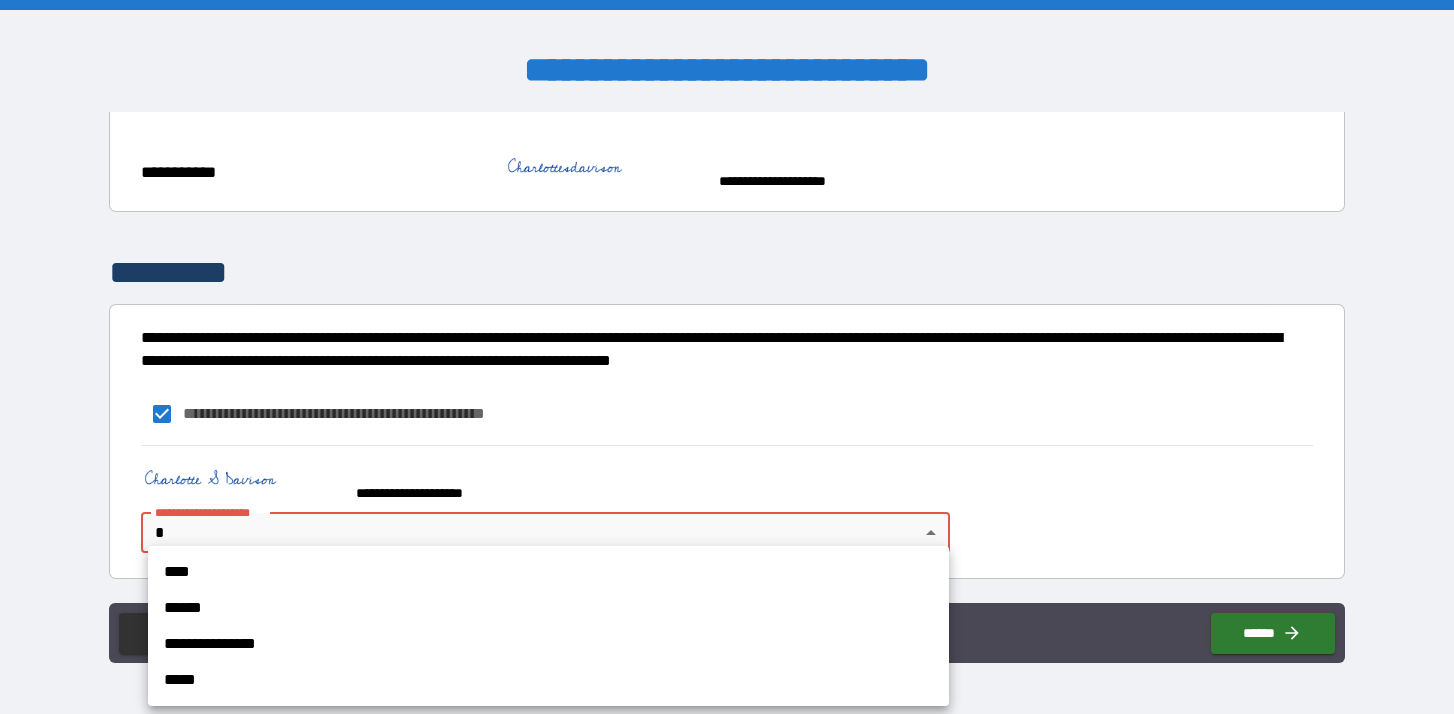 click on "**********" at bounding box center [727, 357] 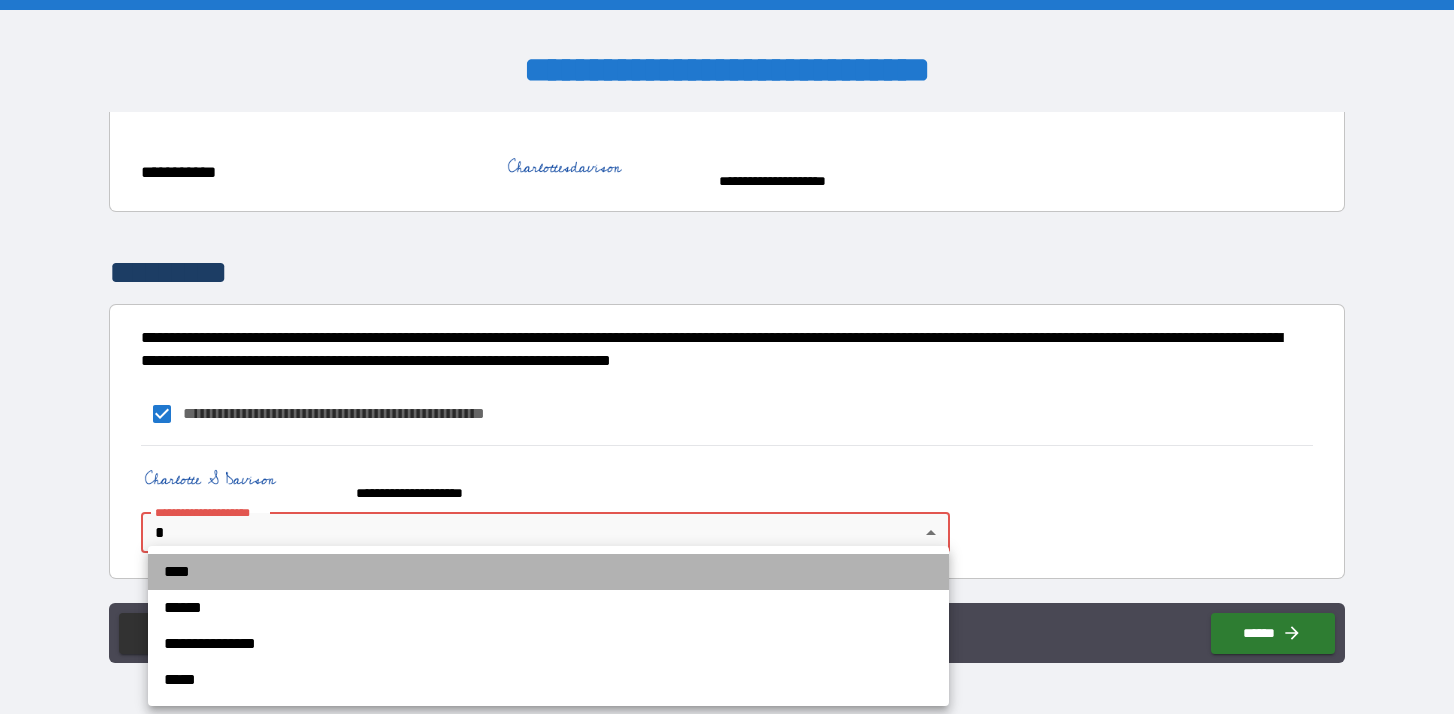 click on "****" at bounding box center [548, 572] 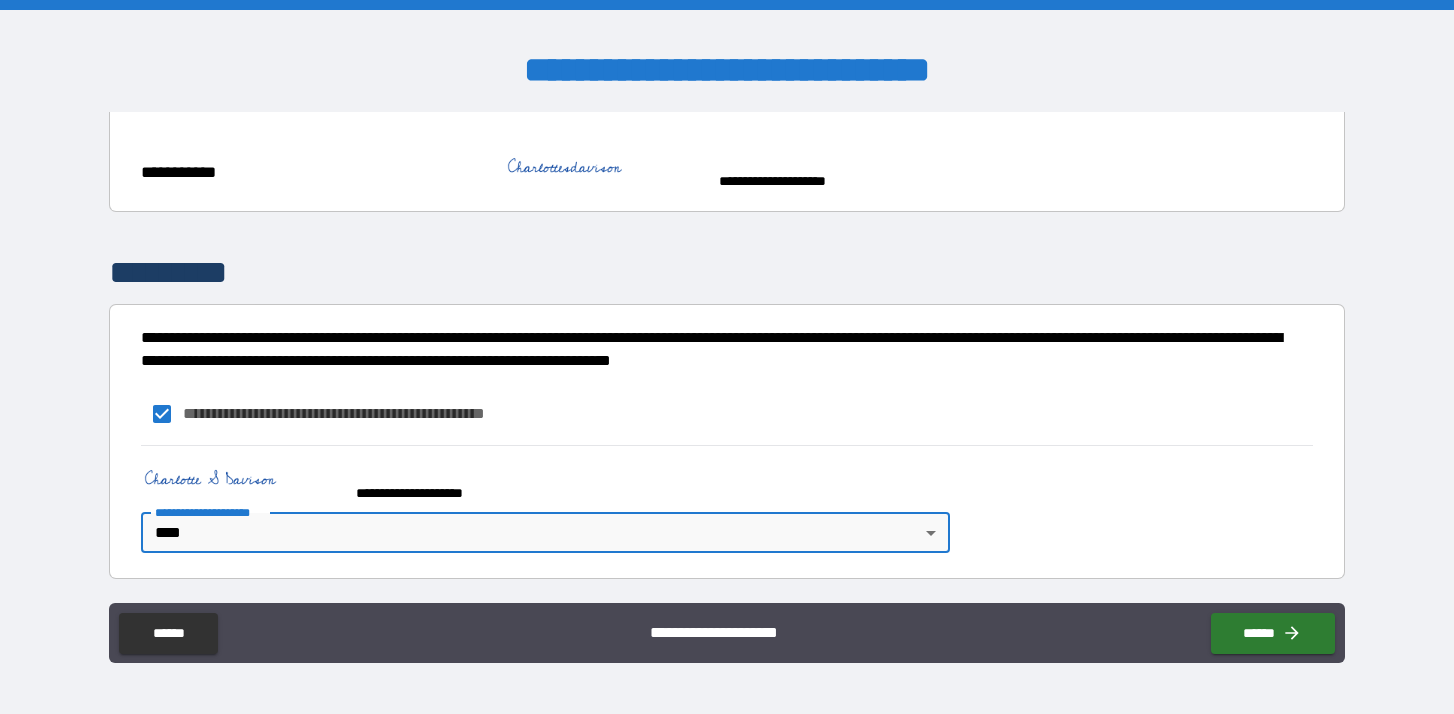 type on "*" 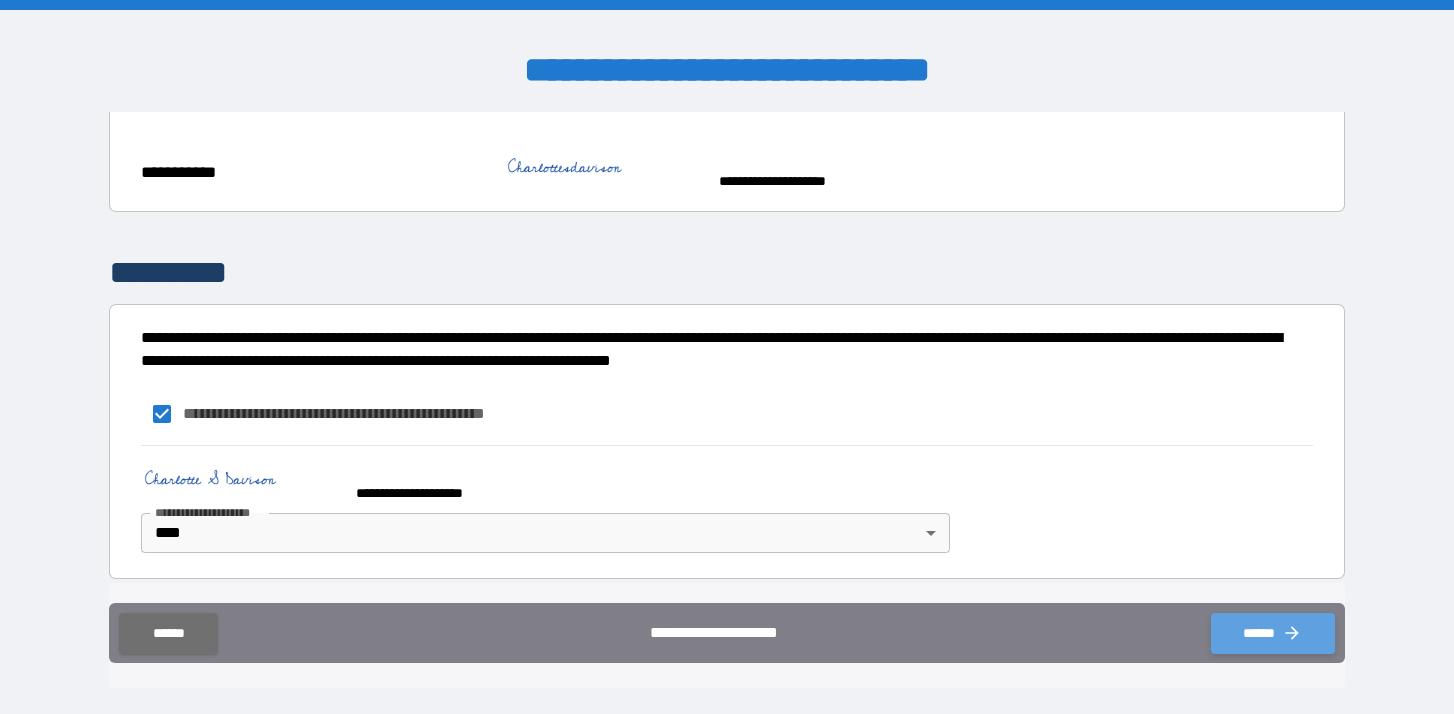 click 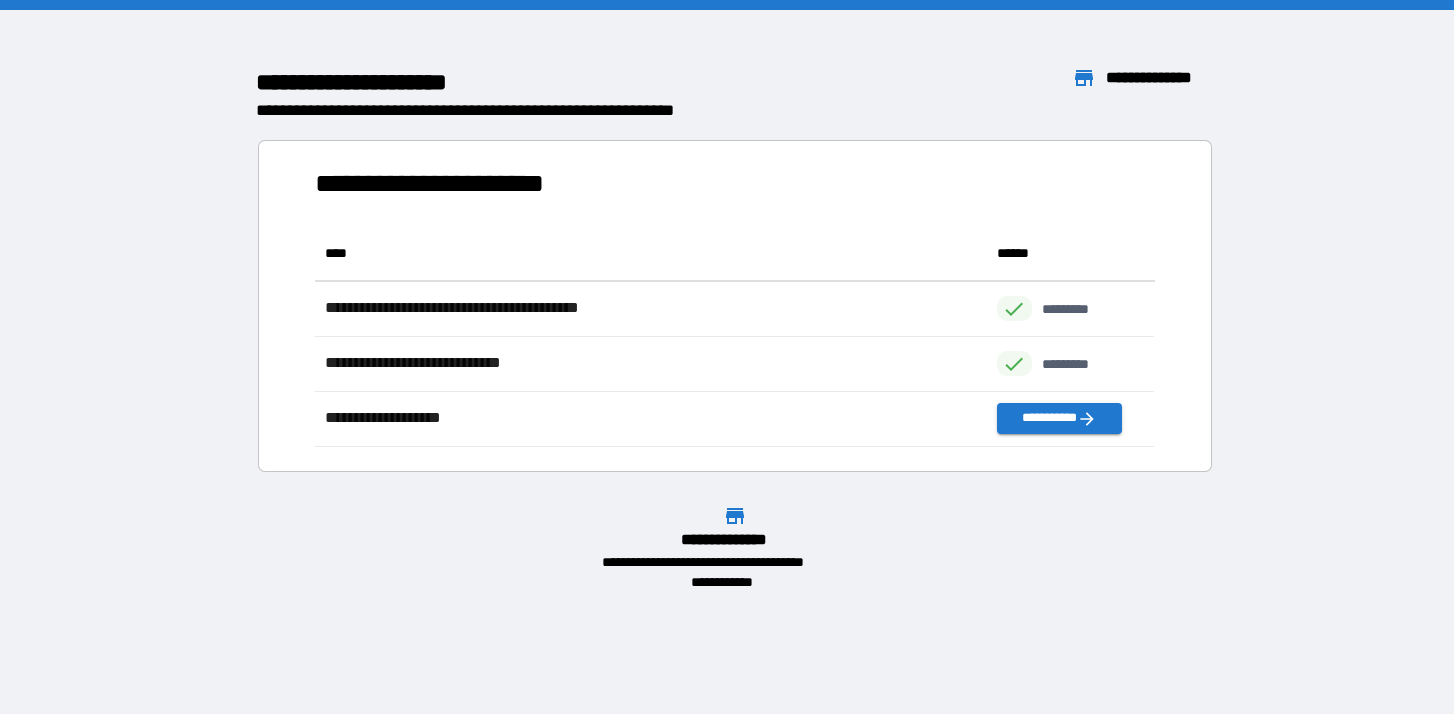 scroll, scrollTop: 16, scrollLeft: 15, axis: both 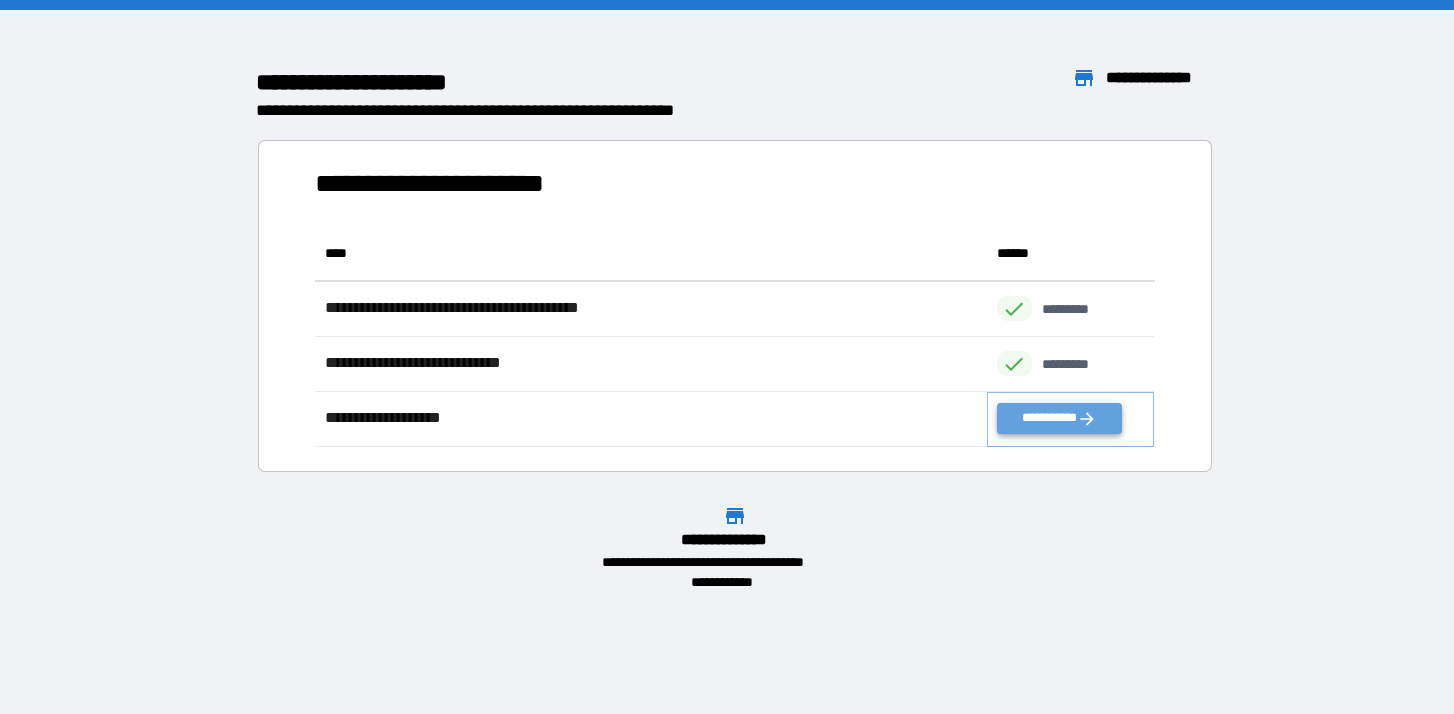 click 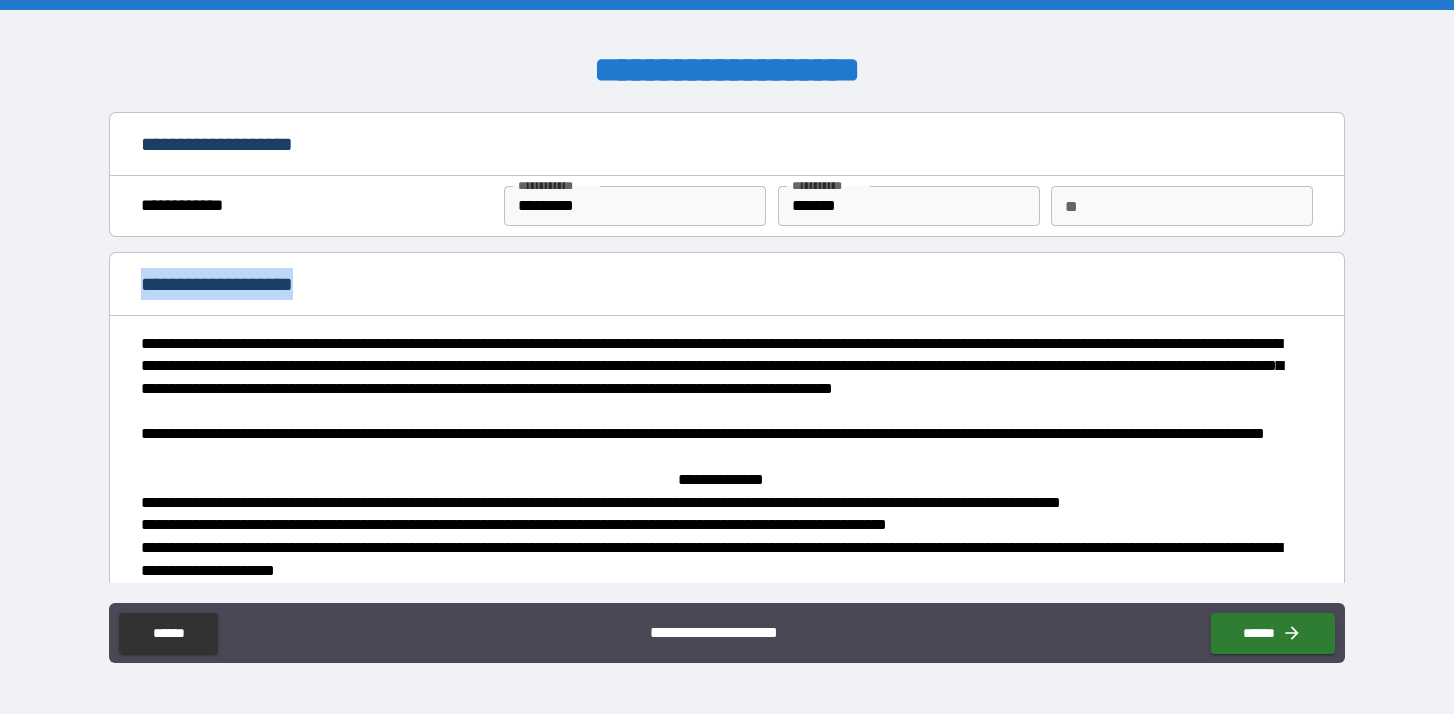 drag, startPoint x: 1330, startPoint y: 255, endPoint x: 1337, endPoint y: 312, distance: 57.428215 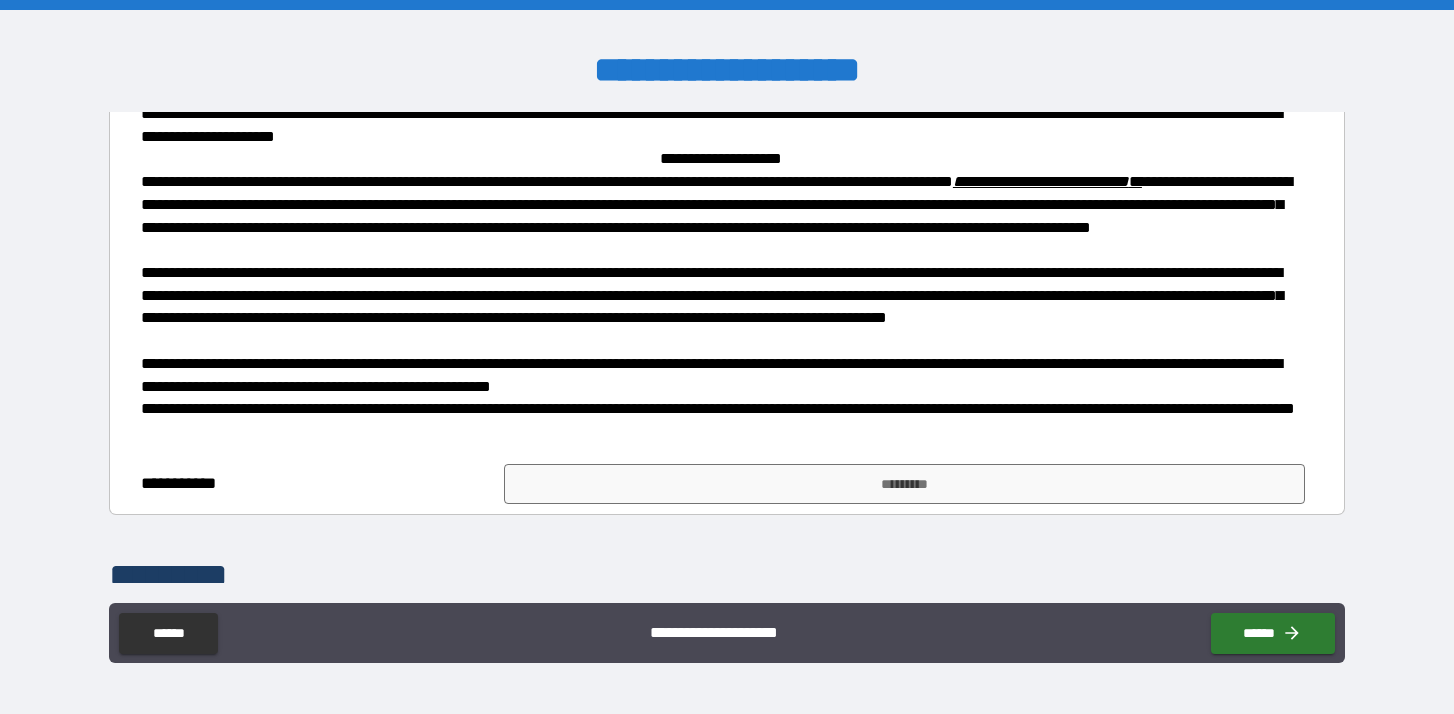 scroll, scrollTop: 549, scrollLeft: 0, axis: vertical 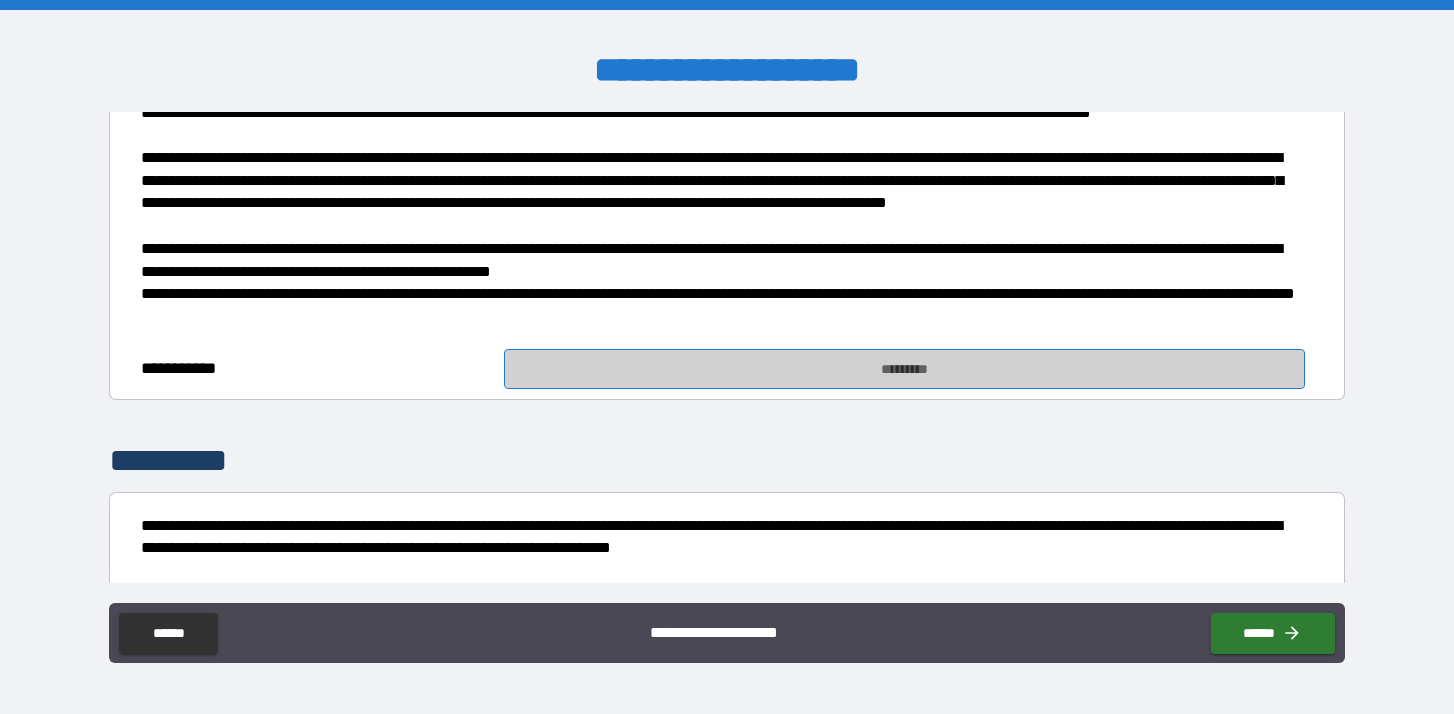 click on "*********" at bounding box center (904, 369) 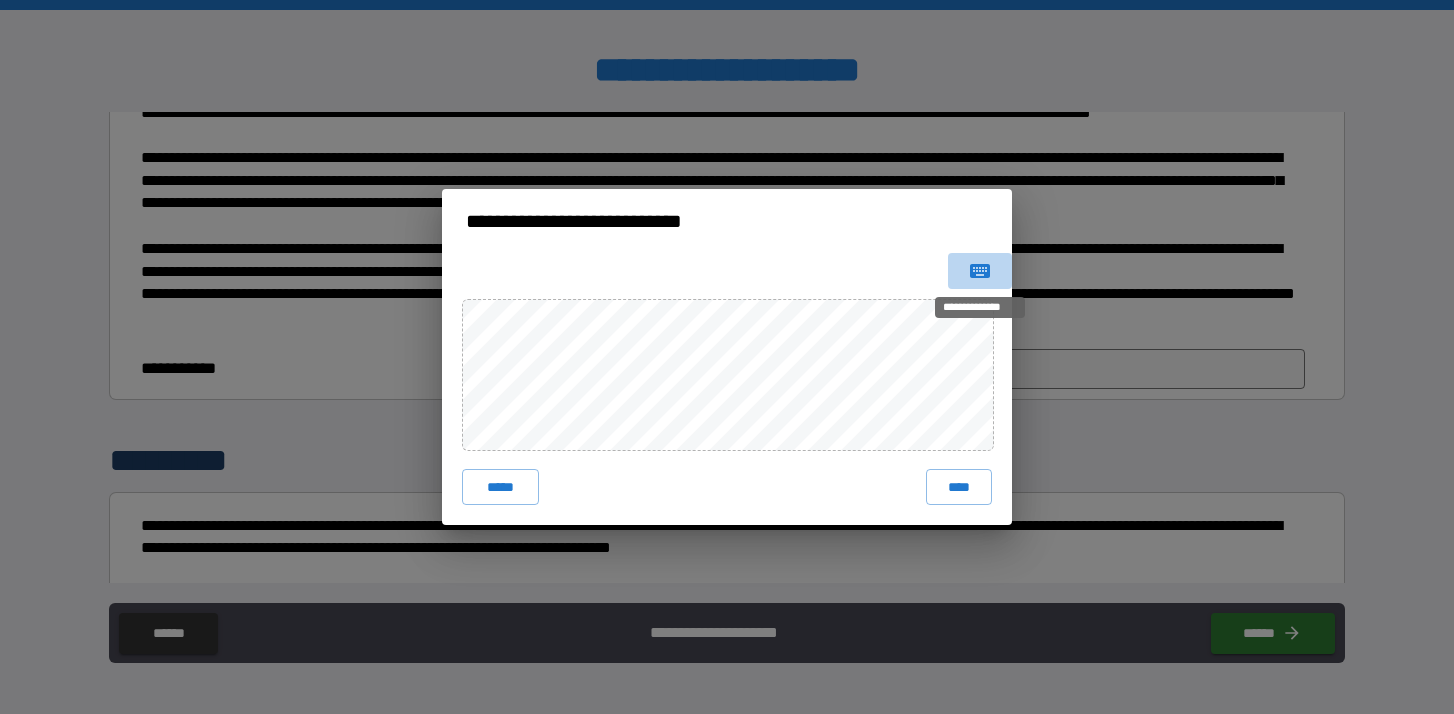 click 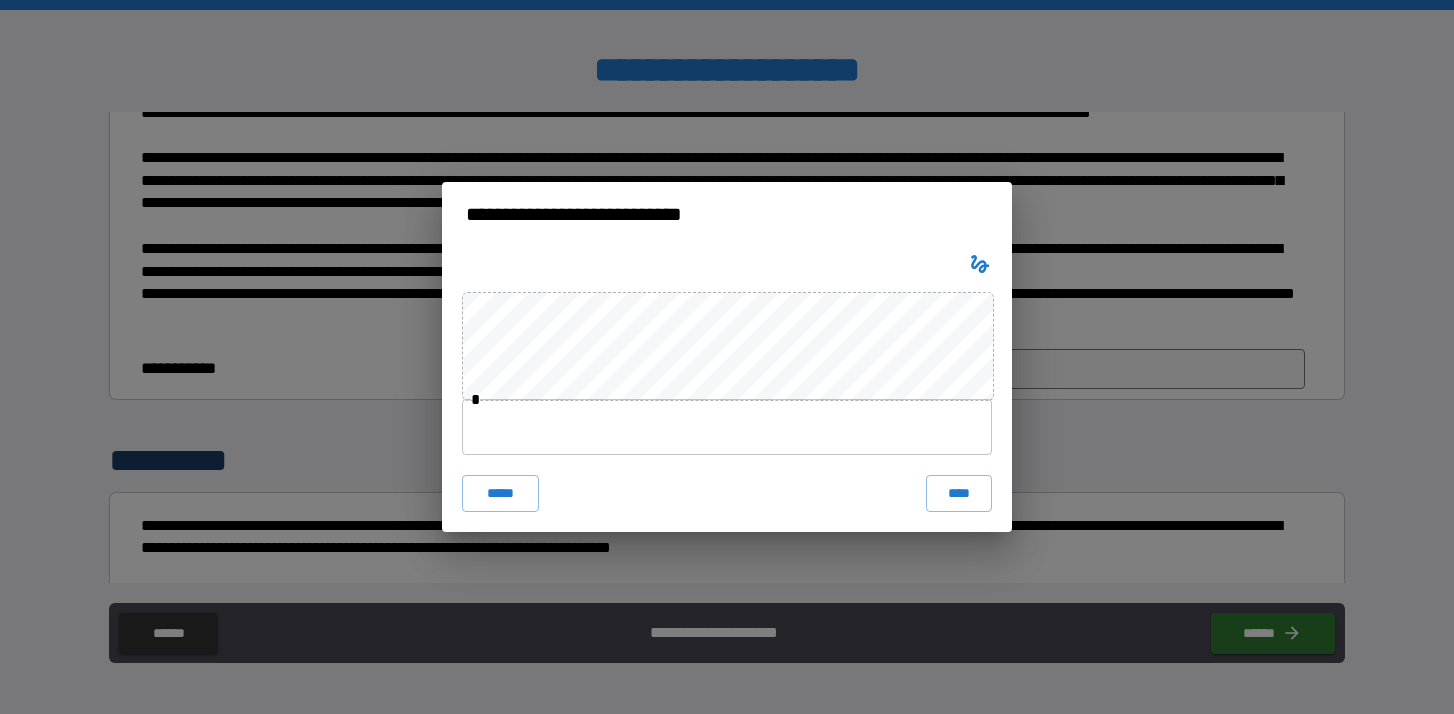 click at bounding box center [727, 427] 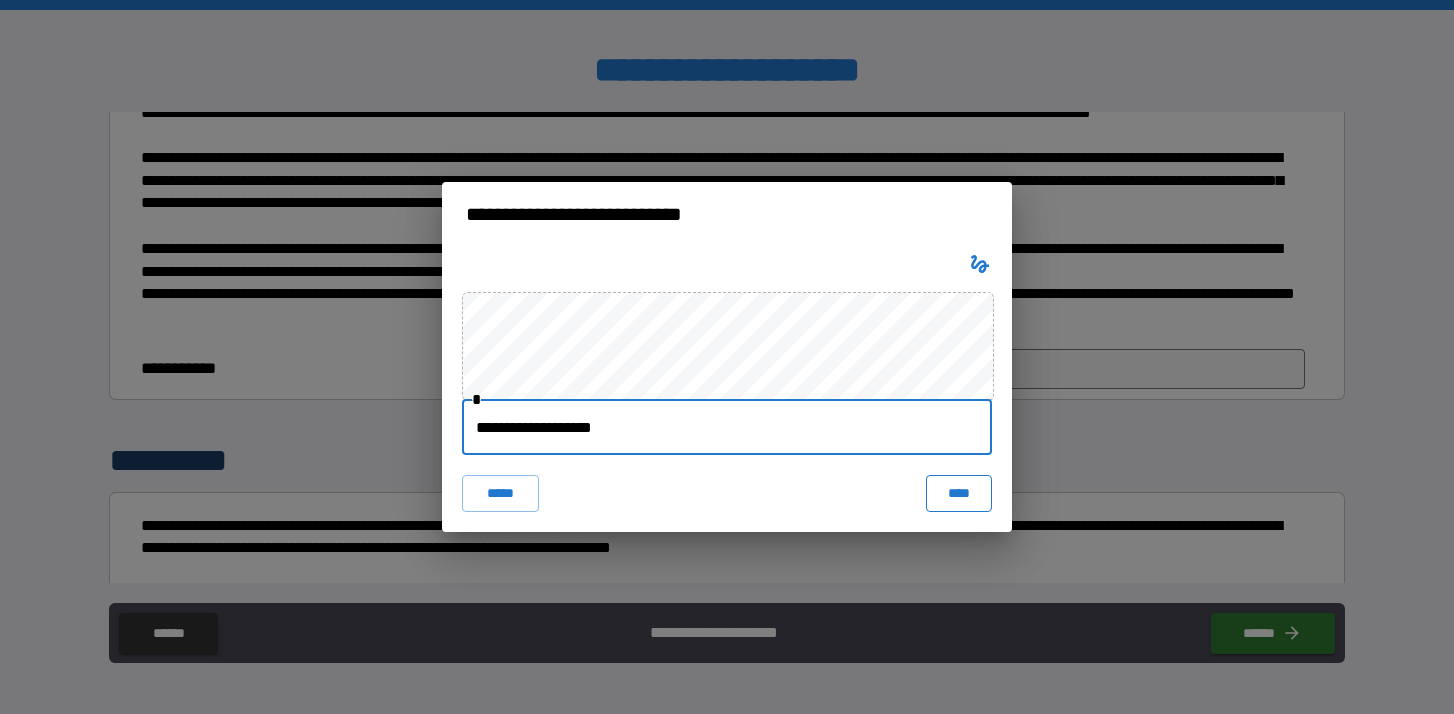type on "**********" 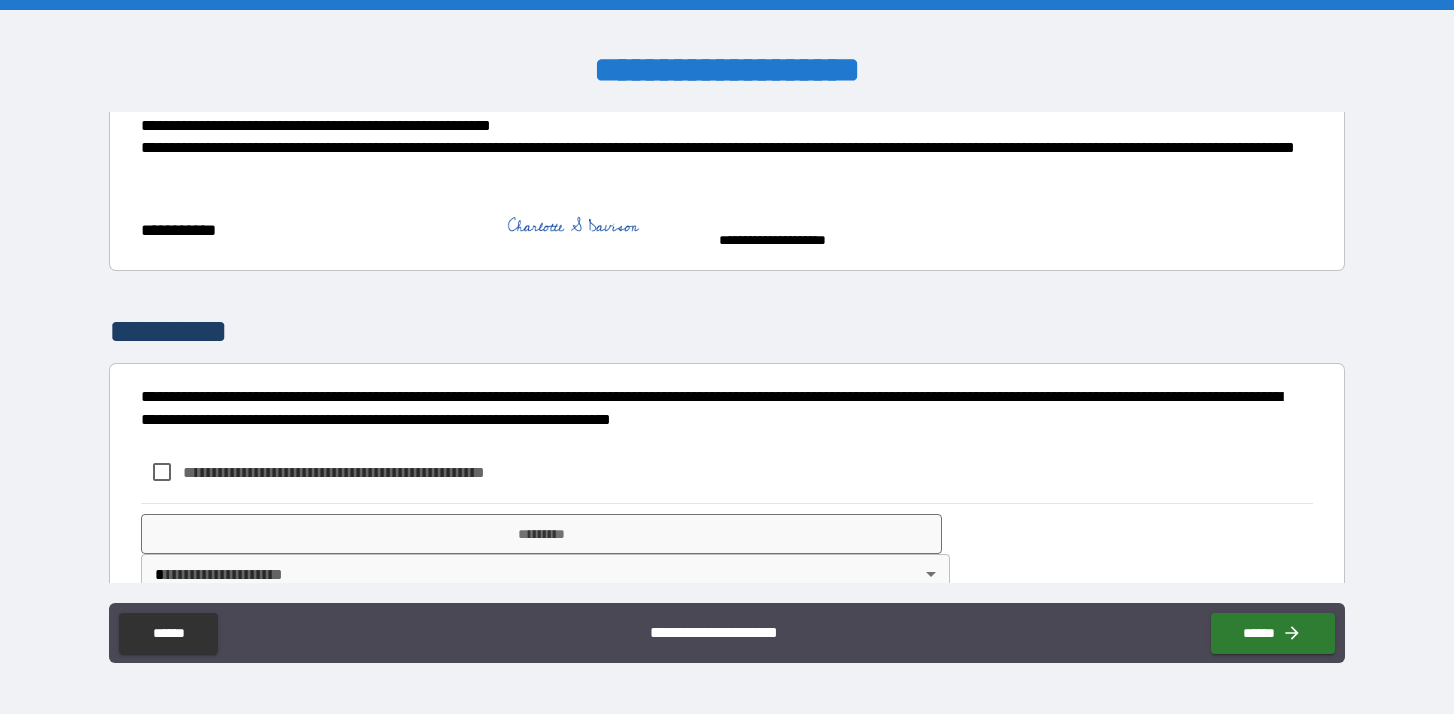 scroll, scrollTop: 737, scrollLeft: 0, axis: vertical 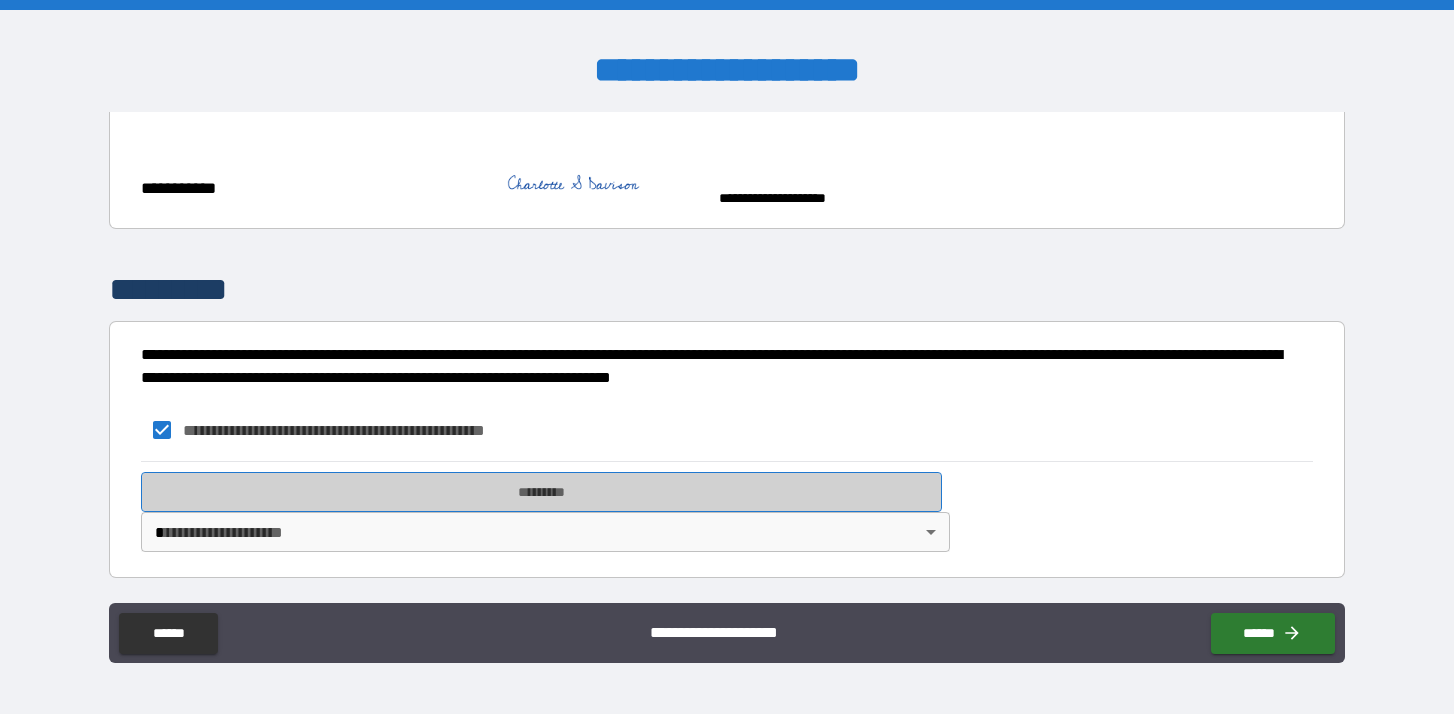 click on "*********" at bounding box center (541, 492) 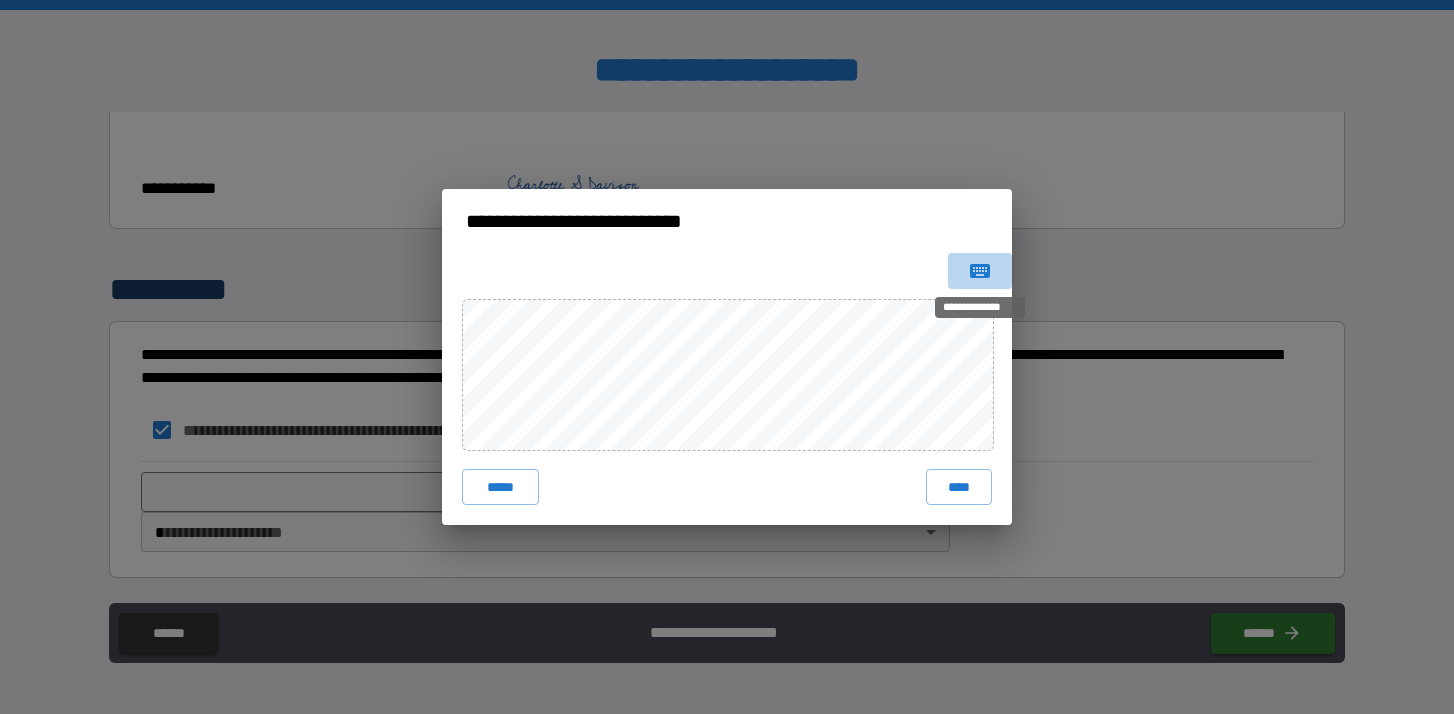 click 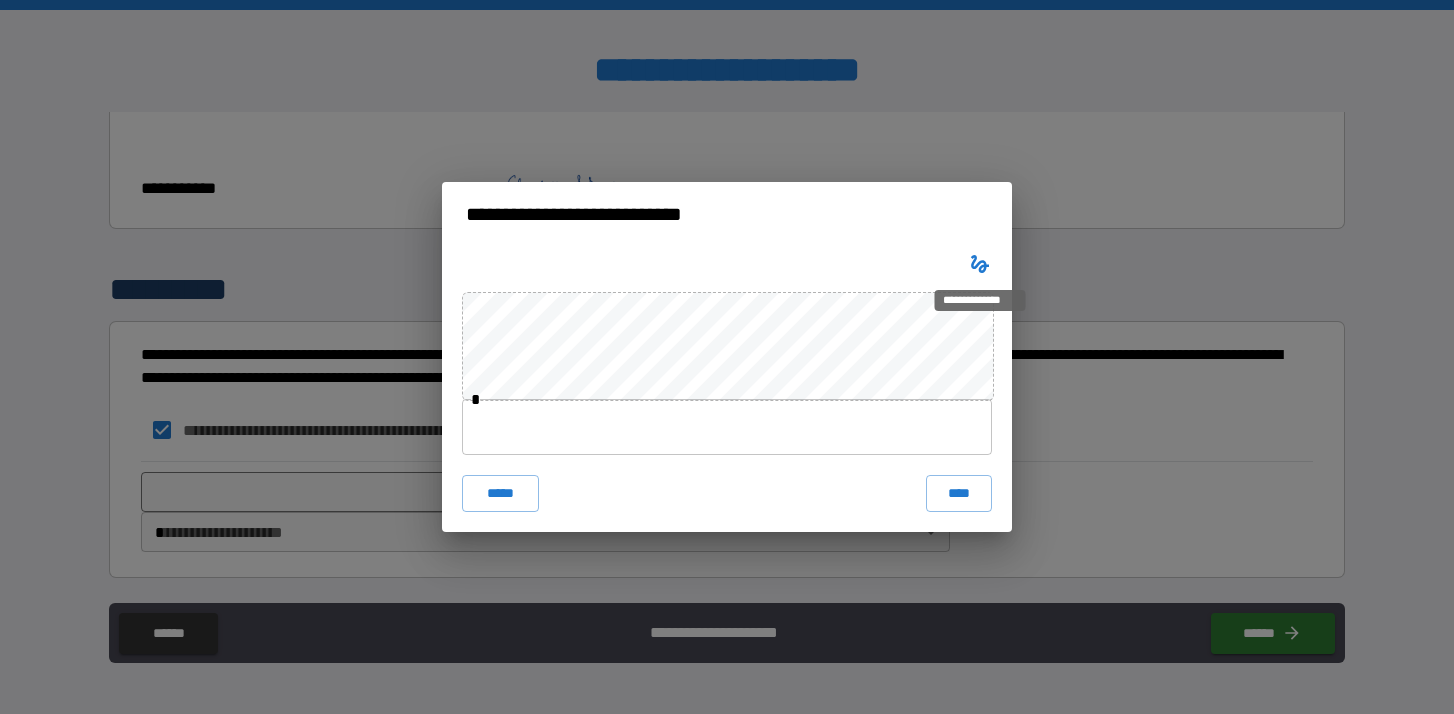 type 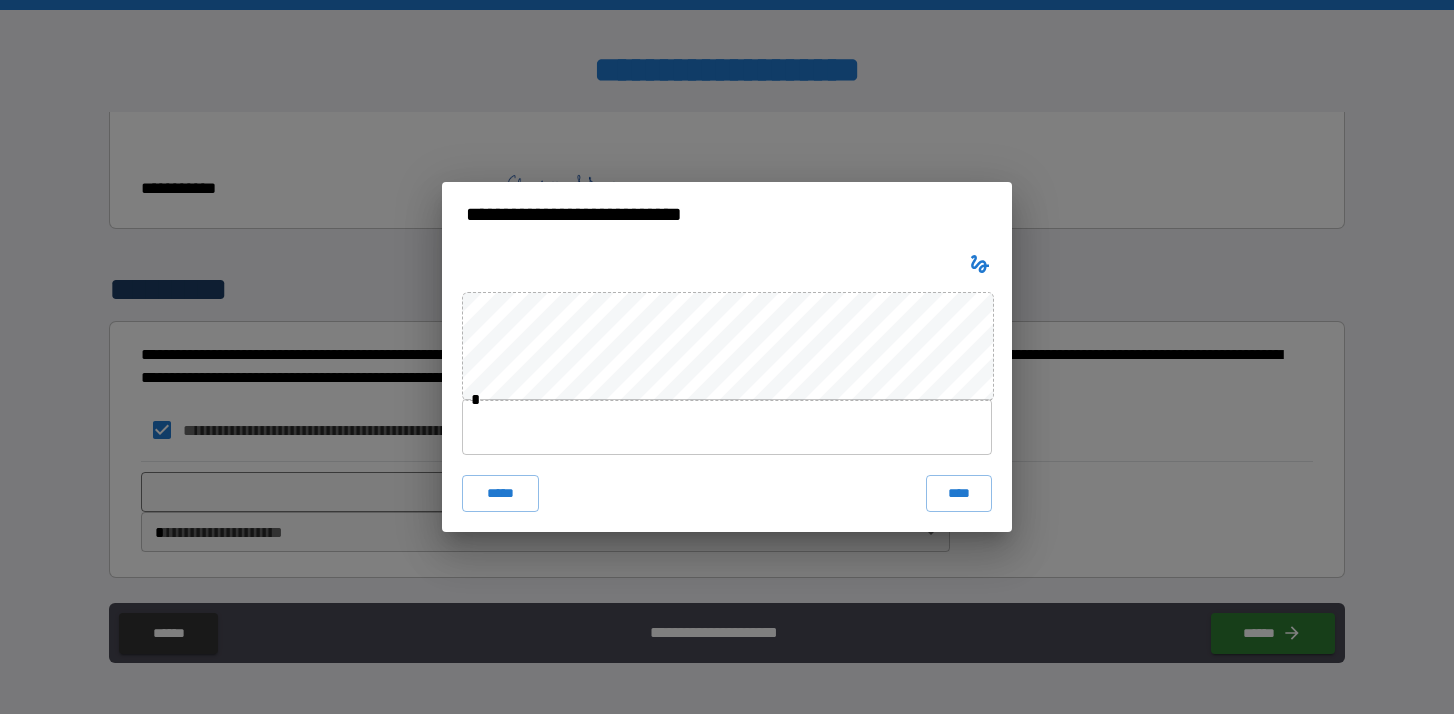 click at bounding box center (727, 427) 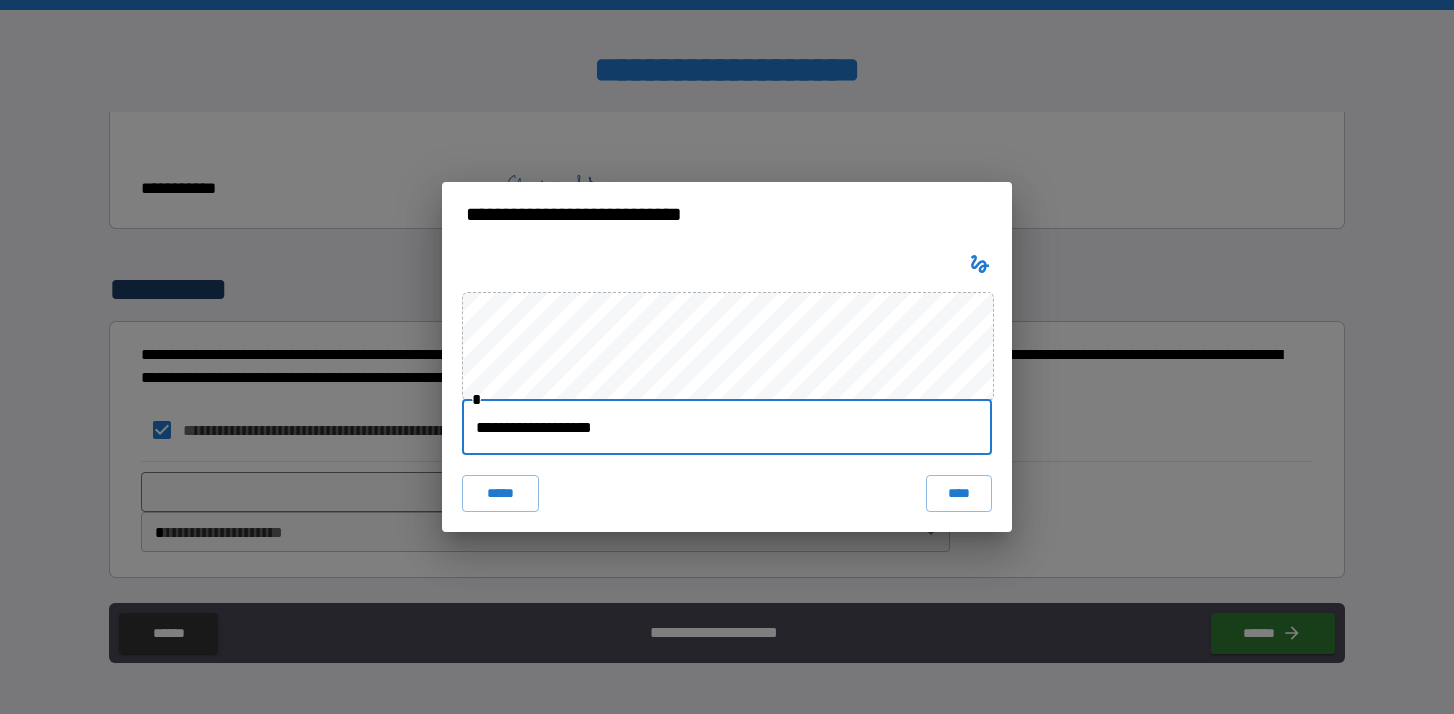 type on "**********" 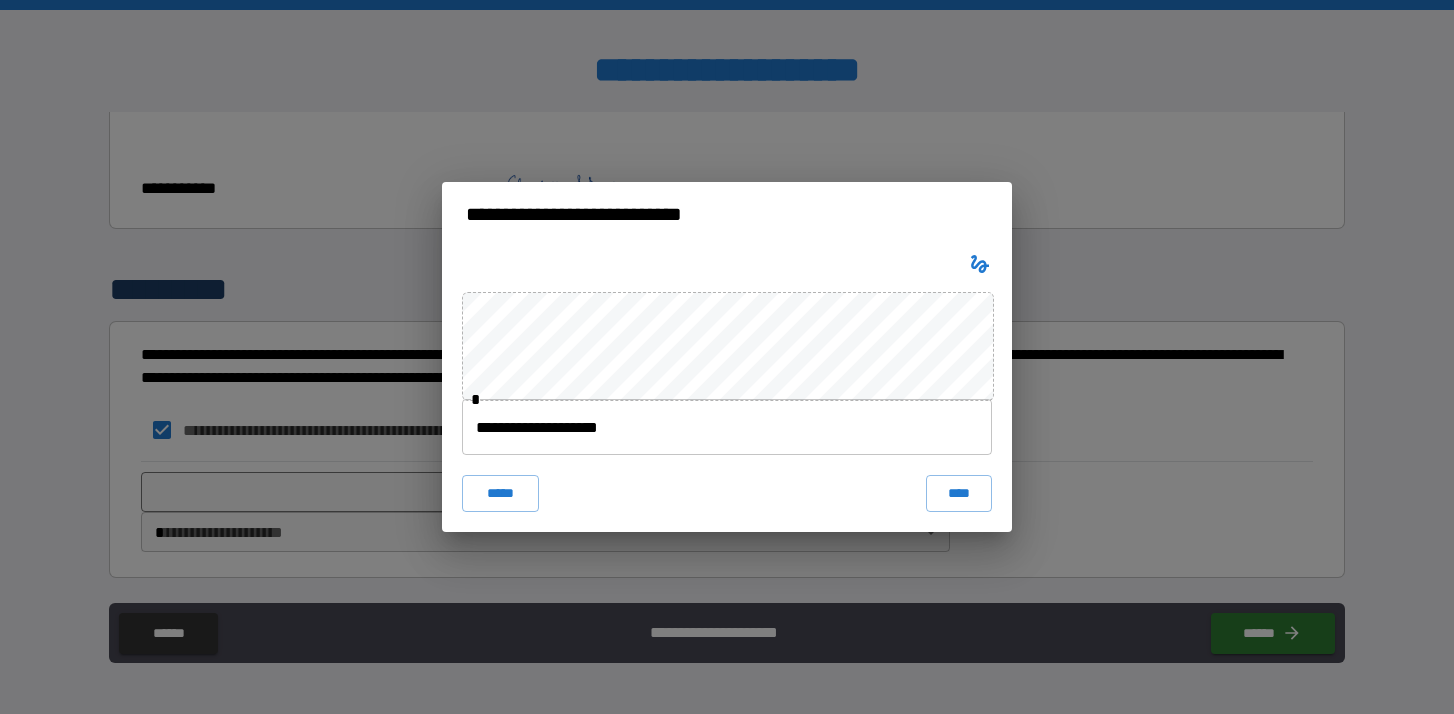 click on "**********" at bounding box center [727, 357] 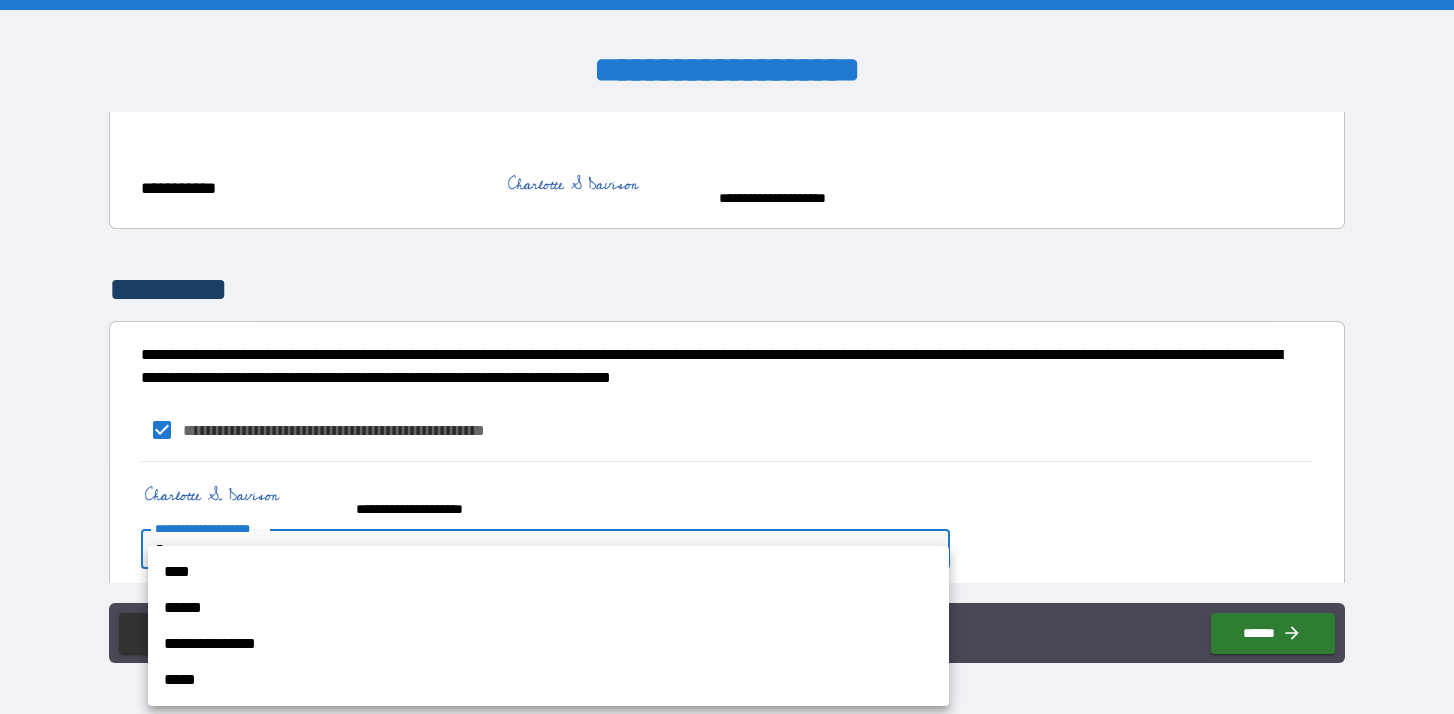 click on "**********" at bounding box center (727, 357) 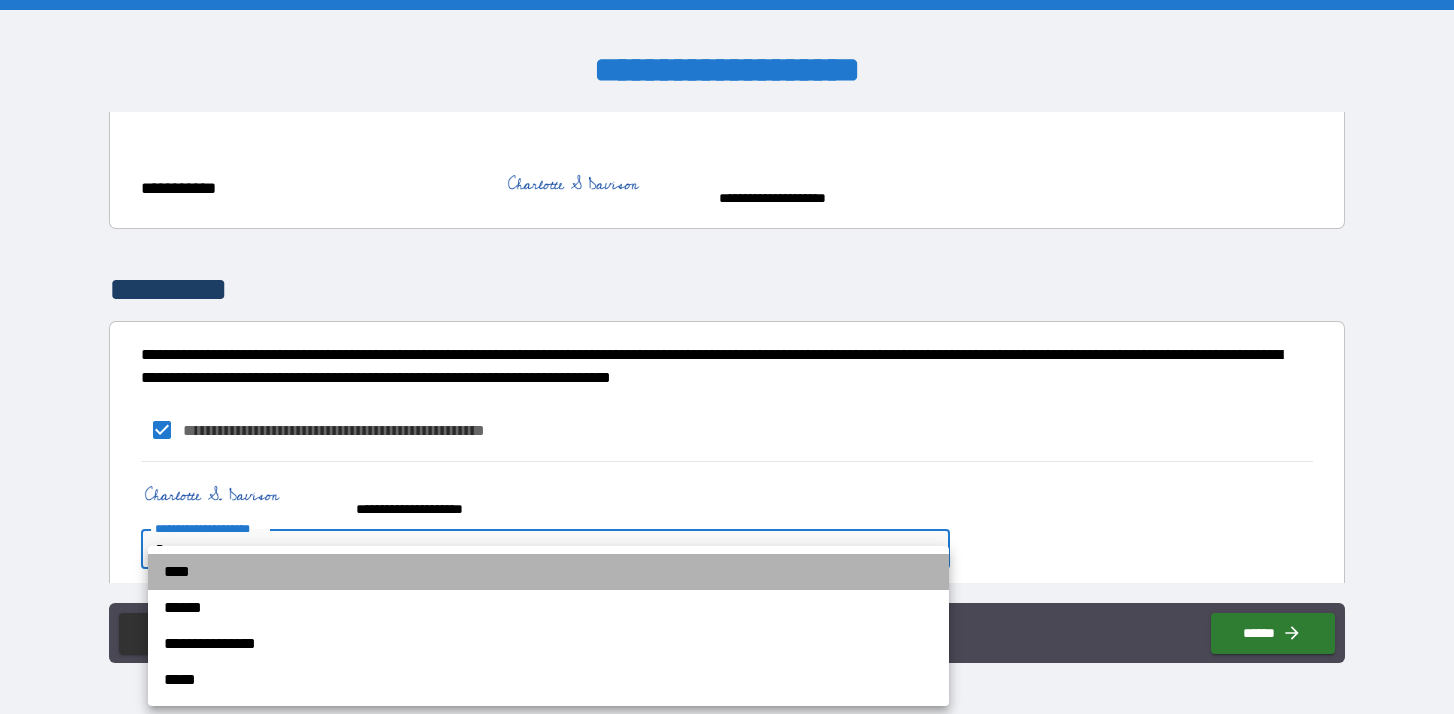 click on "****" at bounding box center (548, 572) 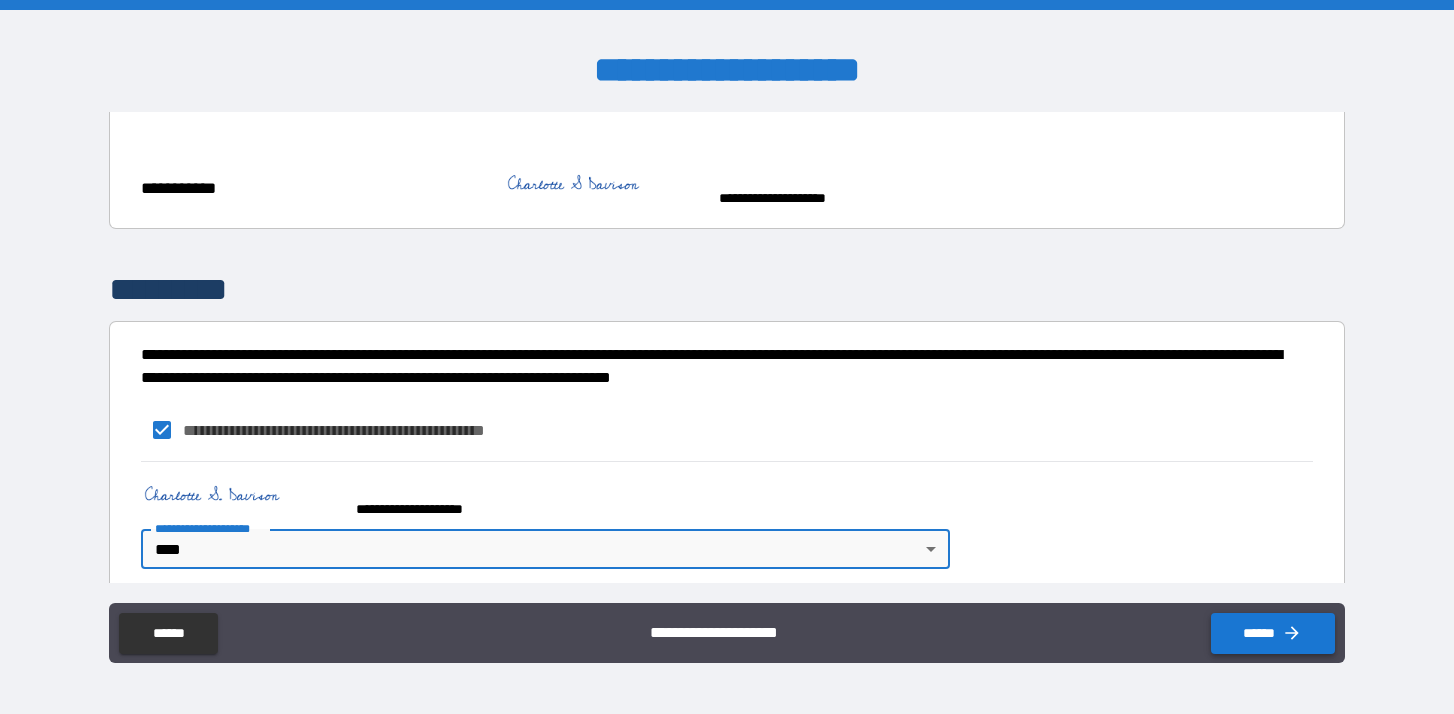 click on "******" at bounding box center (1273, 633) 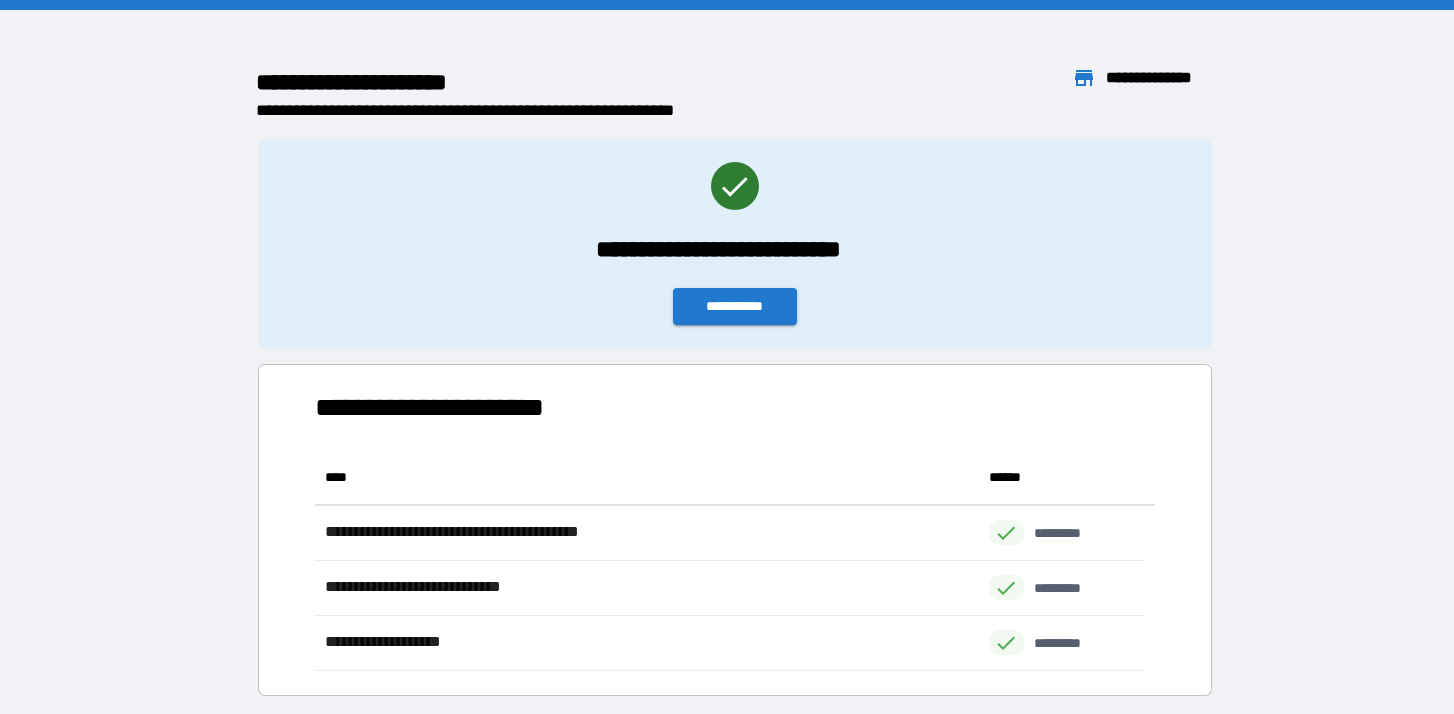scroll, scrollTop: 16, scrollLeft: 15, axis: both 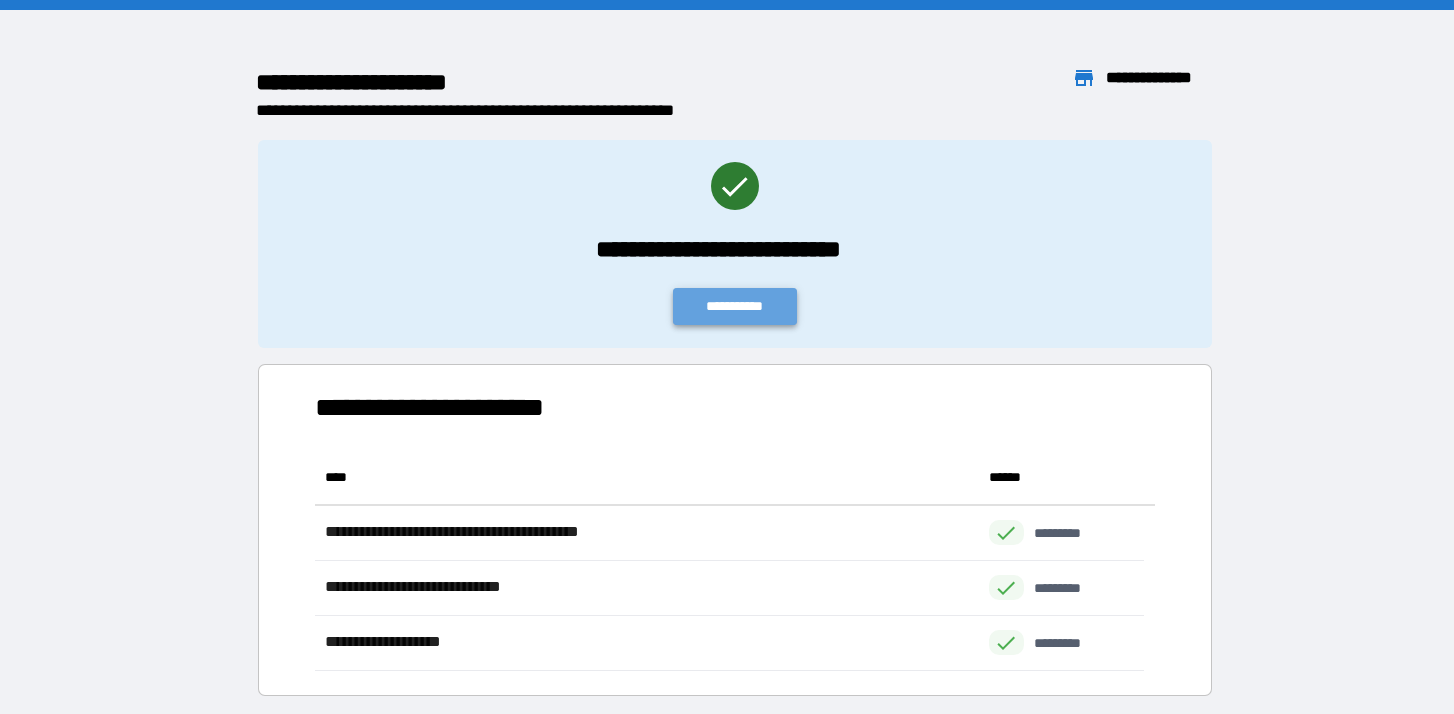 click on "**********" at bounding box center (735, 306) 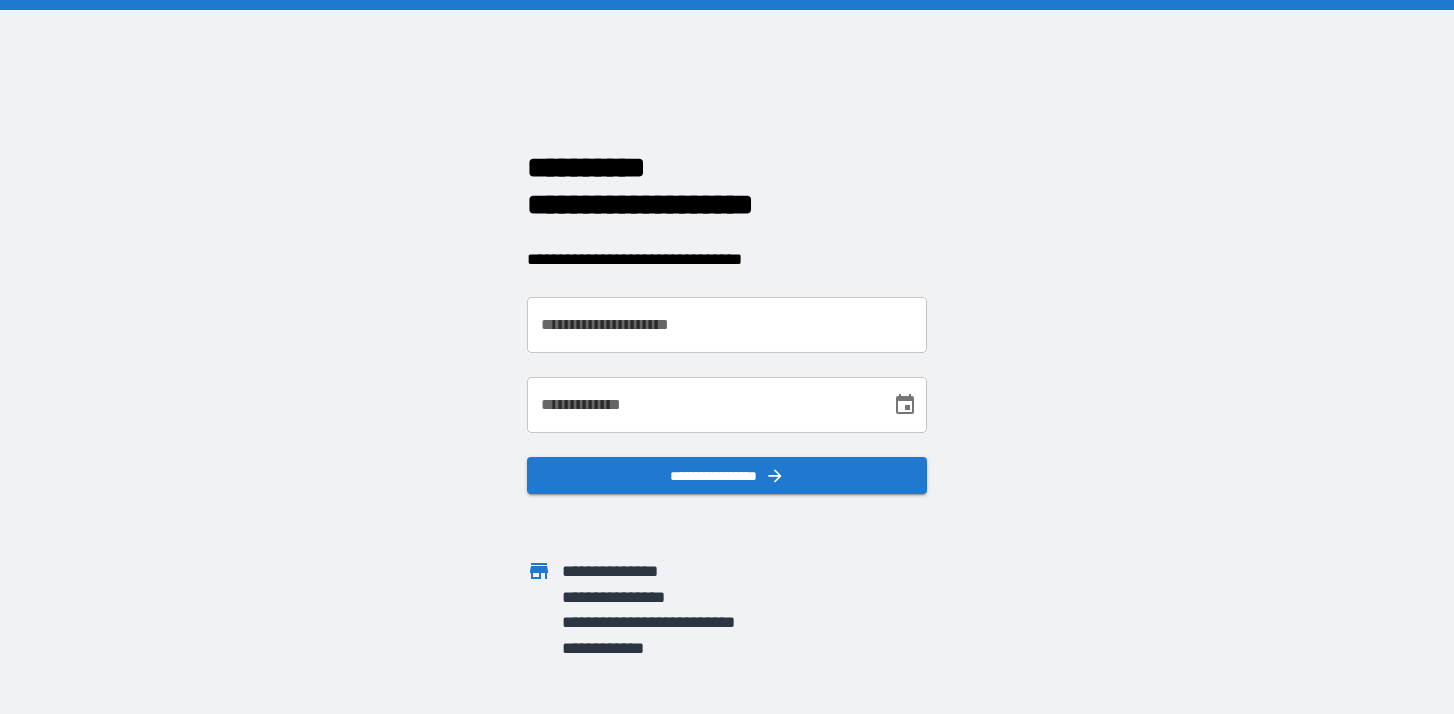 scroll, scrollTop: 0, scrollLeft: 0, axis: both 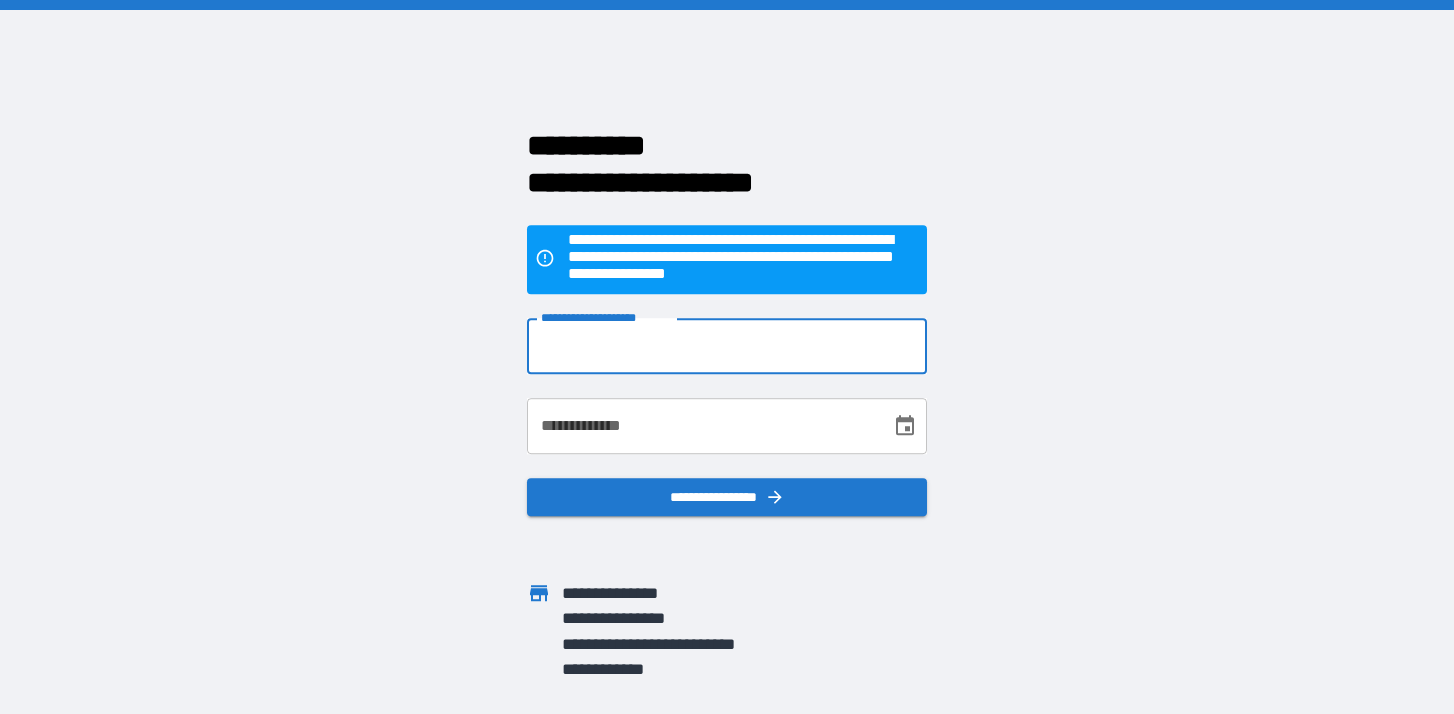 click on "**********" at bounding box center (727, 346) 